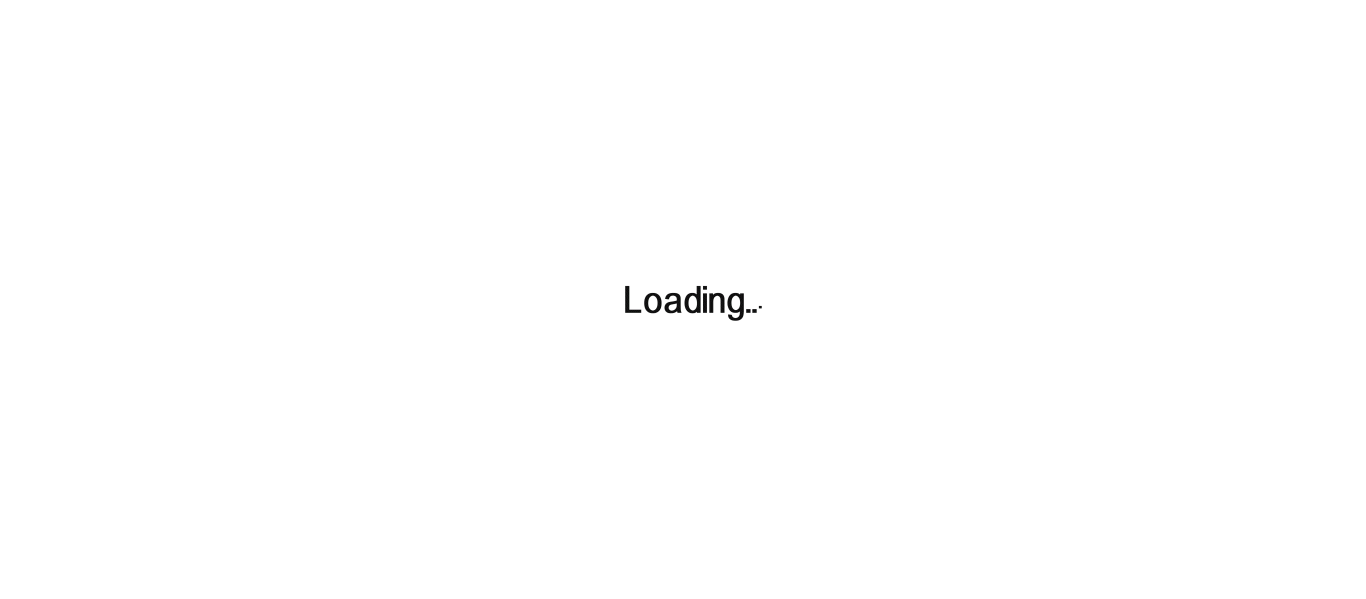 scroll, scrollTop: 0, scrollLeft: 0, axis: both 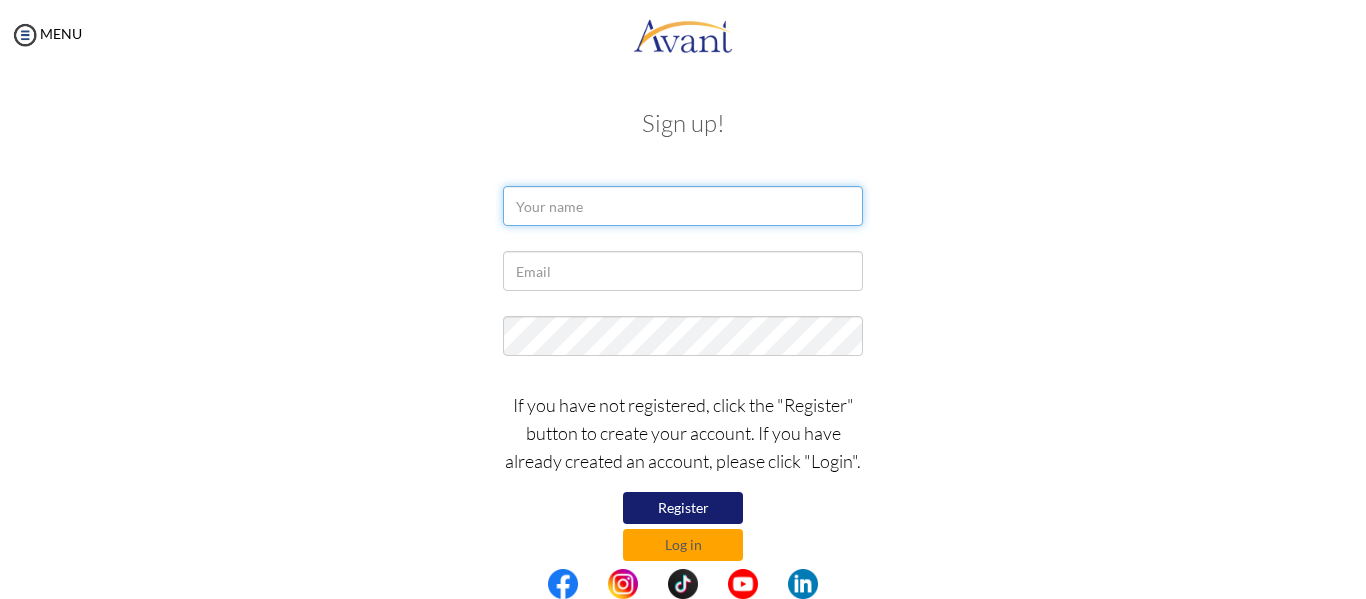 click at bounding box center [683, 206] 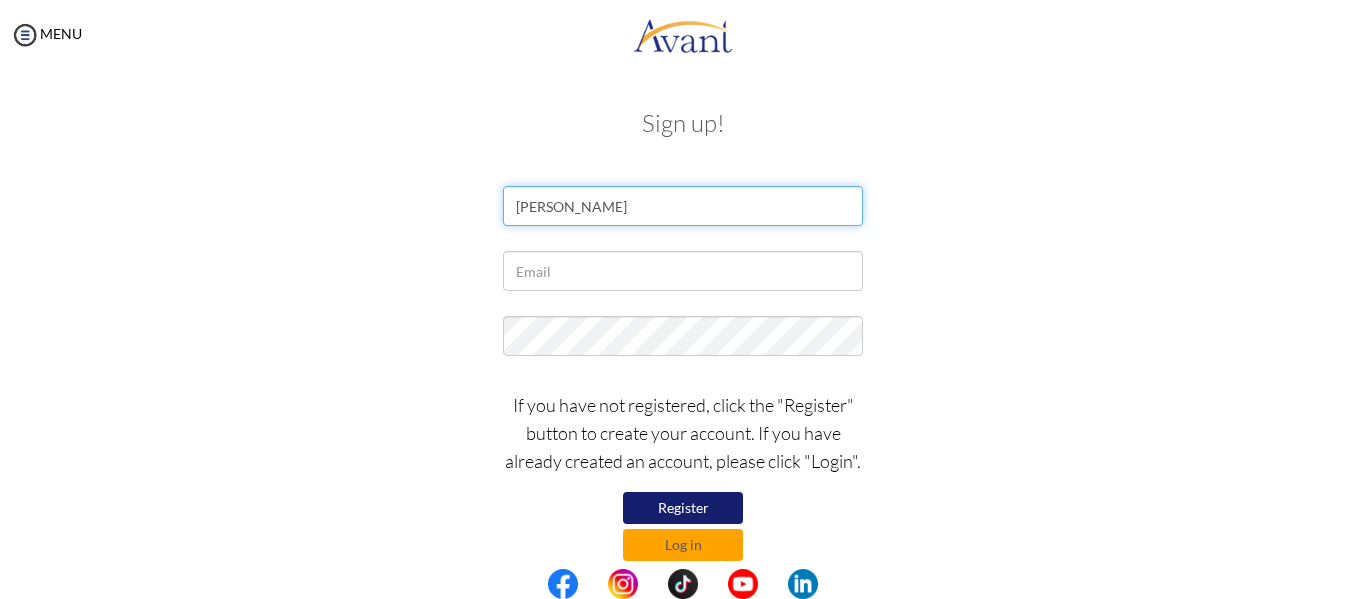 type on "Sagun Thapa" 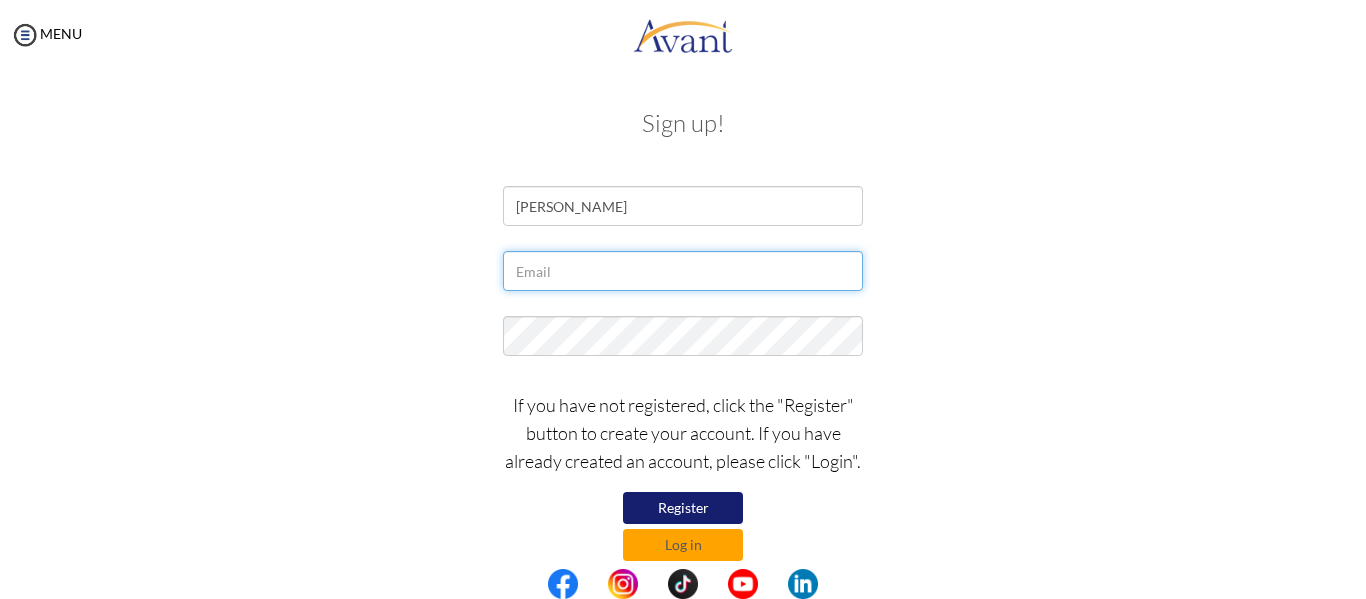 click at bounding box center [683, 271] 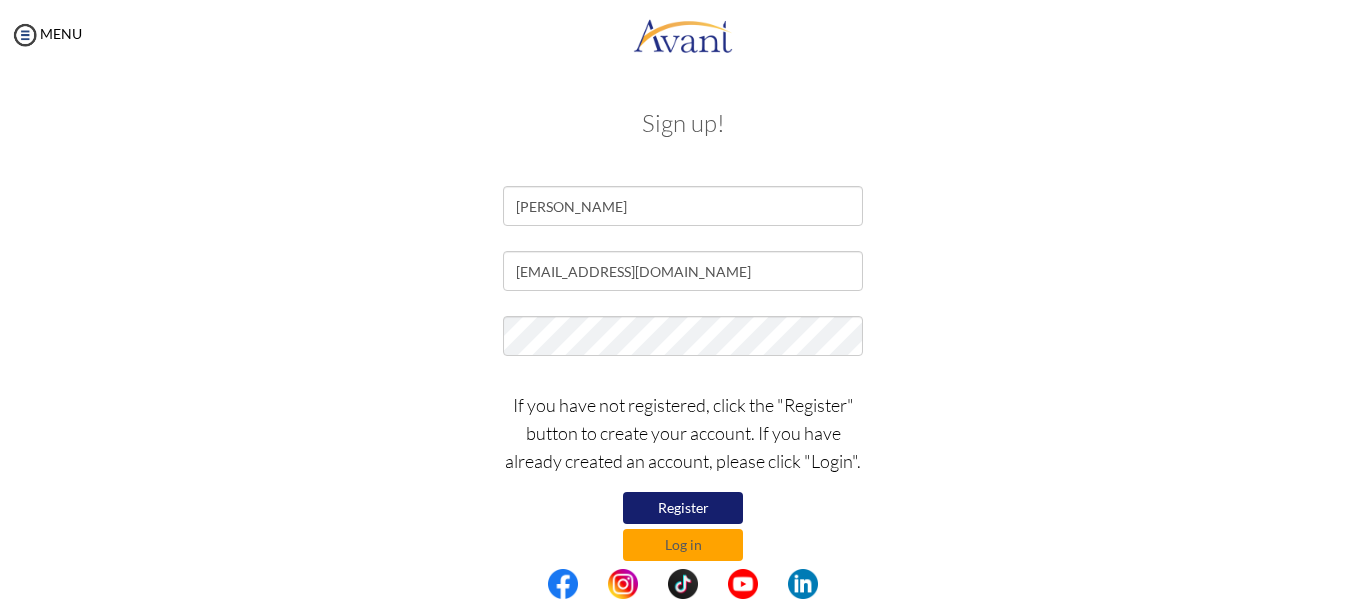 click on "Register" at bounding box center (683, 508) 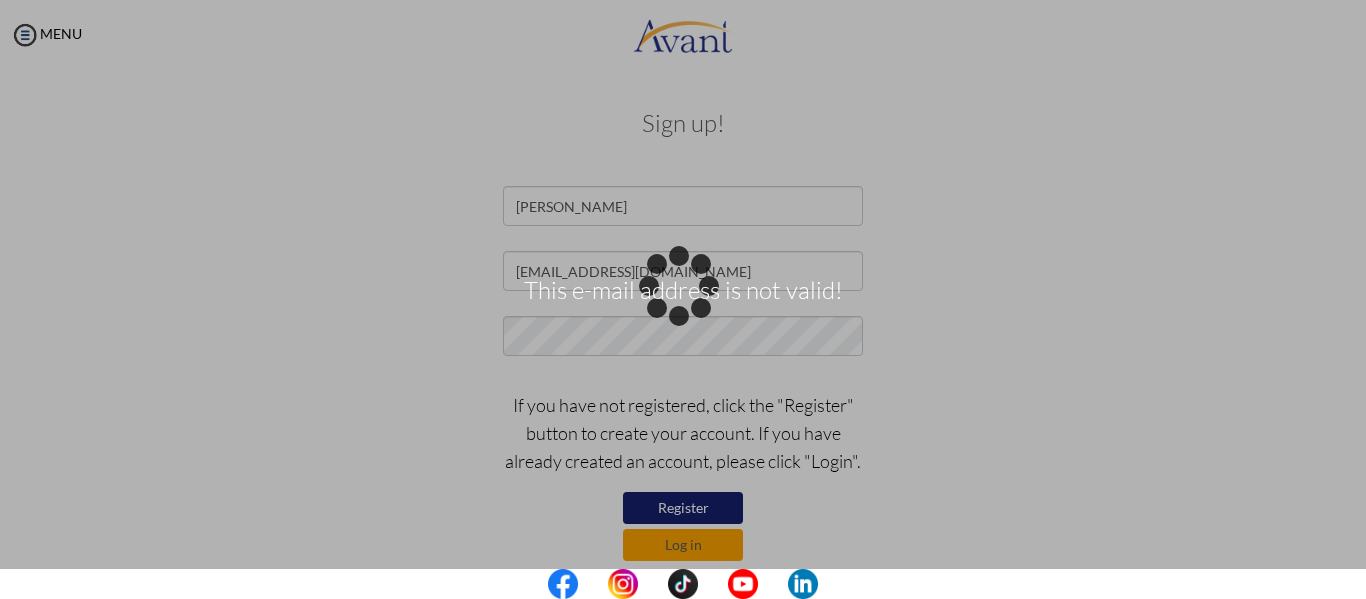 click on "This e-mail address is not valid!" at bounding box center [683, 300] 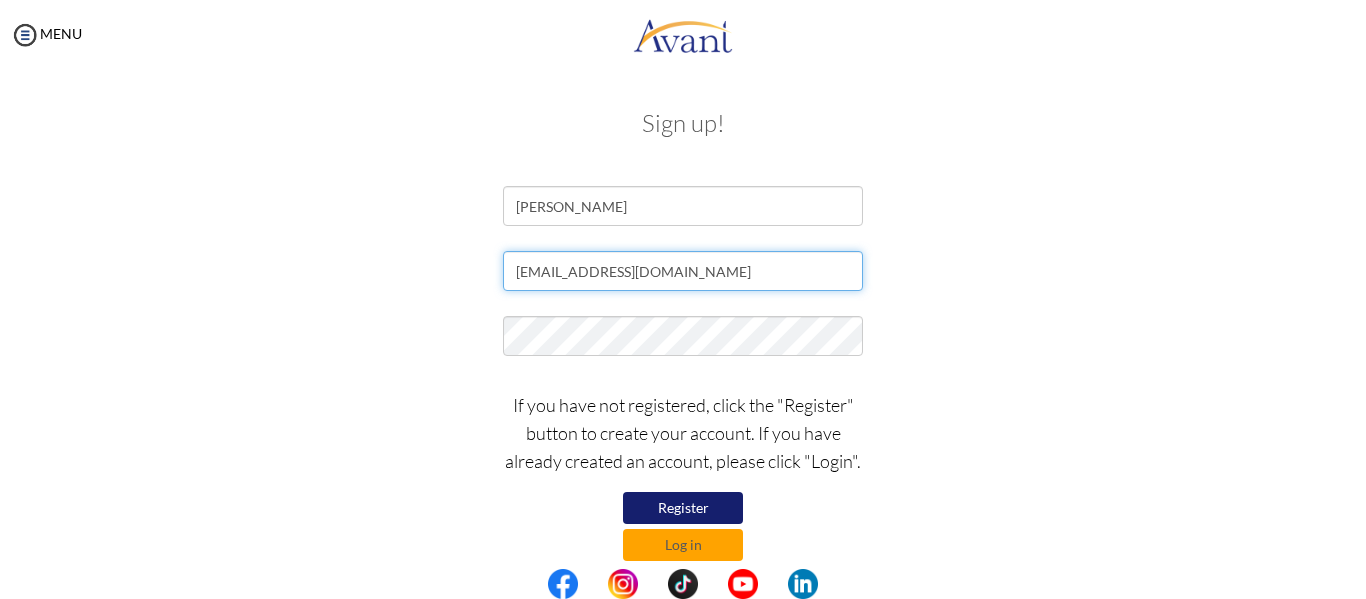 click on "Shagunthapa322@gmail.com" at bounding box center [683, 271] 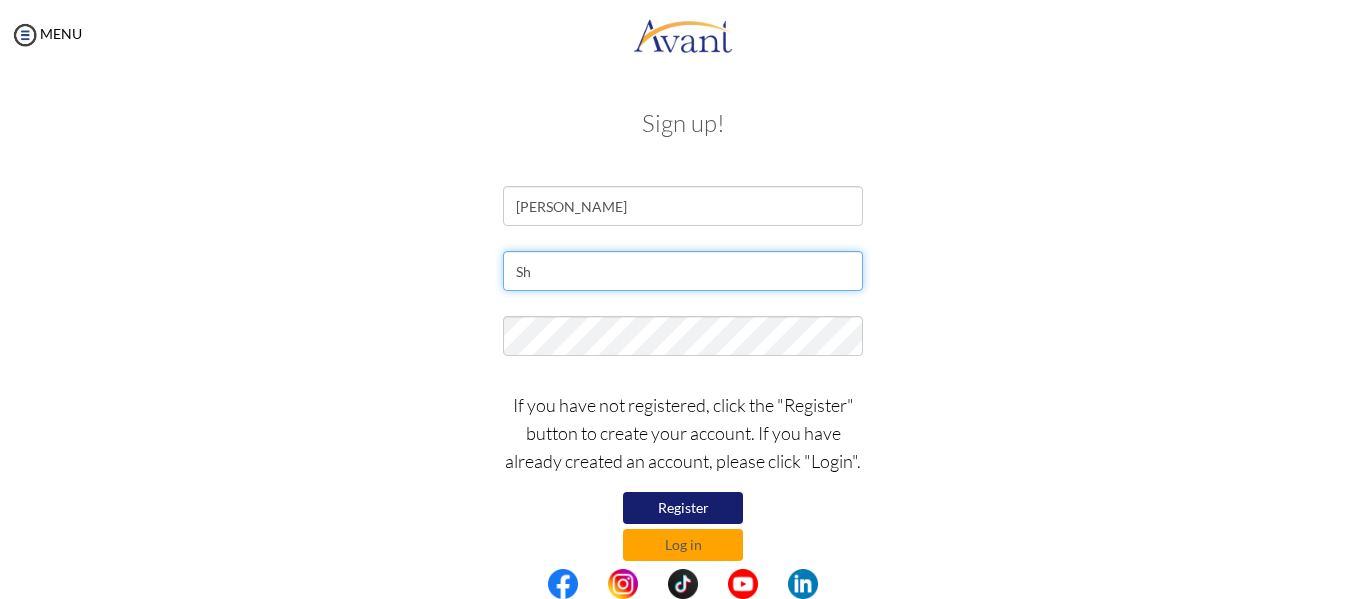 type on "S" 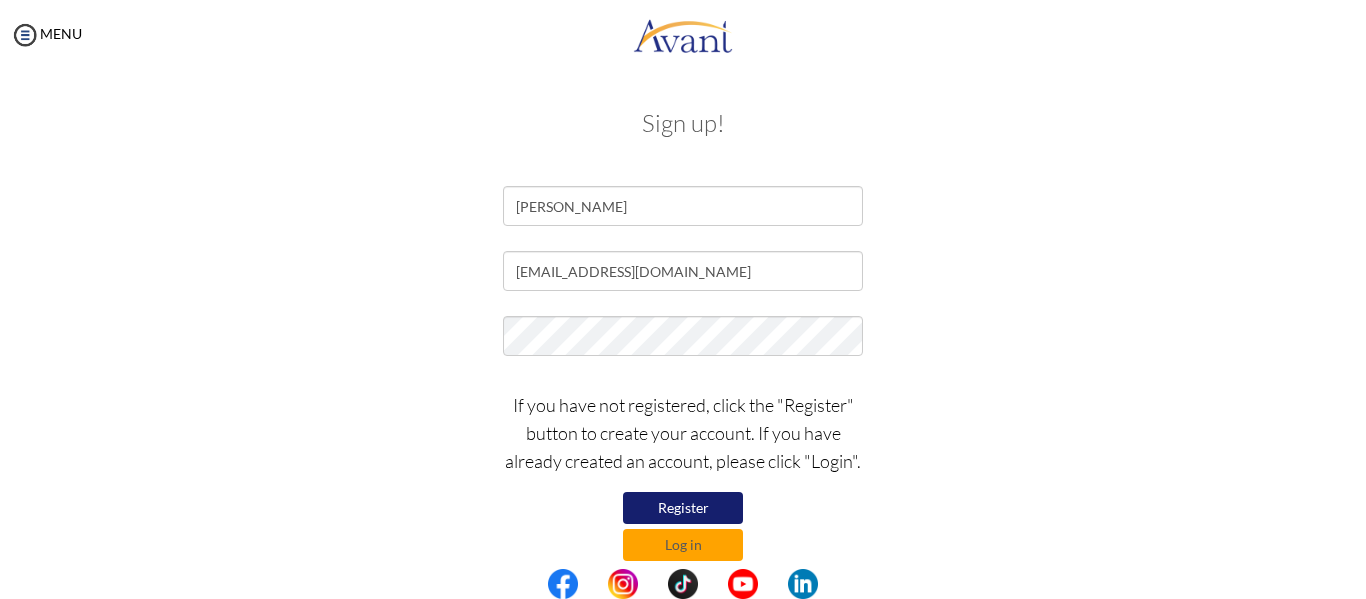 click on "Register" at bounding box center [683, 508] 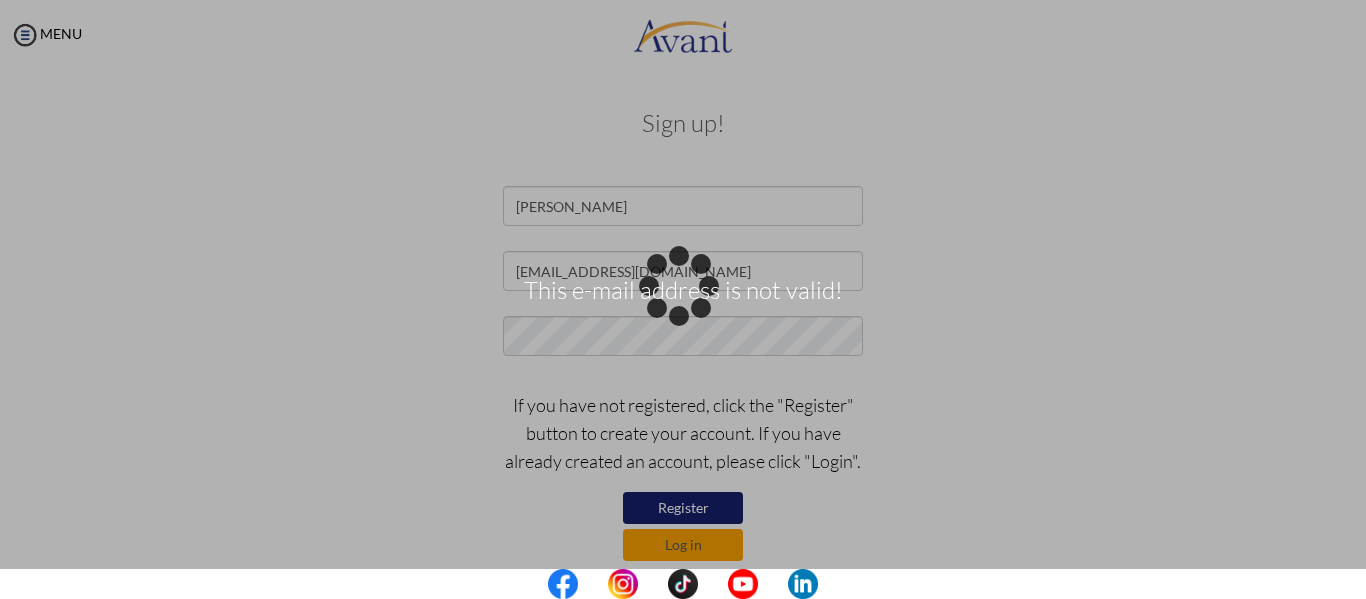 click on "This e-mail address is not valid!" at bounding box center [683, 300] 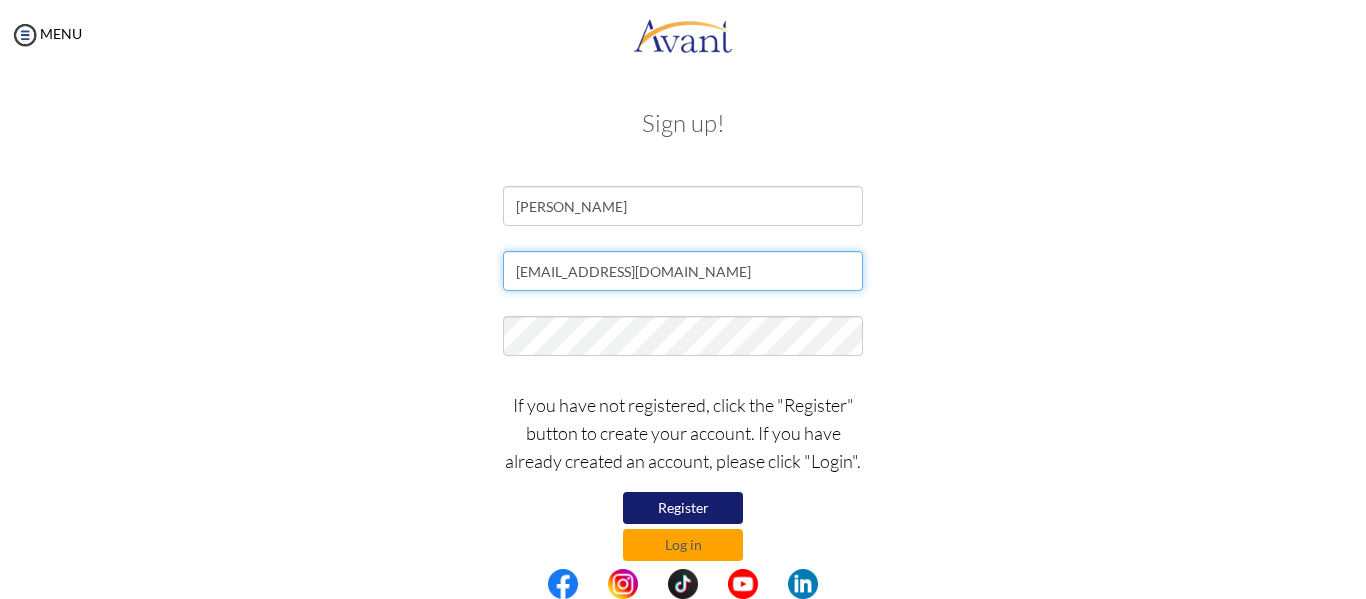 click on "Shagunthapa322@gmail.com" at bounding box center [683, 271] 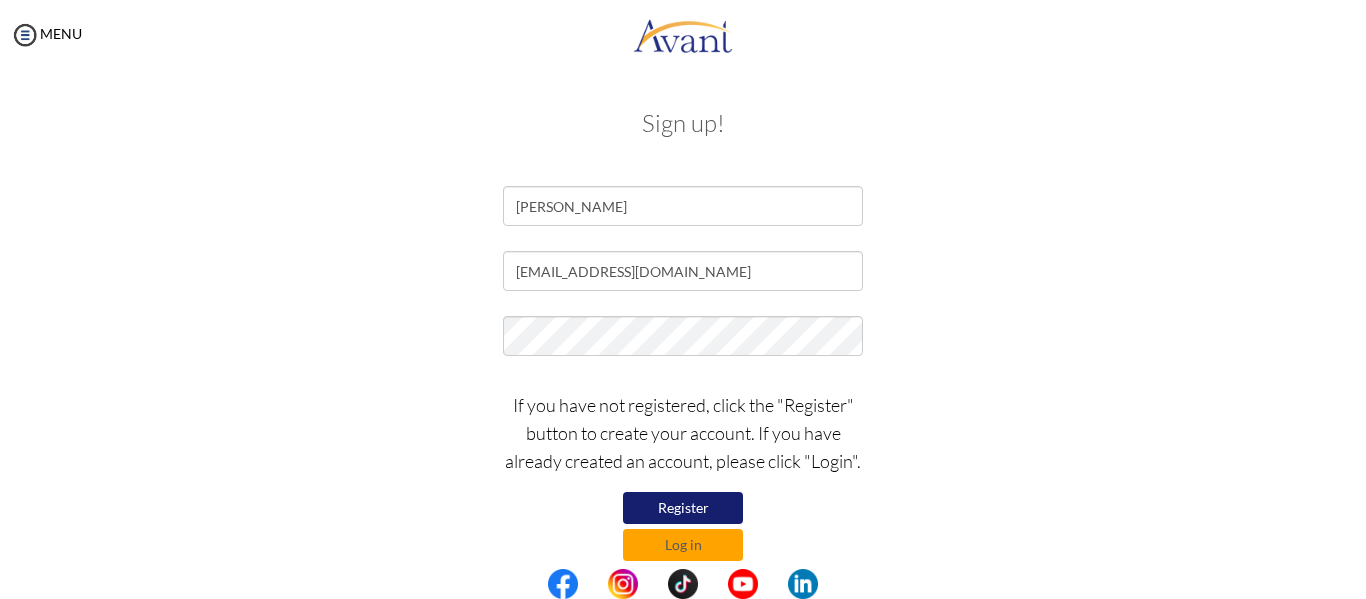 click on "Register" at bounding box center (683, 508) 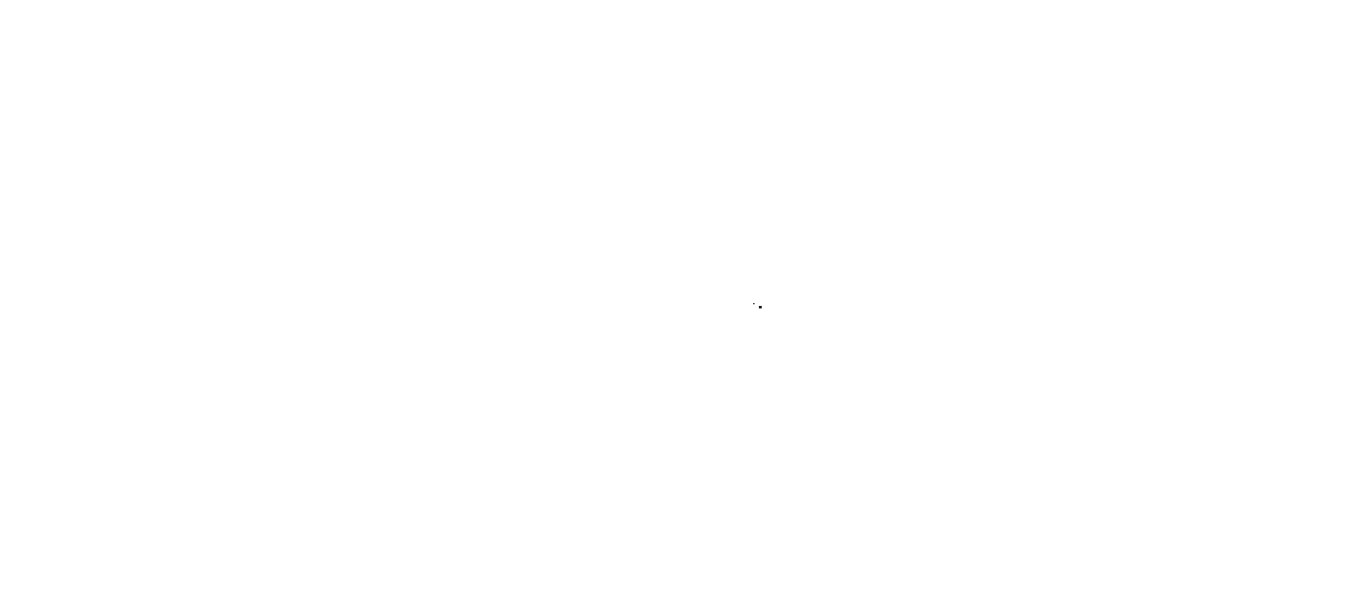 scroll, scrollTop: 0, scrollLeft: 0, axis: both 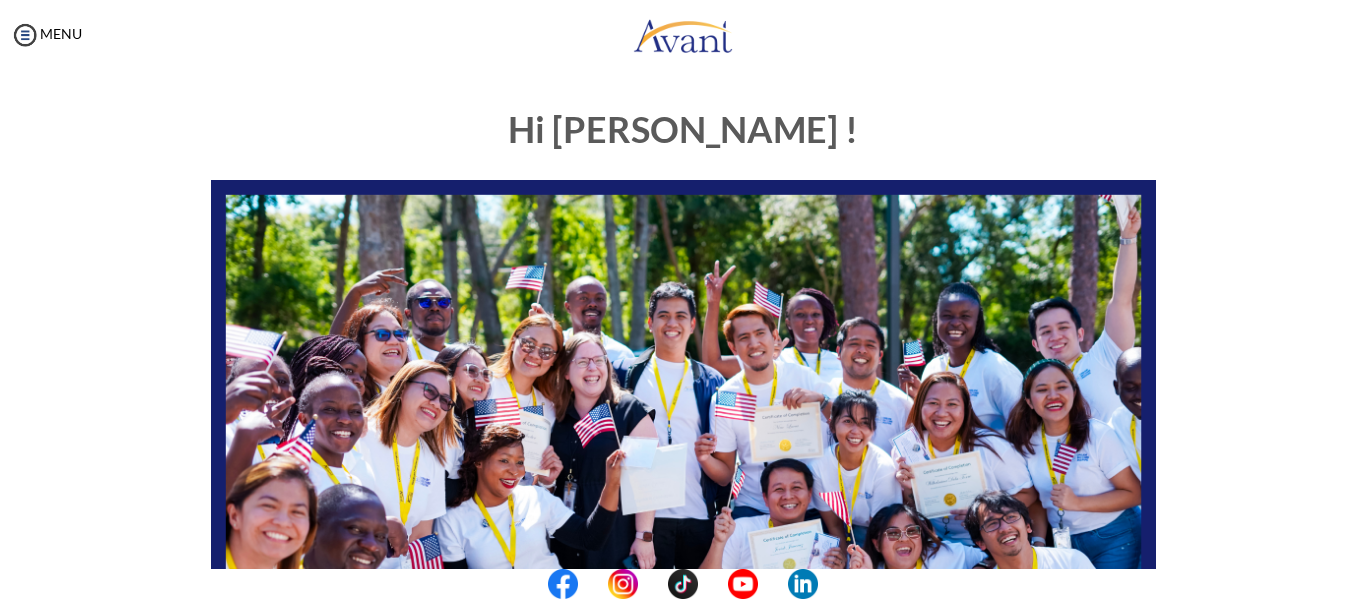 click on "Hi Sagun !
START HERE: Avant Video Library
My Process
My Resources
About Avant
Refer a Friend" at bounding box center [683, 550] 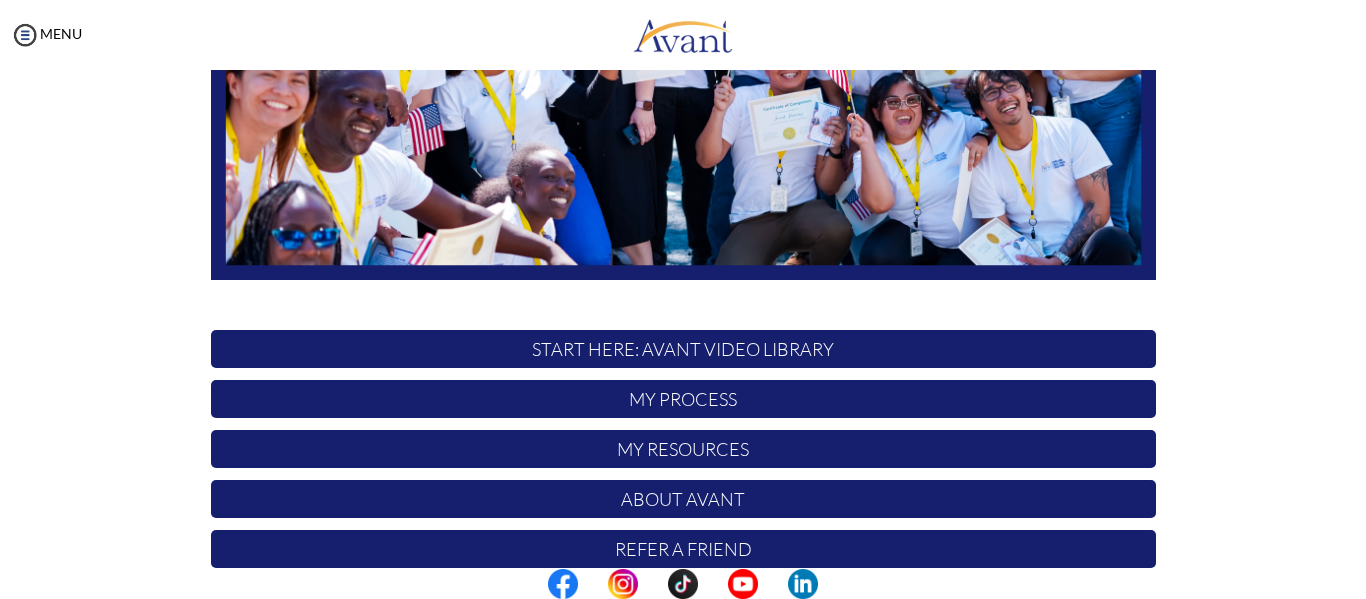 scroll, scrollTop: 462, scrollLeft: 0, axis: vertical 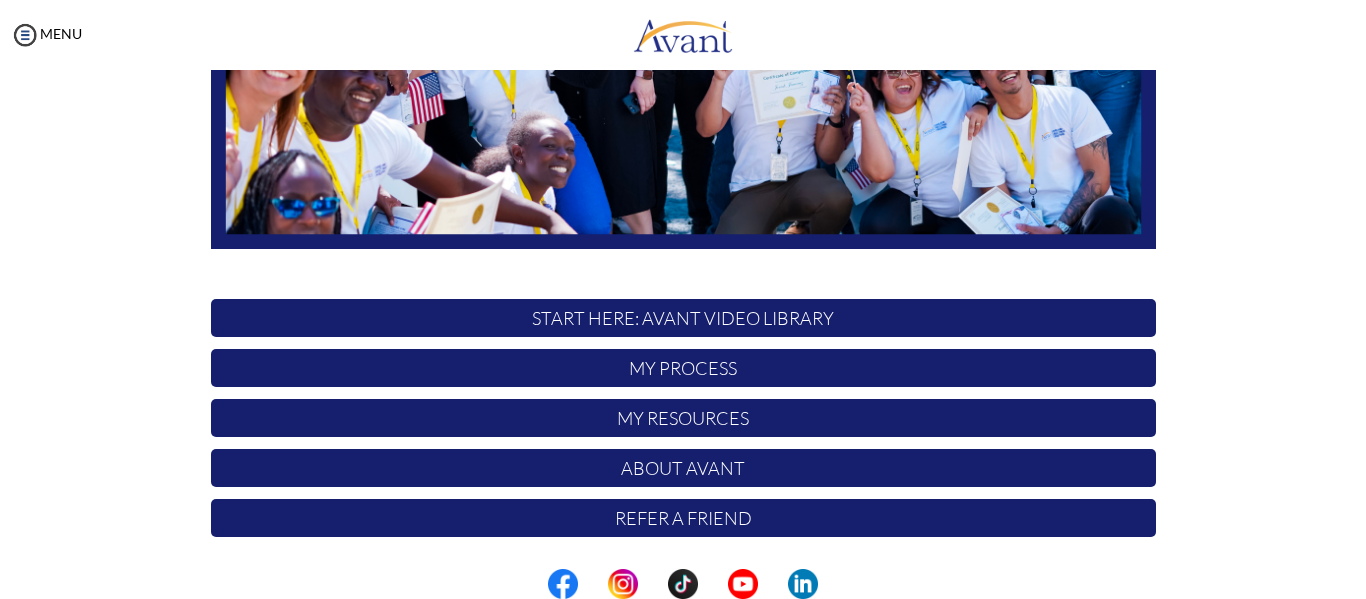 click on "Hi Sagun !
START HERE: Avant Video Library
My Process
My Resources
About Avant
Refer a Friend" at bounding box center [683, 88] 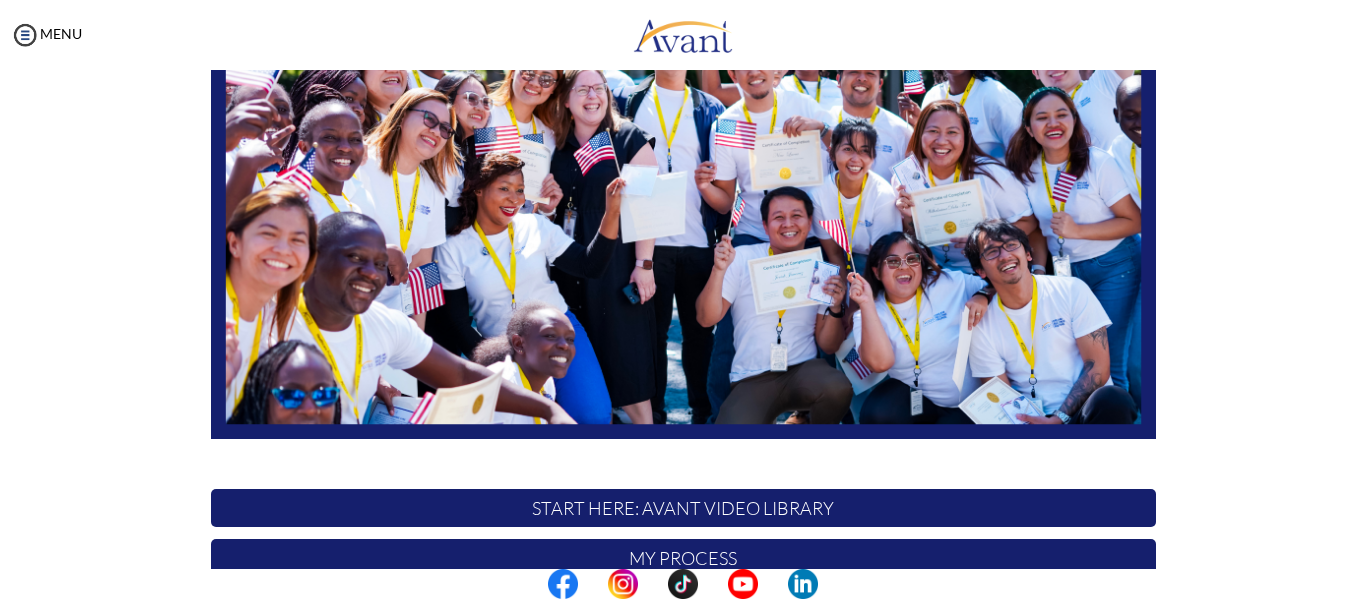 scroll, scrollTop: 462, scrollLeft: 0, axis: vertical 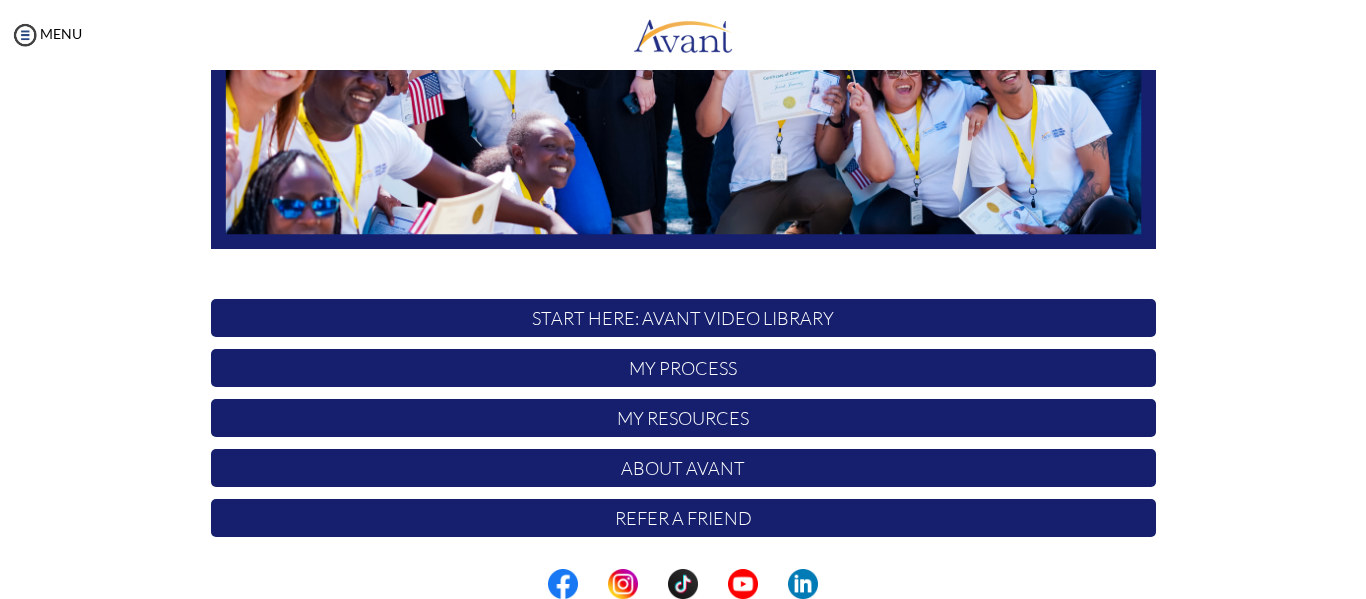 click on "My Process" at bounding box center (683, 368) 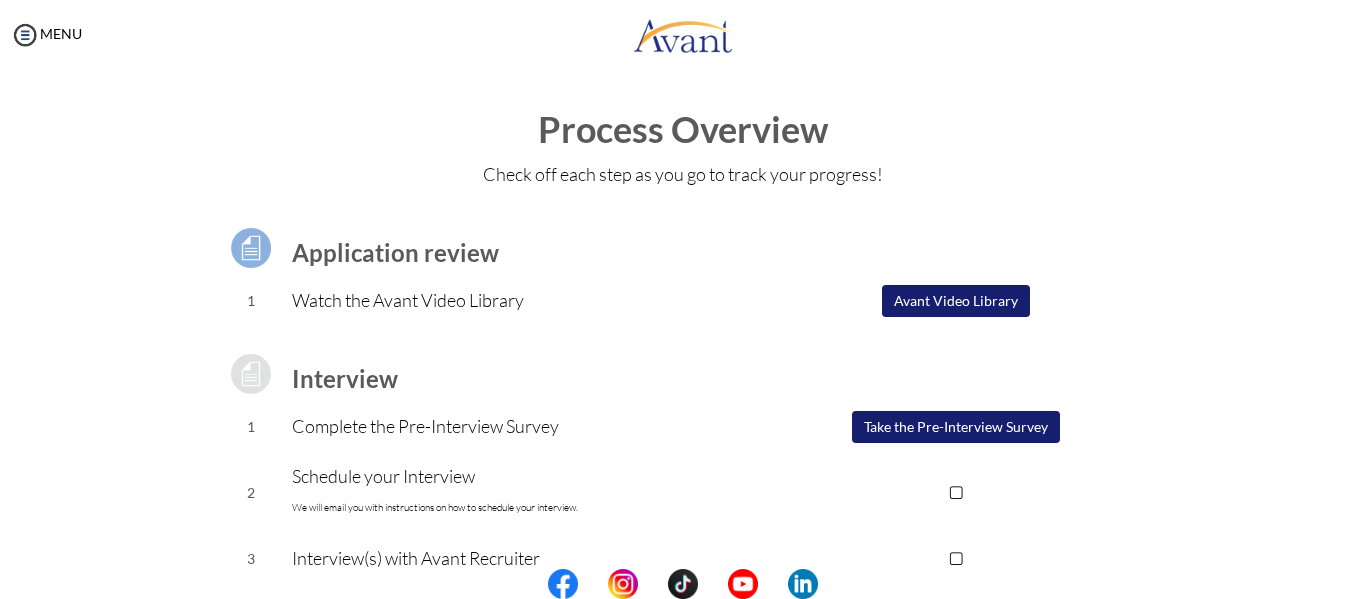 click on "Avant Video Library" at bounding box center [956, 301] 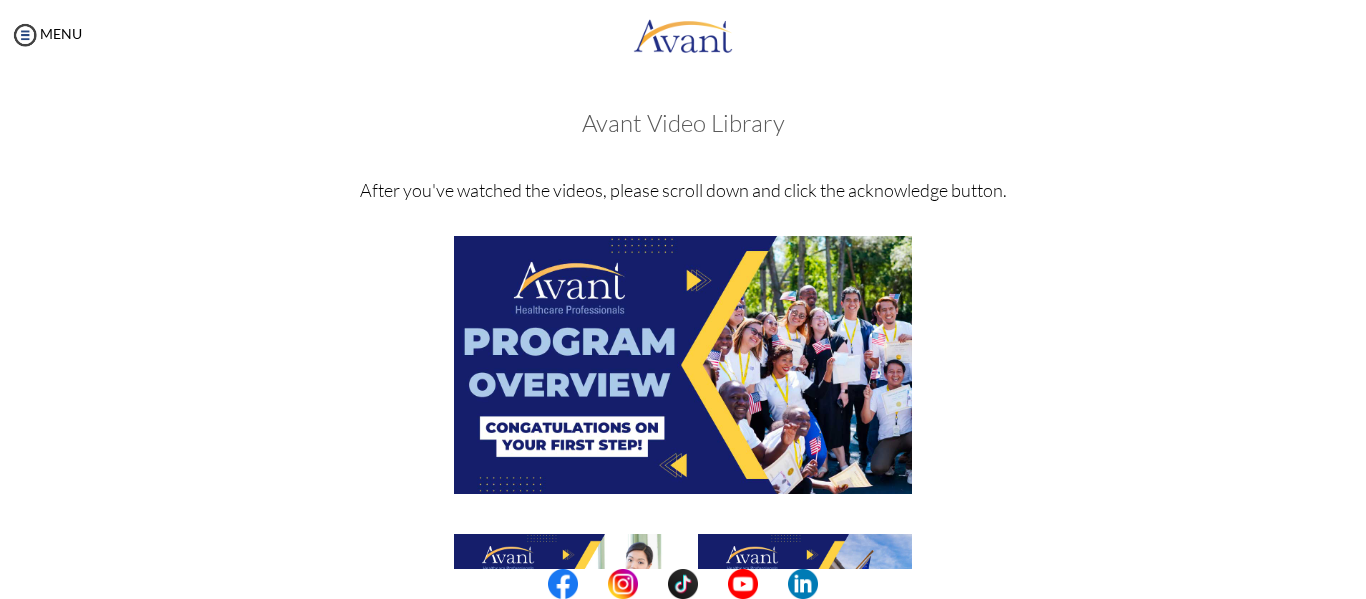click at bounding box center [683, 364] 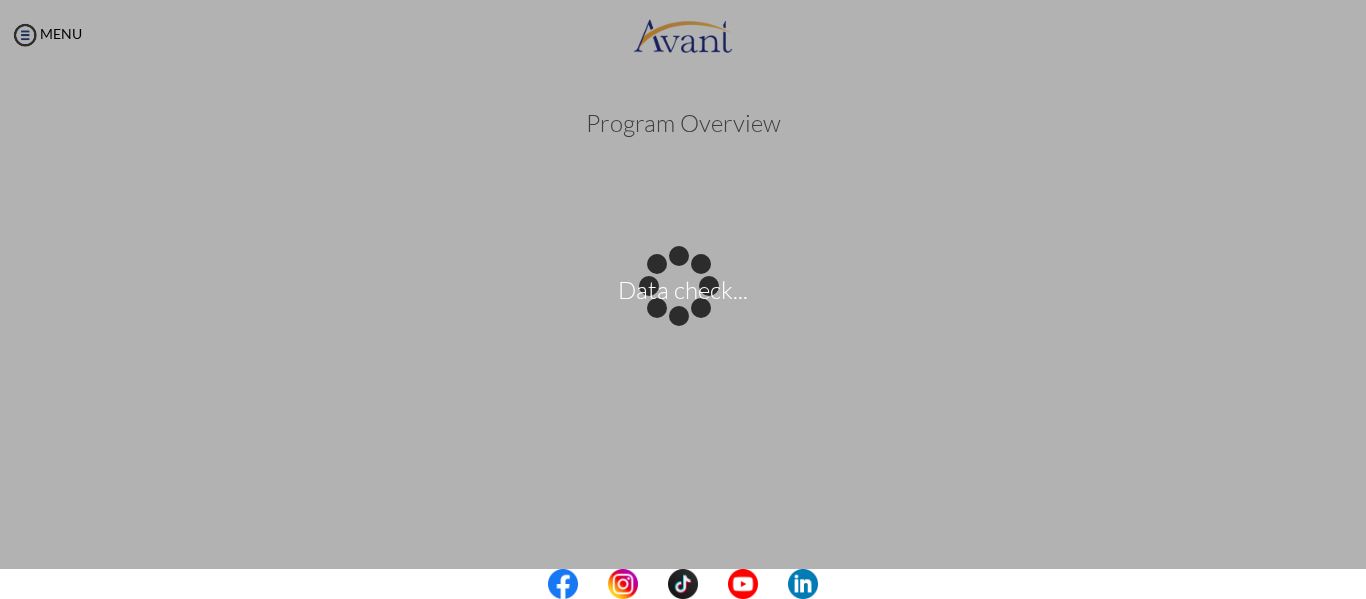 click on "Data check...
Maintenance break. Please come back in 2 hours.
MENU
My Status
What is the next step?
We would like you to watch the introductory video Begin with Avant
We would like you to watch the program video Watch Program Video
We would like you to complete English exam Take Language Test
We would like you to complete clinical assessment Take Clinical Test
We would like you to complete qualification survey Take Qualification Survey
We would like you to watch expectations video Watch Expectations Video
You will be contacted by recruiter to schedule a call.
Your application is being reviewed. Please check your email regularly.
Process Overview
Check off each step as you go to track your progress!" at bounding box center [683, 299] 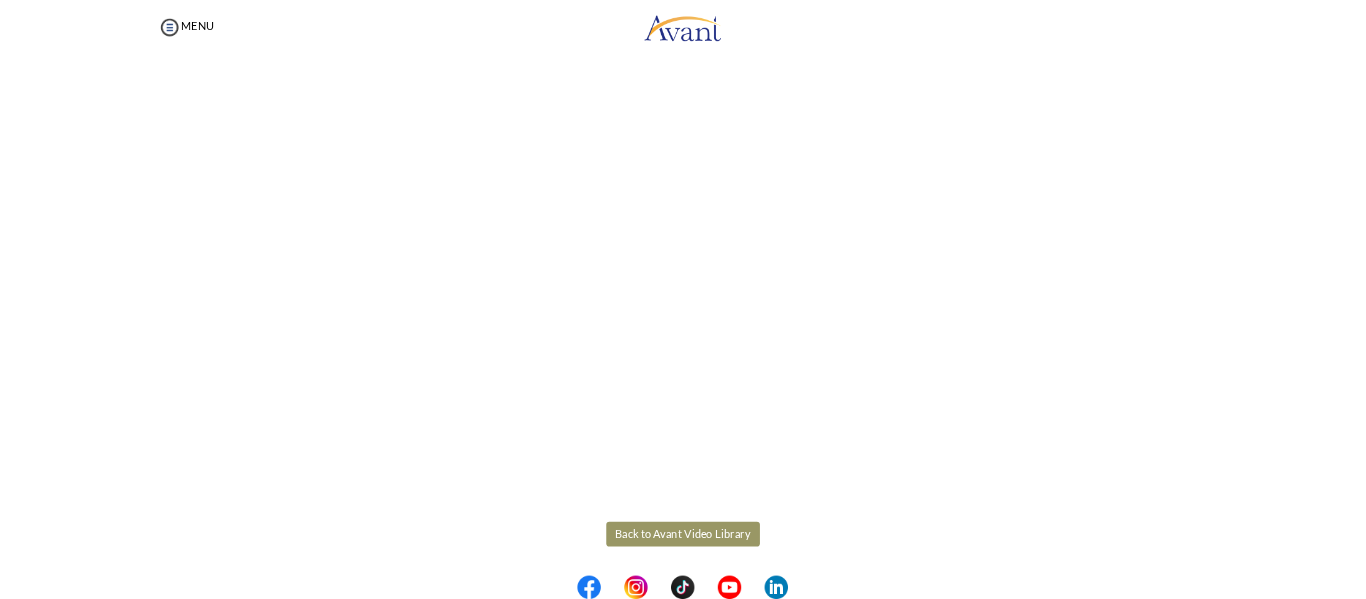 scroll, scrollTop: 280, scrollLeft: 0, axis: vertical 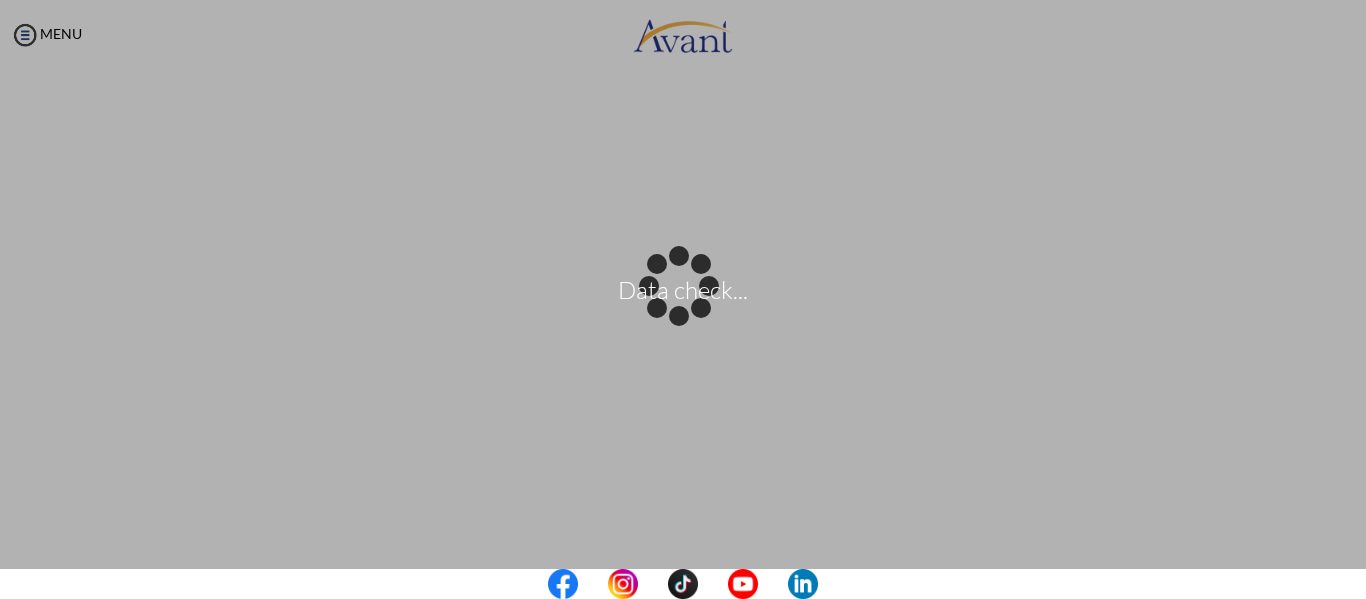 click on "Data check...
Maintenance break. Please come back in 2 hours.
MENU
My Status
What is the next step?
We would like you to watch the introductory video Begin with Avant
We would like you to watch the program video Watch Program Video
We would like you to complete English exam Take Language Test
We would like you to complete clinical assessment Take Clinical Test
We would like you to complete qualification survey Take Qualification Survey
We would like you to watch expectations video Watch Expectations Video
You will be contacted by recruiter to schedule a call.
Your application is being reviewed. Please check your email regularly.
Process Overview
Check off each step as you go to track your progress!" at bounding box center (683, 299) 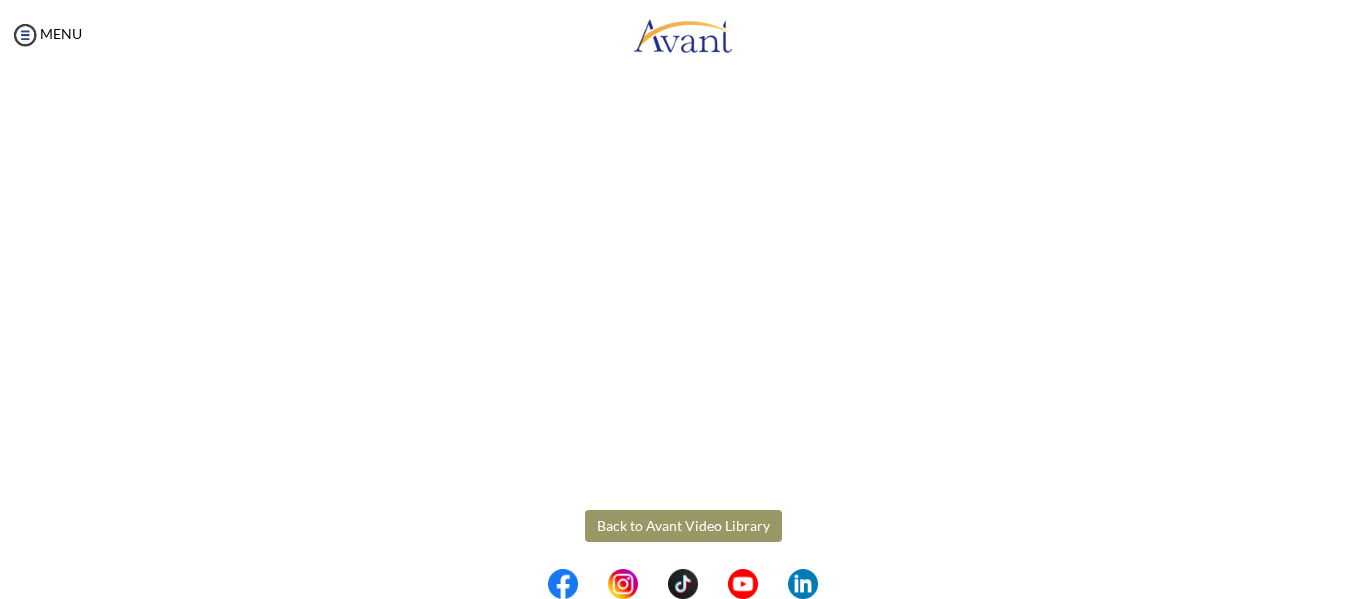 scroll, scrollTop: 385, scrollLeft: 0, axis: vertical 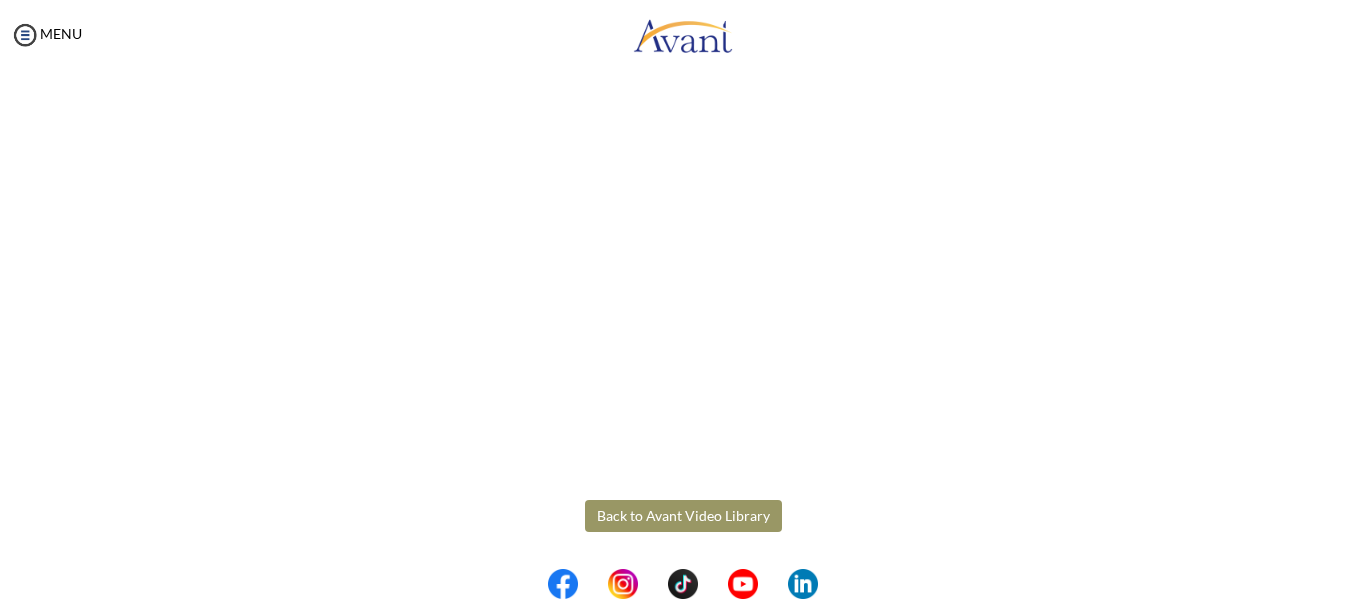 click on "Back to Avant Video Library" at bounding box center [683, 516] 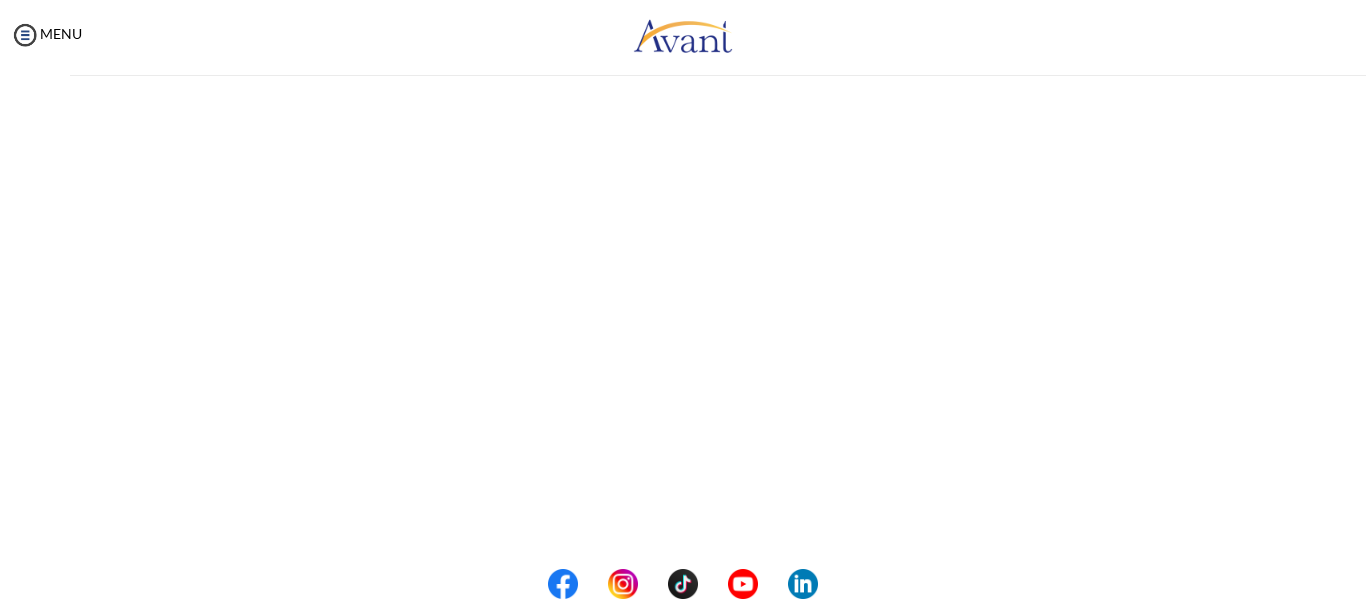 scroll, scrollTop: 0, scrollLeft: 0, axis: both 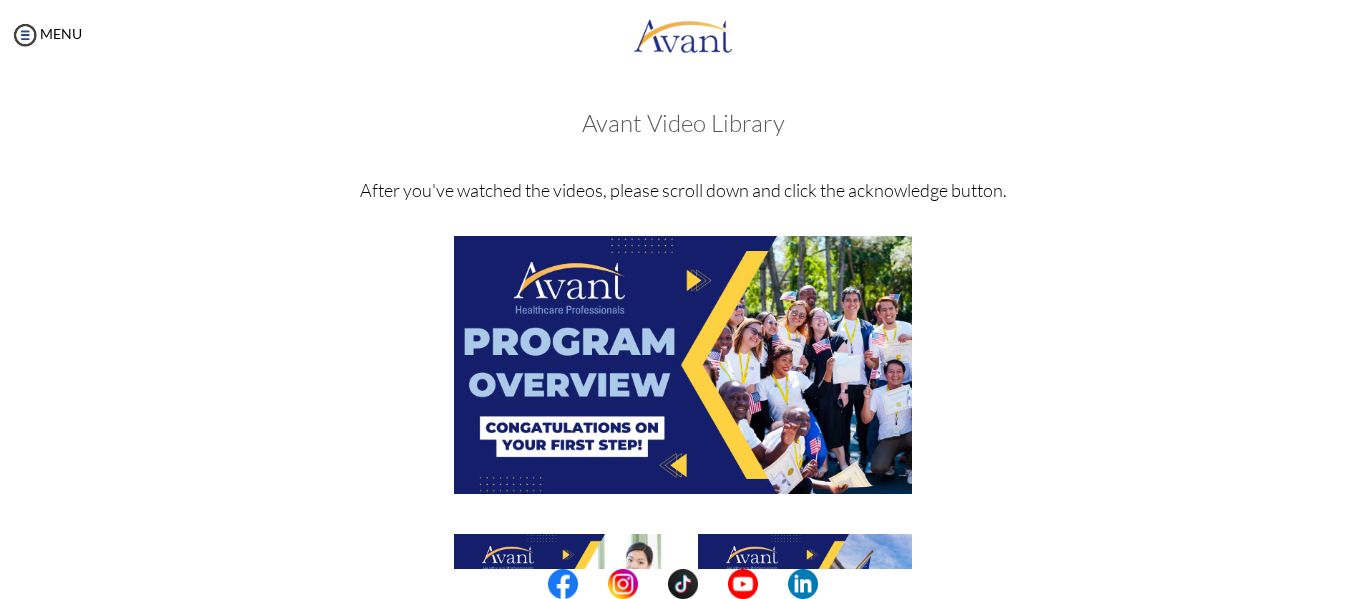 click at bounding box center [683, 384] 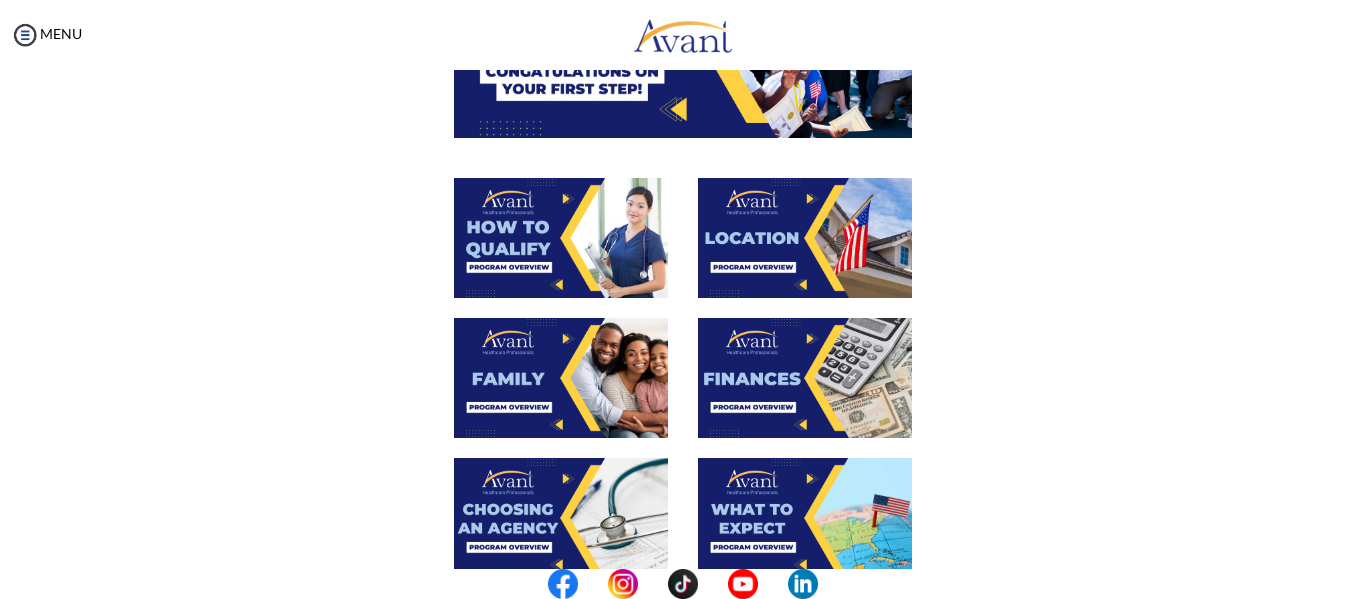scroll, scrollTop: 360, scrollLeft: 0, axis: vertical 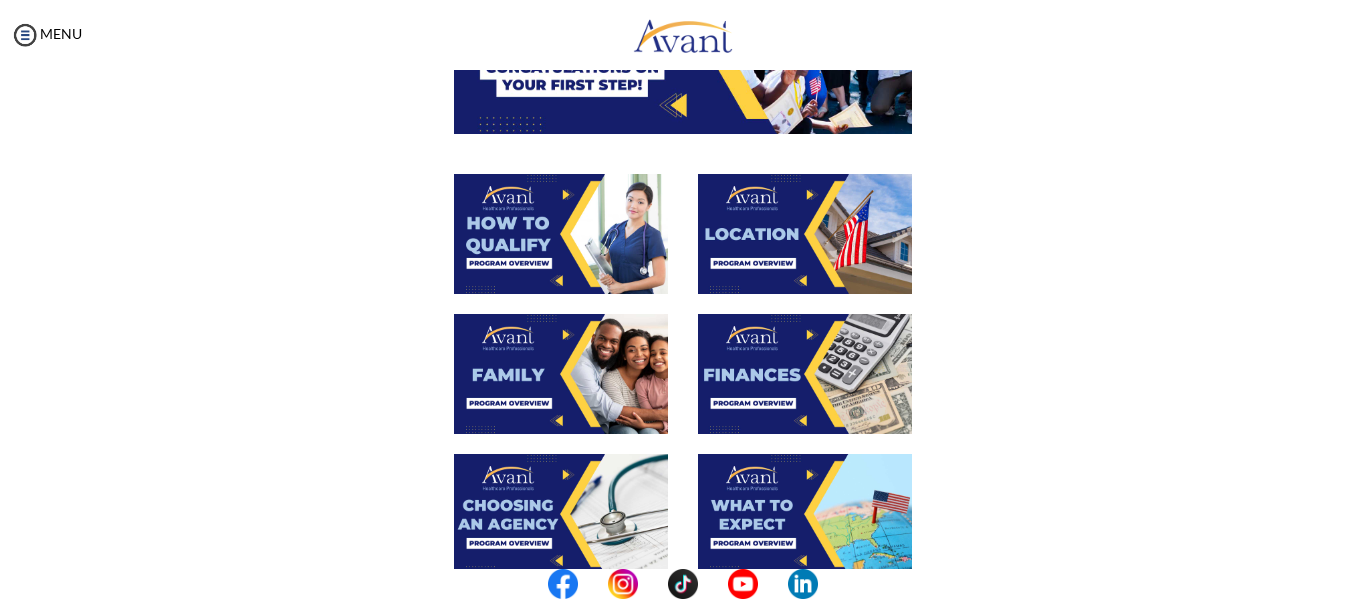 click at bounding box center (561, 234) 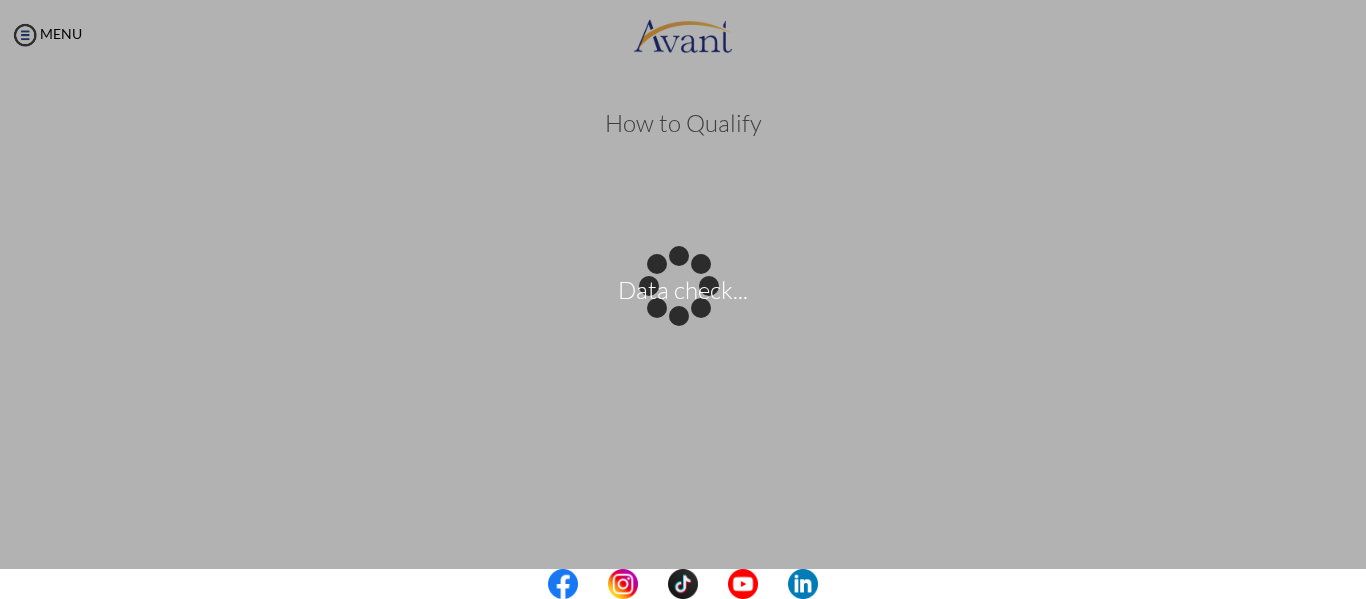 click on "Data check...
Maintenance break. Please come back in 2 hours.
MENU
My Status
What is the next step?
We would like you to watch the introductory video Begin with Avant
We would like you to watch the program video Watch Program Video
We would like you to complete English exam Take Language Test
We would like you to complete clinical assessment Take Clinical Test
We would like you to complete qualification survey Take Qualification Survey
We would like you to watch expectations video Watch Expectations Video
You will be contacted by recruiter to schedule a call.
Your application is being reviewed. Please check your email regularly.
Process Overview
Check off each step as you go to track your progress!" at bounding box center [683, 299] 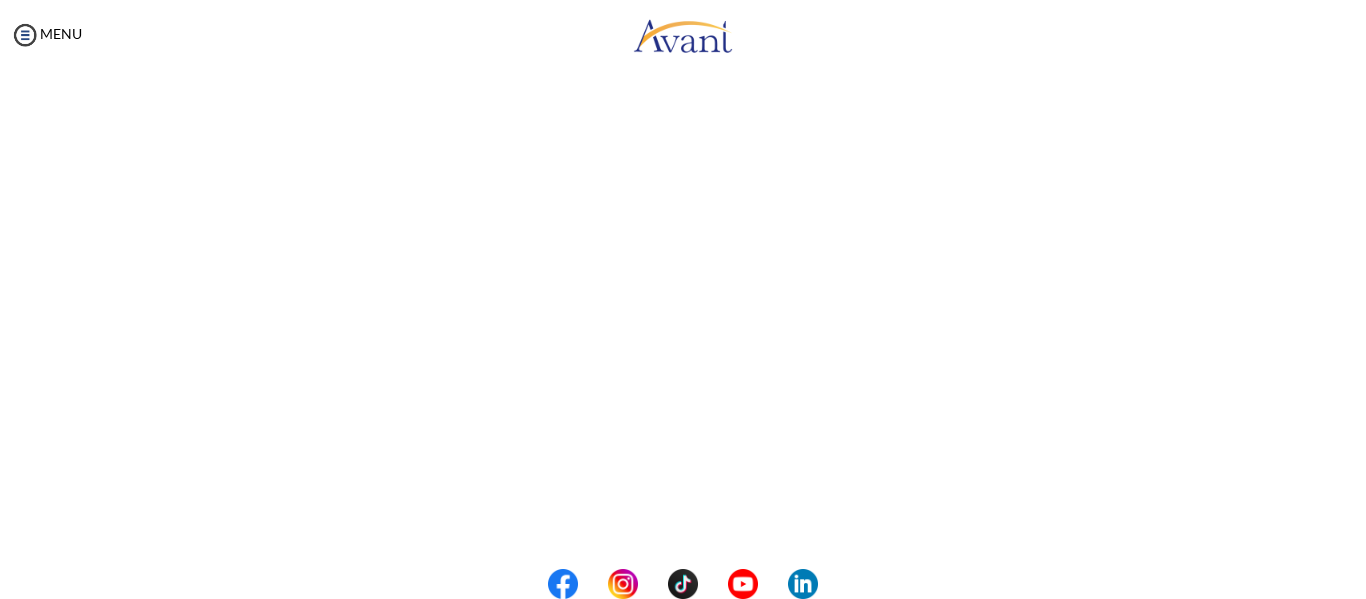 scroll, scrollTop: 360, scrollLeft: 0, axis: vertical 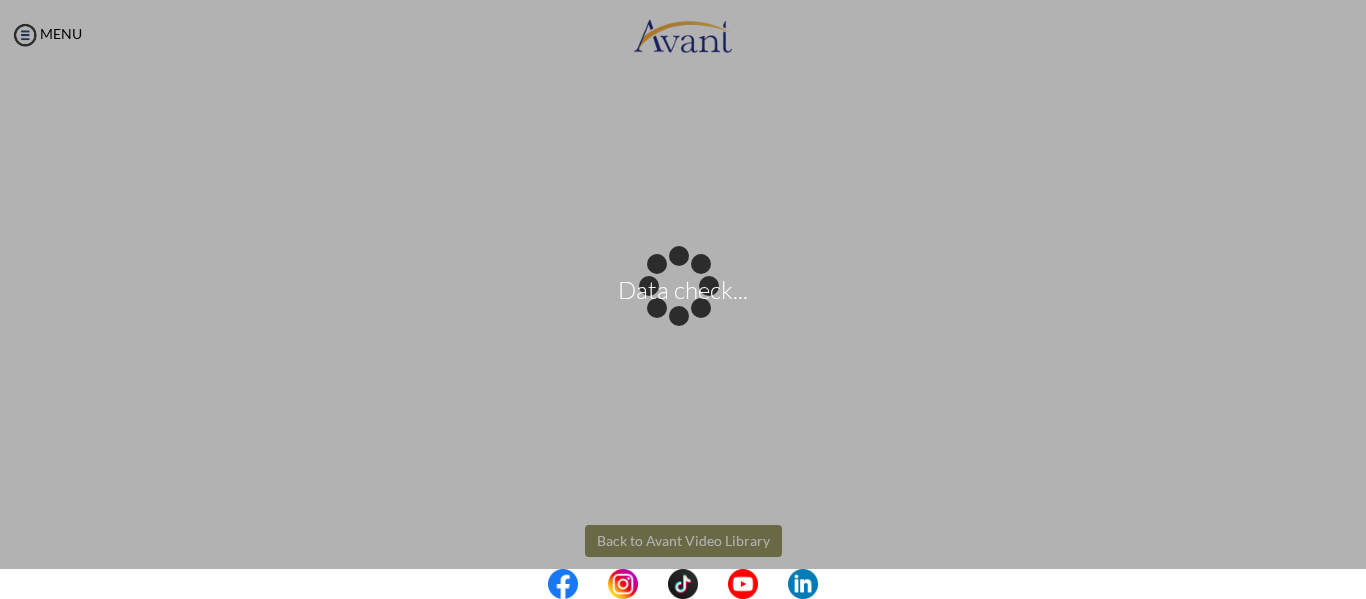 click on "Data check...
Maintenance break. Please come back in 2 hours.
MENU
My Status
What is the next step?
We would like you to watch the introductory video Begin with Avant
We would like you to watch the program video Watch Program Video
We would like you to complete English exam Take Language Test
We would like you to complete clinical assessment Take Clinical Test
We would like you to complete qualification survey Take Qualification Survey
We would like you to watch expectations video Watch Expectations Video
You will be contacted by recruiter to schedule a call.
Your application is being reviewed. Please check your email regularly.
Process Overview
Check off each step as you go to track your progress!" at bounding box center [683, 299] 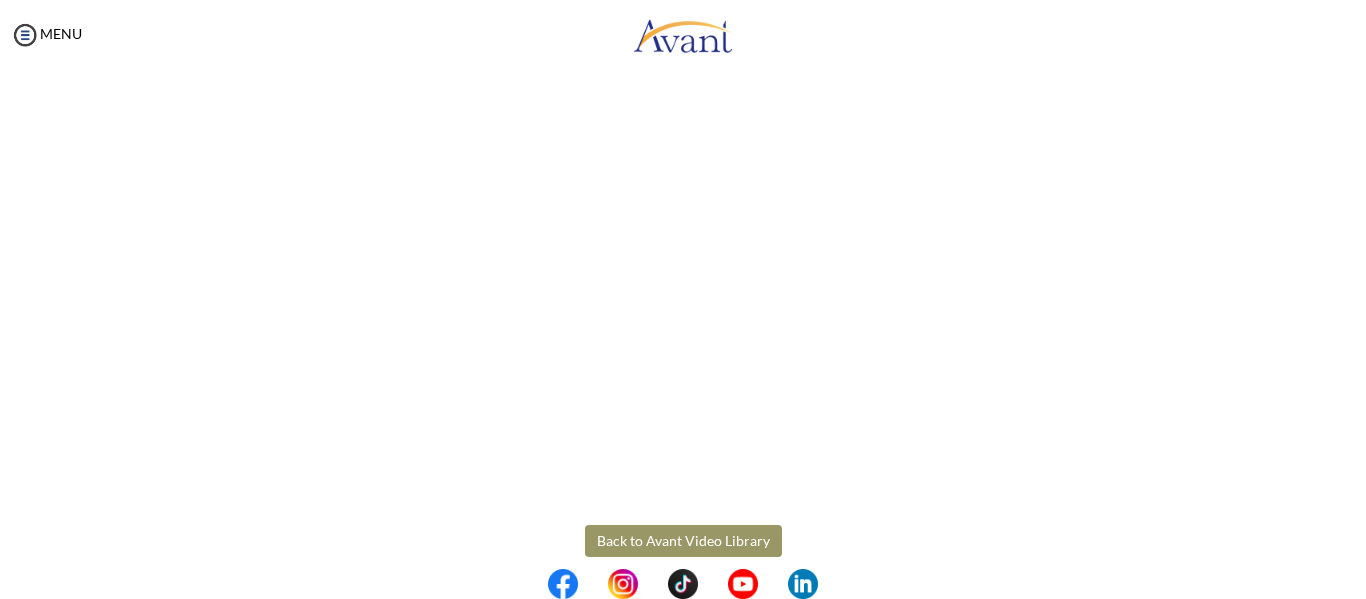 click on "Back to Avant Video Library" at bounding box center [683, 541] 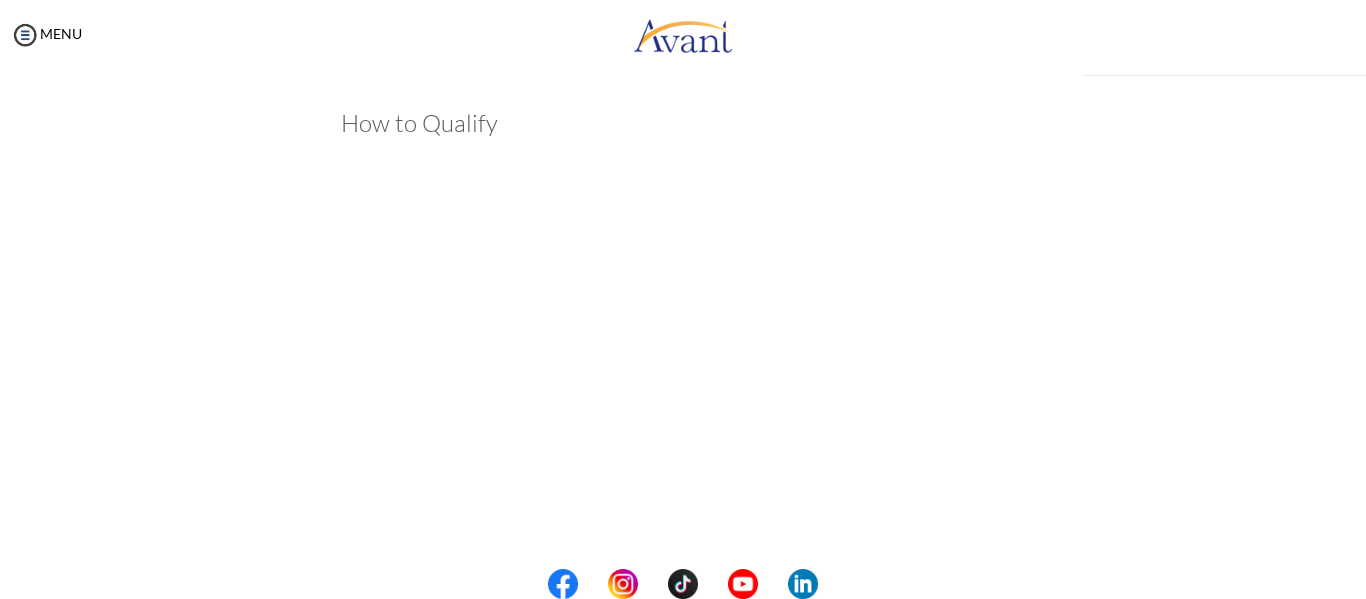 scroll, scrollTop: 385, scrollLeft: 0, axis: vertical 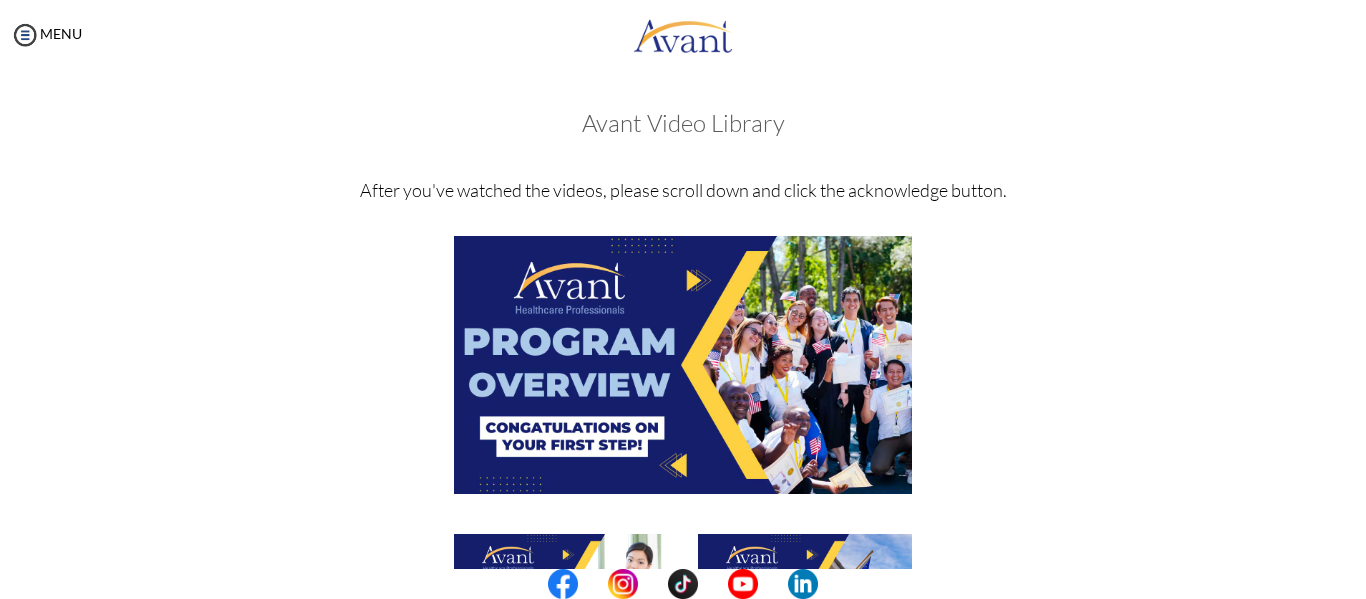 click at bounding box center [683, 384] 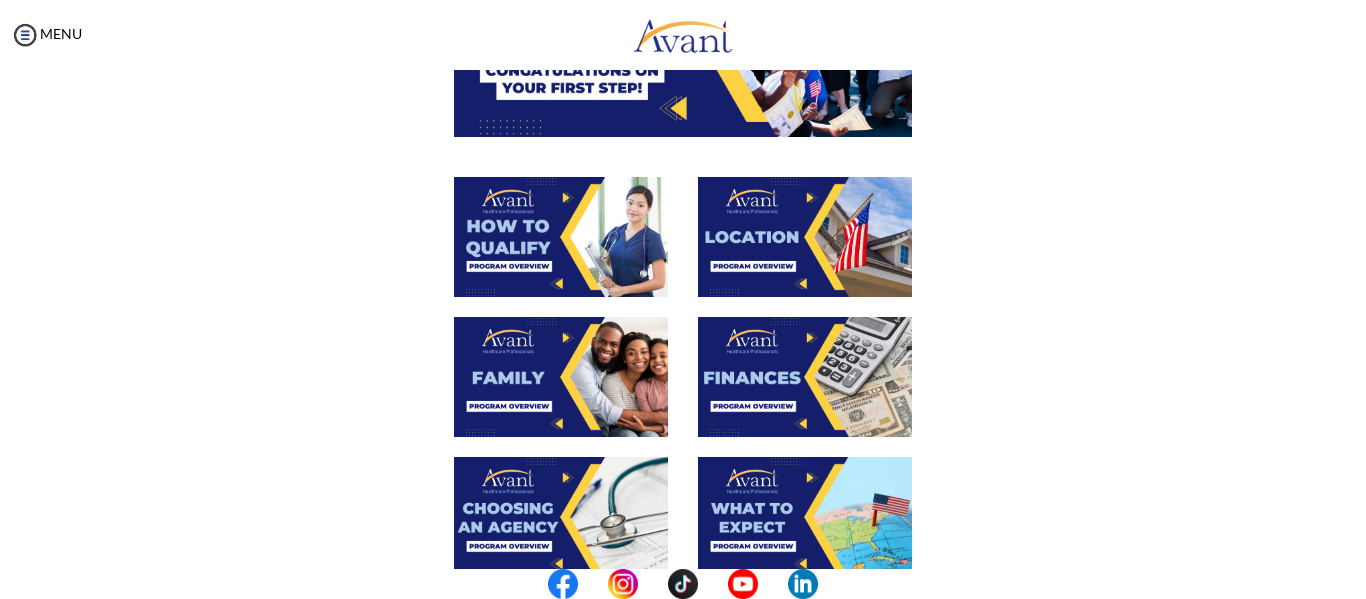 scroll, scrollTop: 360, scrollLeft: 0, axis: vertical 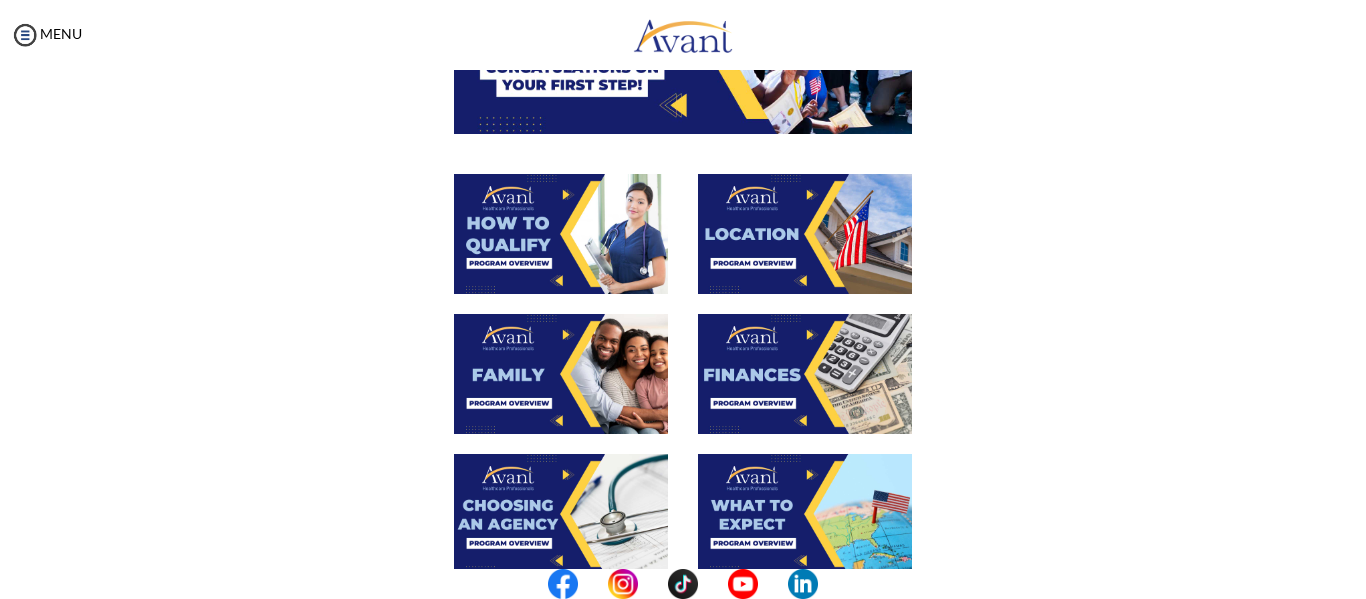 click at bounding box center (805, 234) 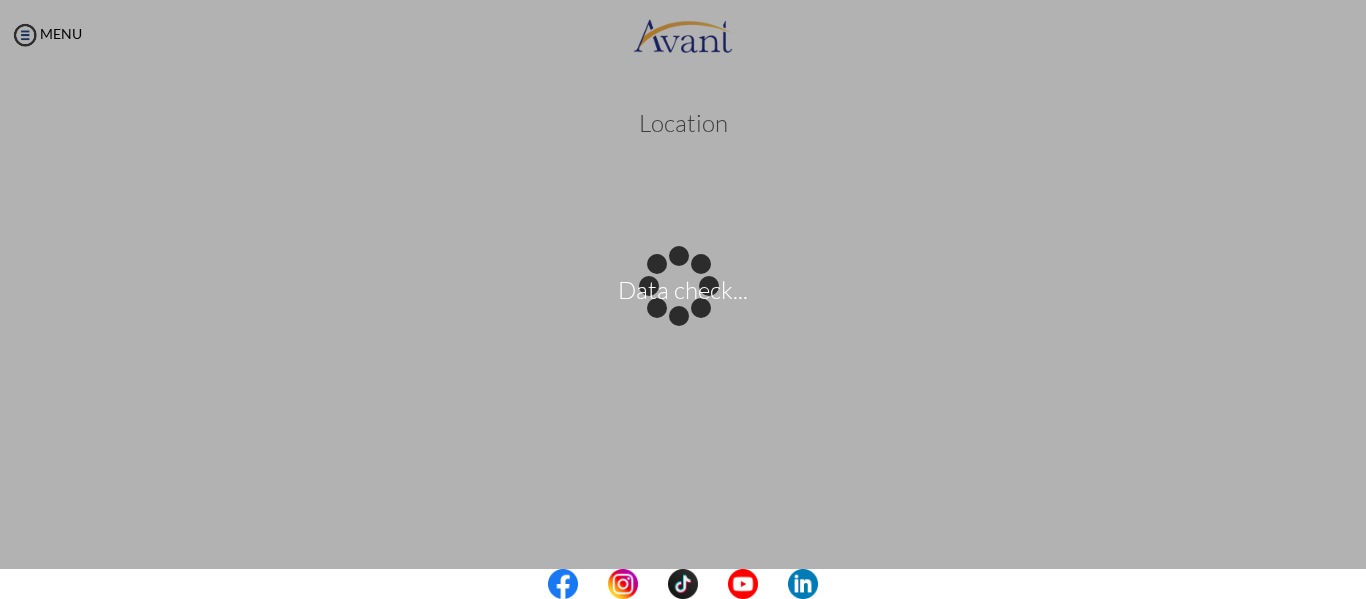 click on "Data check...
Maintenance break. Please come back in 2 hours.
MENU
My Status
What is the next step?
We would like you to watch the introductory video Begin with Avant
We would like you to watch the program video Watch Program Video
We would like you to complete English exam Take Language Test
We would like you to complete clinical assessment Take Clinical Test
We would like you to complete qualification survey Take Qualification Survey
We would like you to watch expectations video Watch Expectations Video
You will be contacted by recruiter to schedule a call.
Your application is being reviewed. Please check your email regularly.
Process Overview
Check off each step as you go to track your progress!" at bounding box center [683, 299] 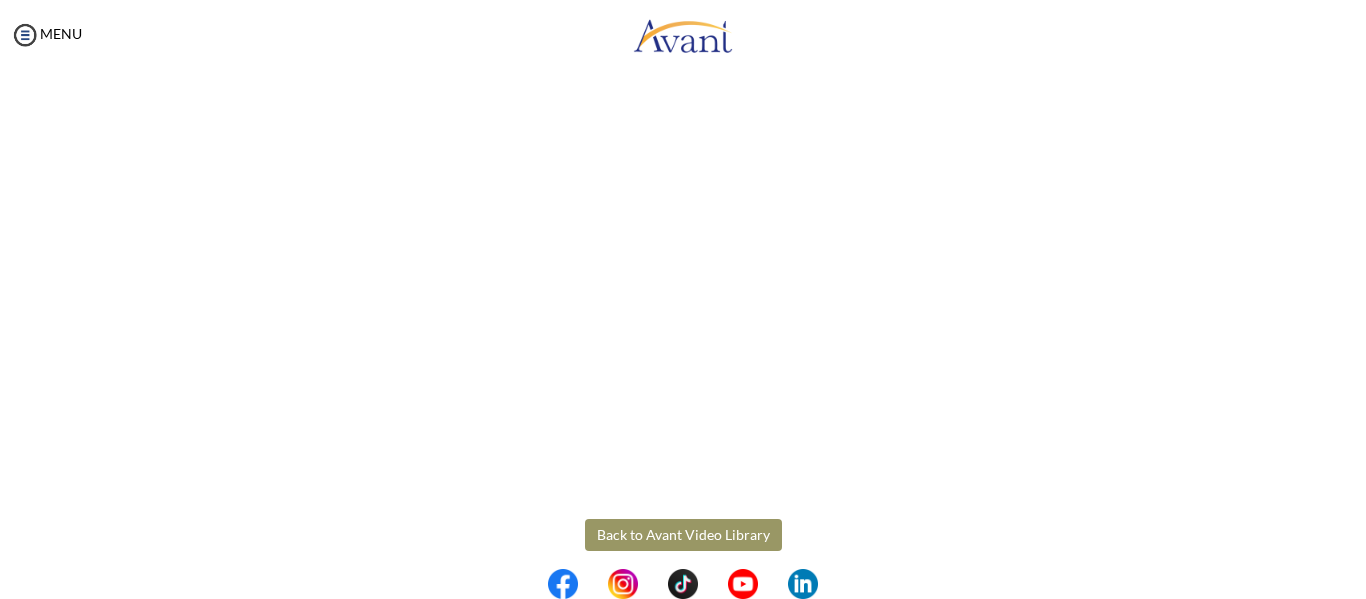 scroll, scrollTop: 385, scrollLeft: 0, axis: vertical 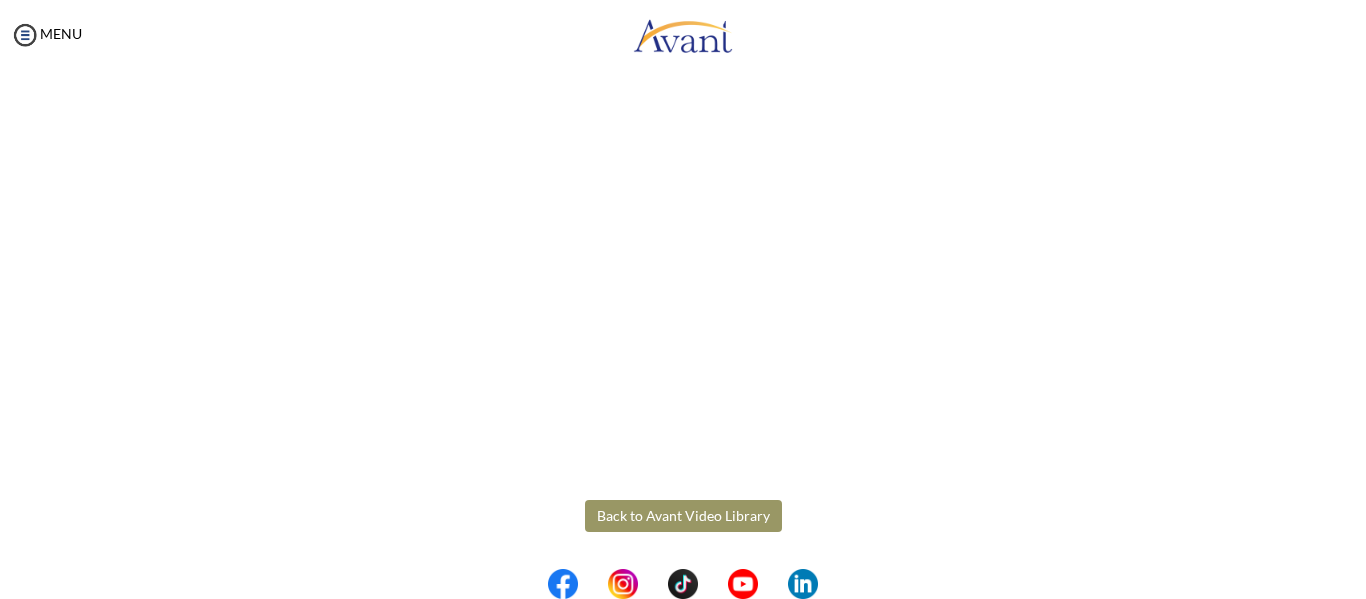 click on "Back to Avant Video Library" at bounding box center [683, 516] 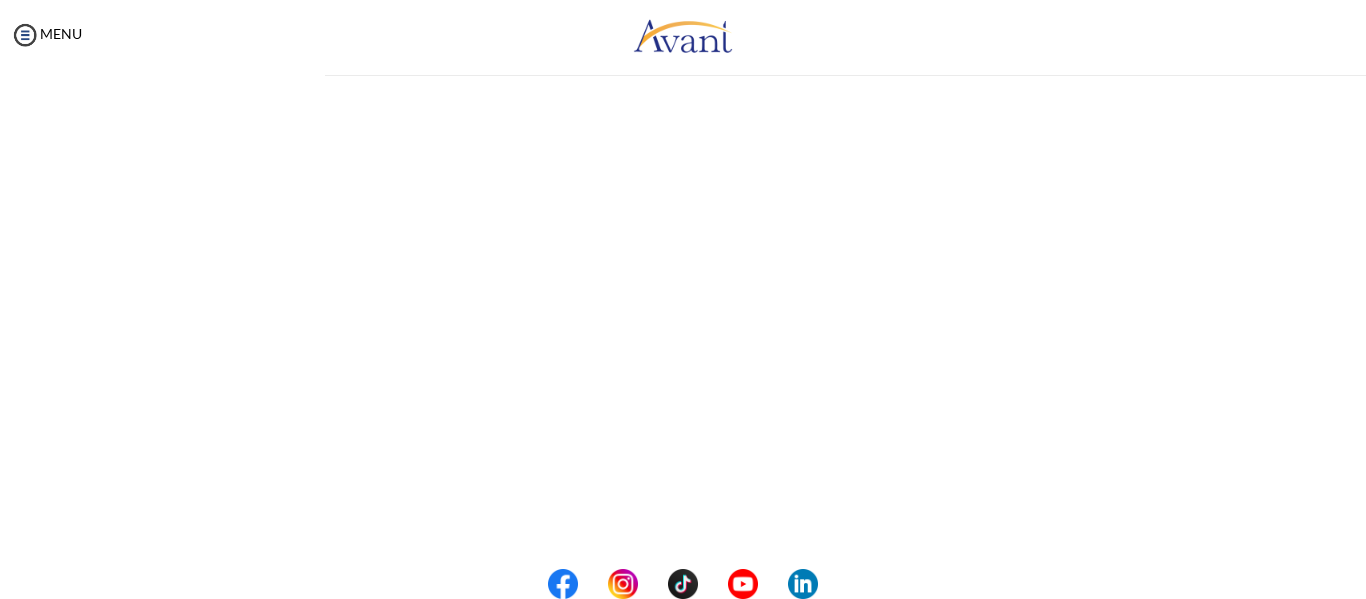 scroll, scrollTop: 385, scrollLeft: 0, axis: vertical 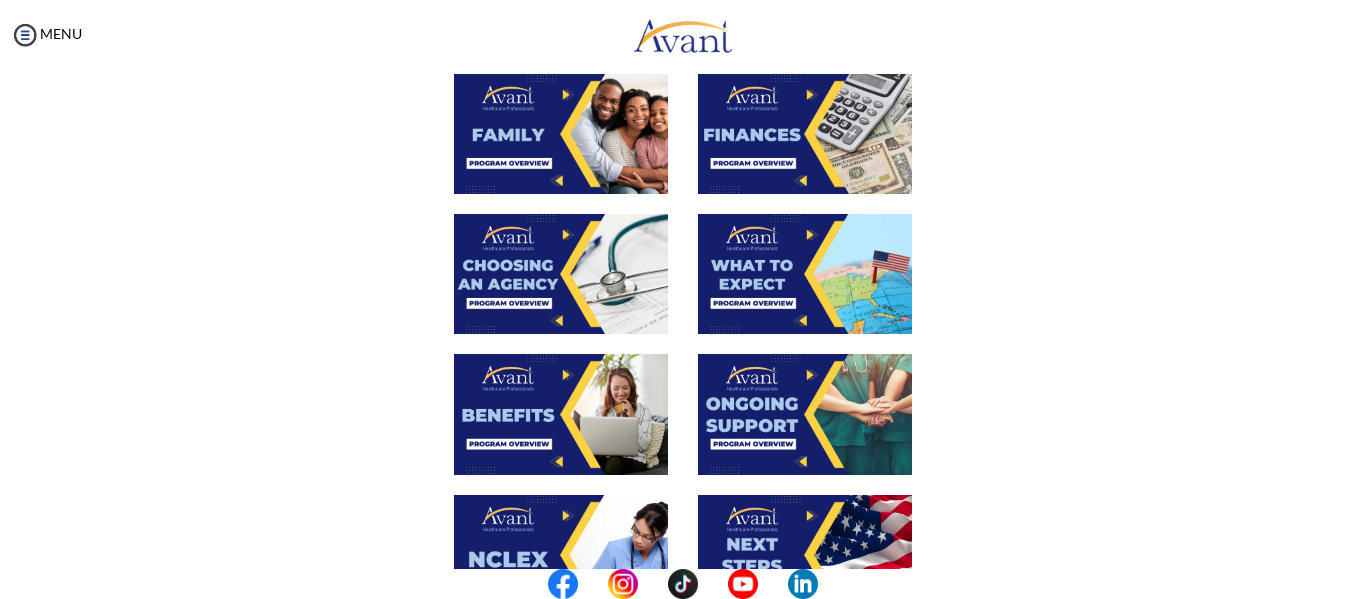 click at bounding box center (561, 134) 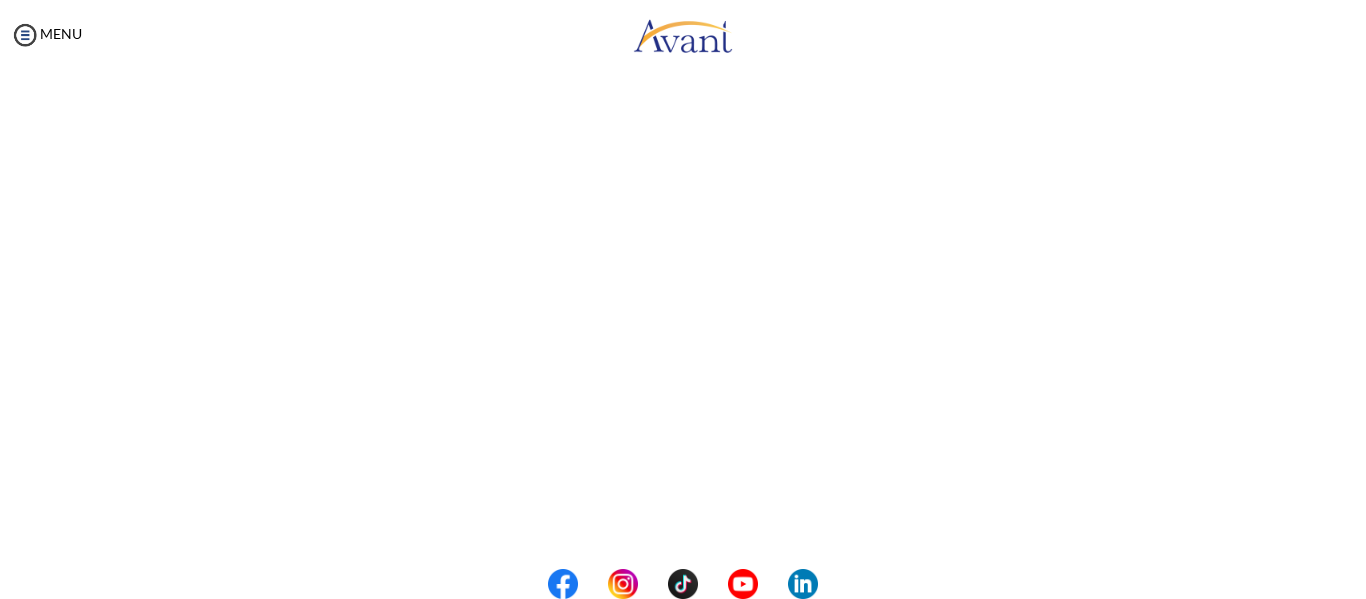 scroll, scrollTop: 364, scrollLeft: 0, axis: vertical 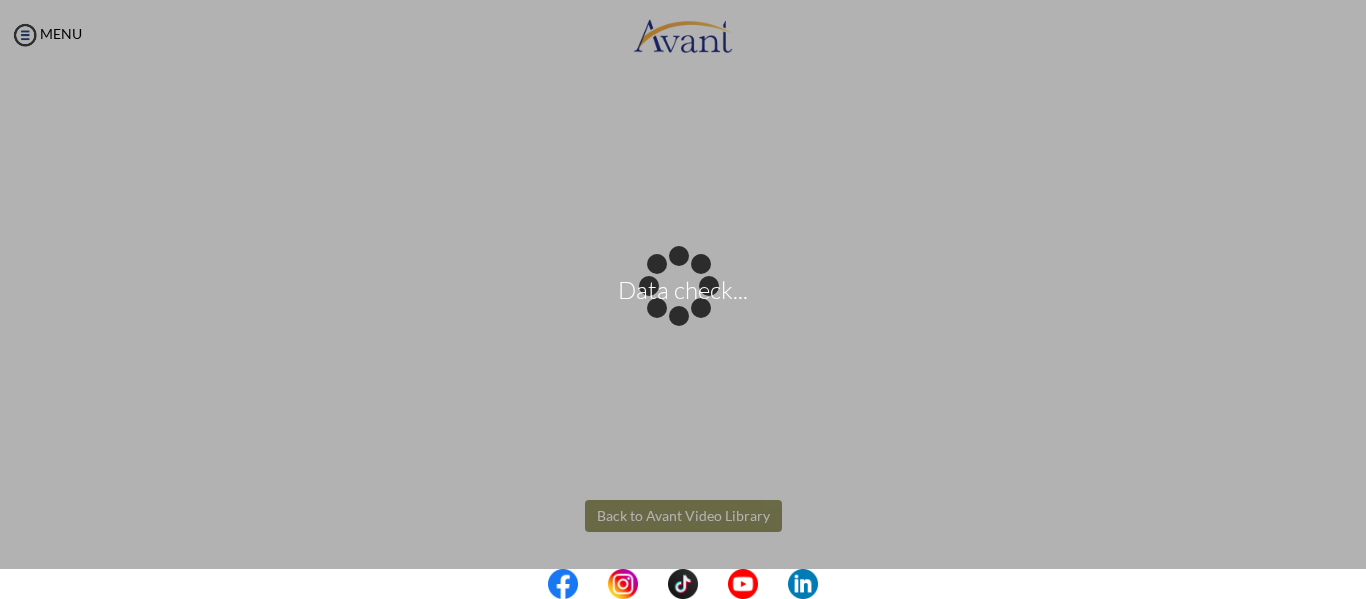 click on "Data check...
Maintenance break. Please come back in 2 hours.
MENU
My Status
What is the next step?
We would like you to watch the introductory video Begin with Avant
We would like you to watch the program video Watch Program Video
We would like you to complete English exam Take Language Test
We would like you to complete clinical assessment Take Clinical Test
We would like you to complete qualification survey Take Qualification Survey
We would like you to watch expectations video Watch Expectations Video
You will be contacted by recruiter to schedule a call.
Your application is being reviewed. Please check your email regularly.
Process Overview
Check off each step as you go to track your progress!" at bounding box center (683, 299) 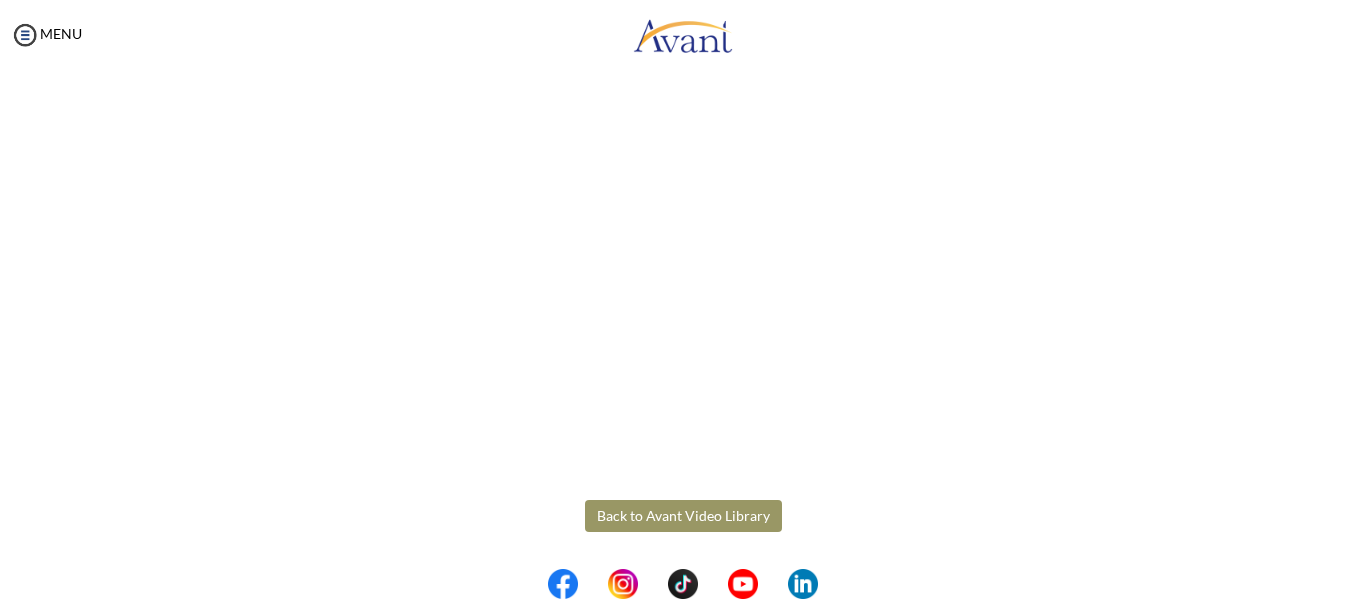 click on "Back to Avant Video Library" at bounding box center [683, 516] 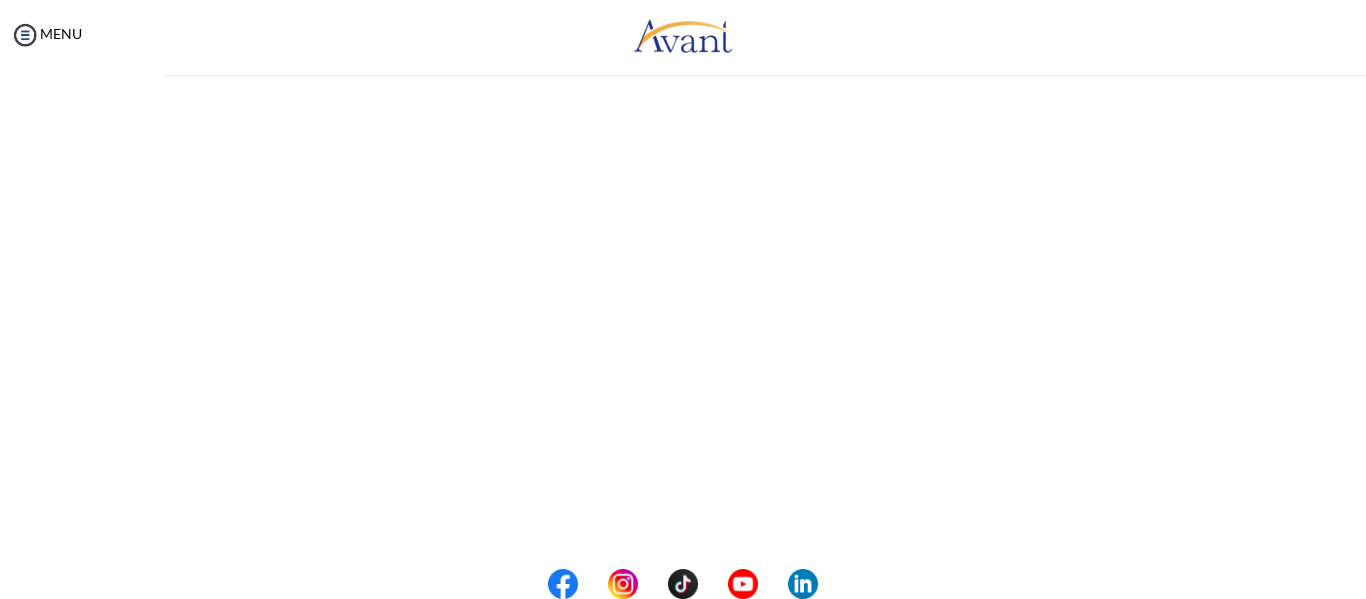 scroll, scrollTop: 0, scrollLeft: 0, axis: both 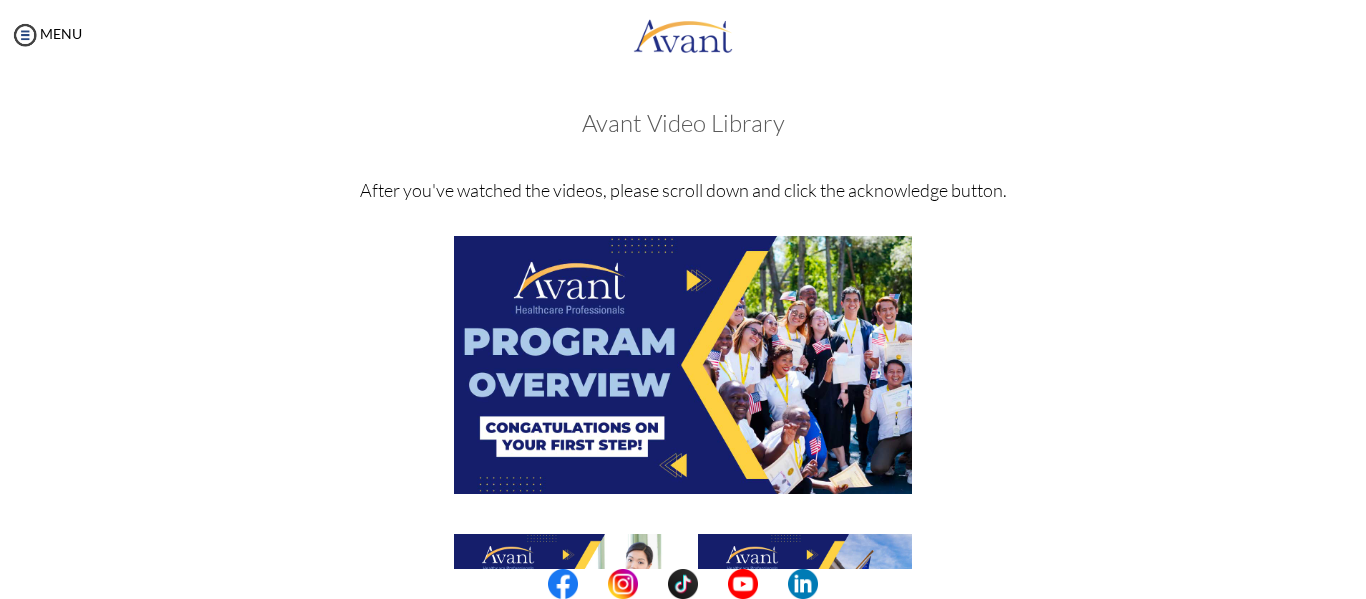 click at bounding box center [683, 384] 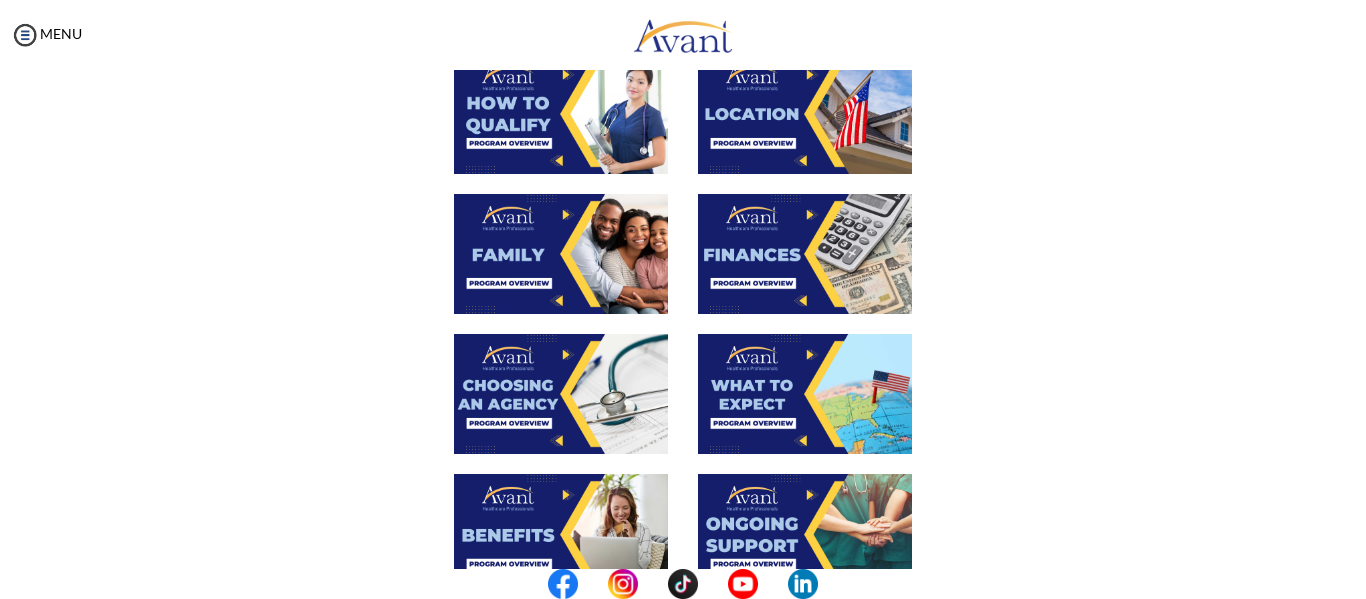 scroll, scrollTop: 520, scrollLeft: 0, axis: vertical 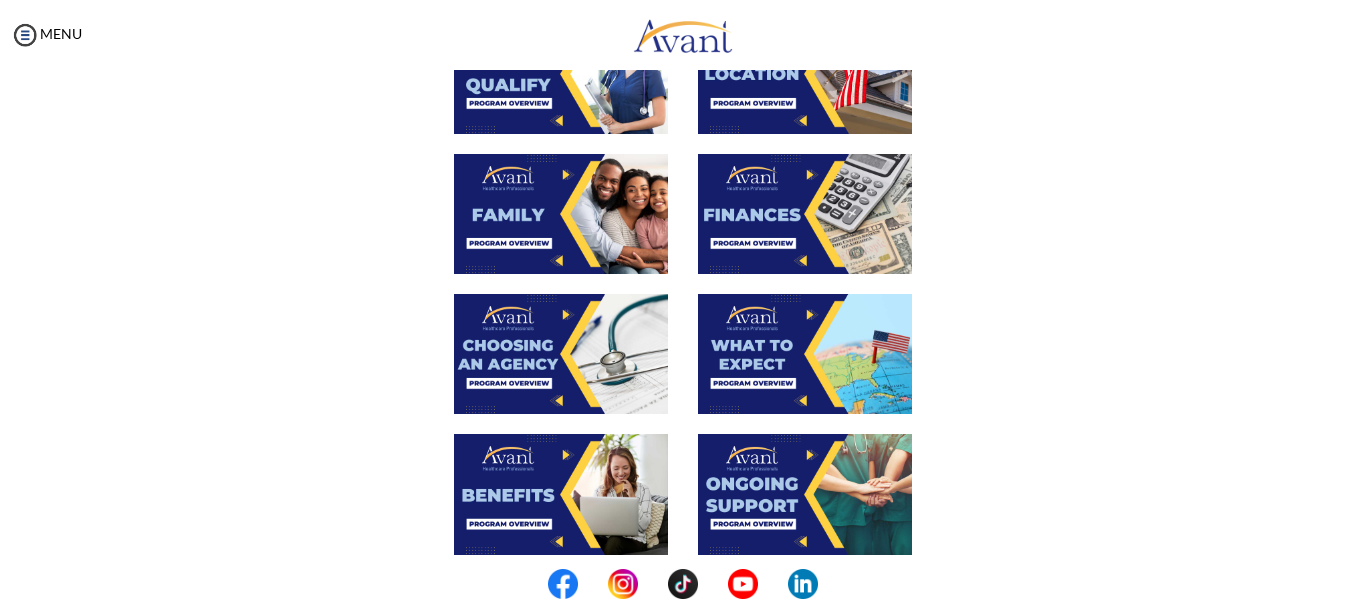 click at bounding box center [805, 214] 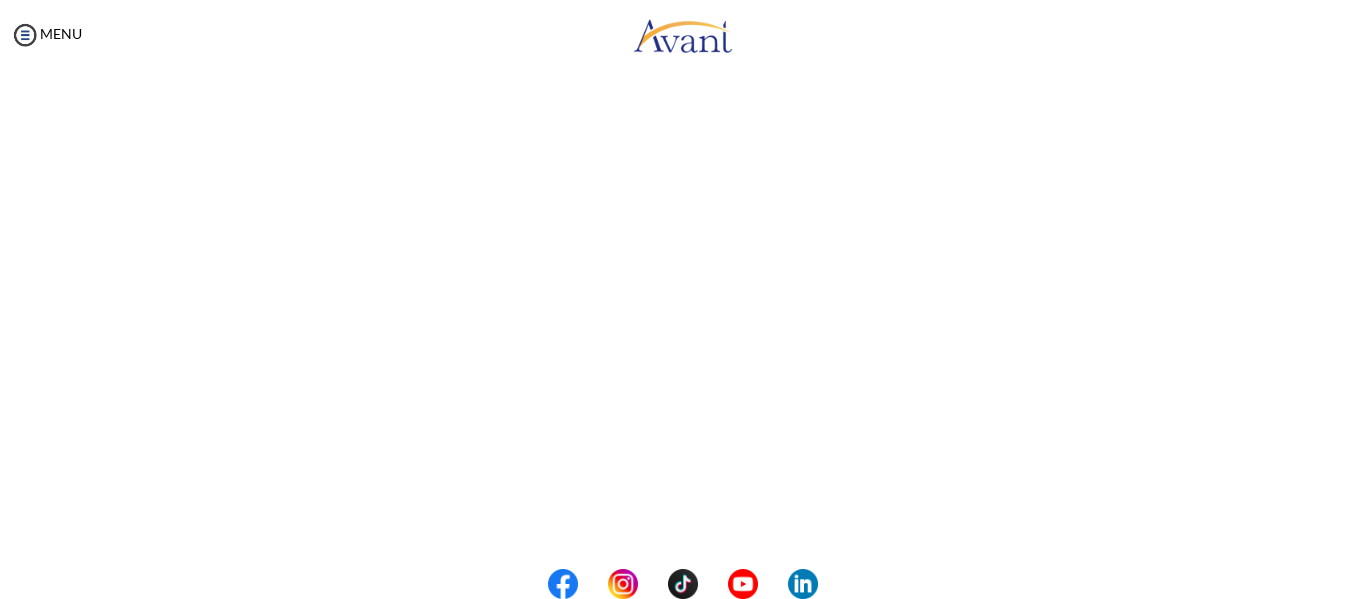 scroll, scrollTop: 196, scrollLeft: 0, axis: vertical 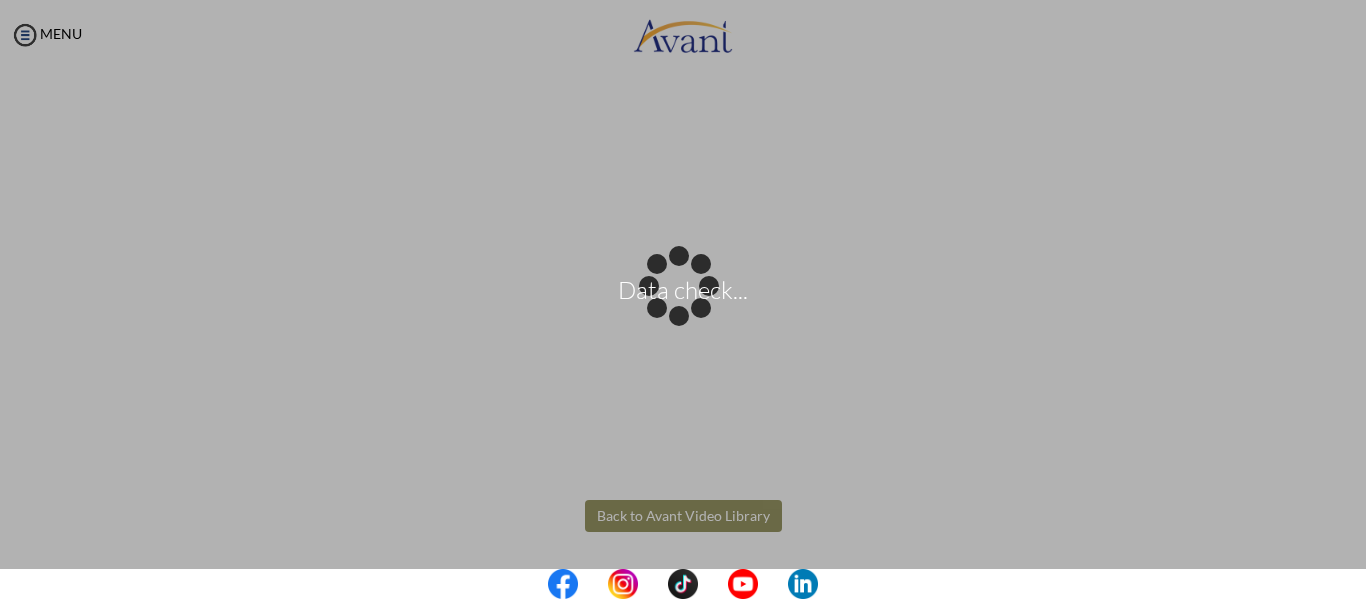 click on "Data check...
Maintenance break. Please come back in 2 hours.
MENU
My Status
What is the next step?
We would like you to watch the introductory video Begin with Avant
We would like you to watch the program video Watch Program Video
We would like you to complete English exam Take Language Test
We would like you to complete clinical assessment Take Clinical Test
We would like you to complete qualification survey Take Qualification Survey
We would like you to watch expectations video Watch Expectations Video
You will be contacted by recruiter to schedule a call.
Your application is being reviewed. Please check your email regularly.
Process Overview
Check off each step as you go to track your progress!" at bounding box center (683, 299) 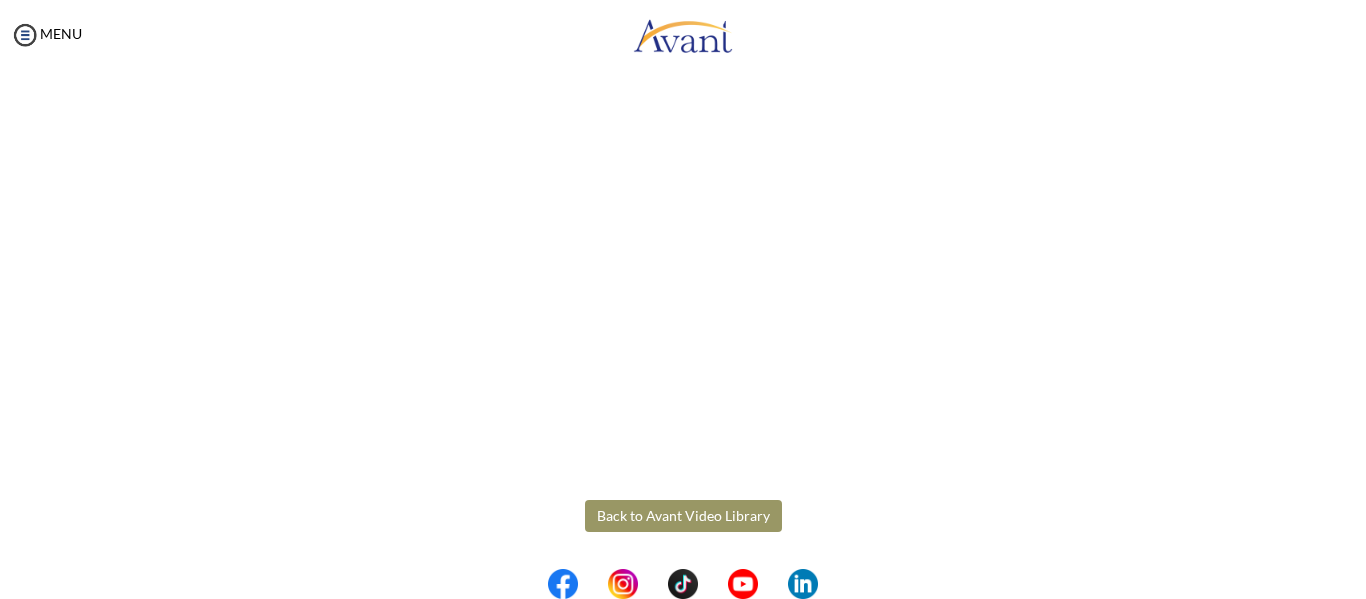 click on "Back to Avant Video Library" at bounding box center [683, 516] 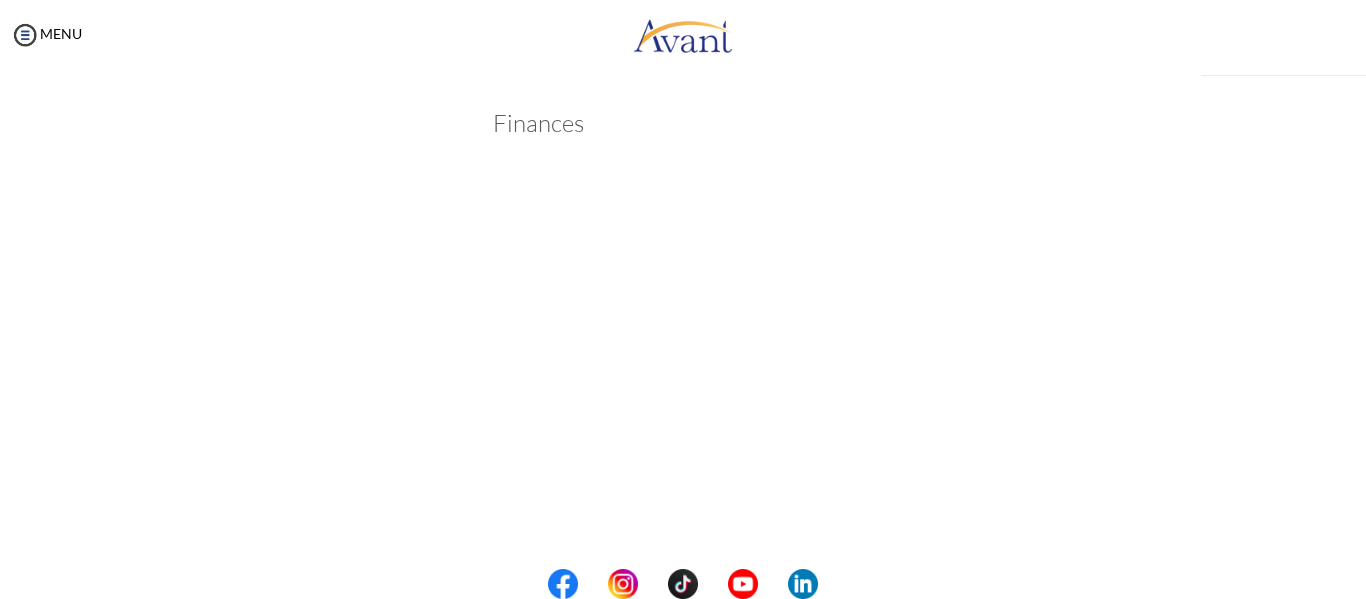 scroll, scrollTop: 385, scrollLeft: 0, axis: vertical 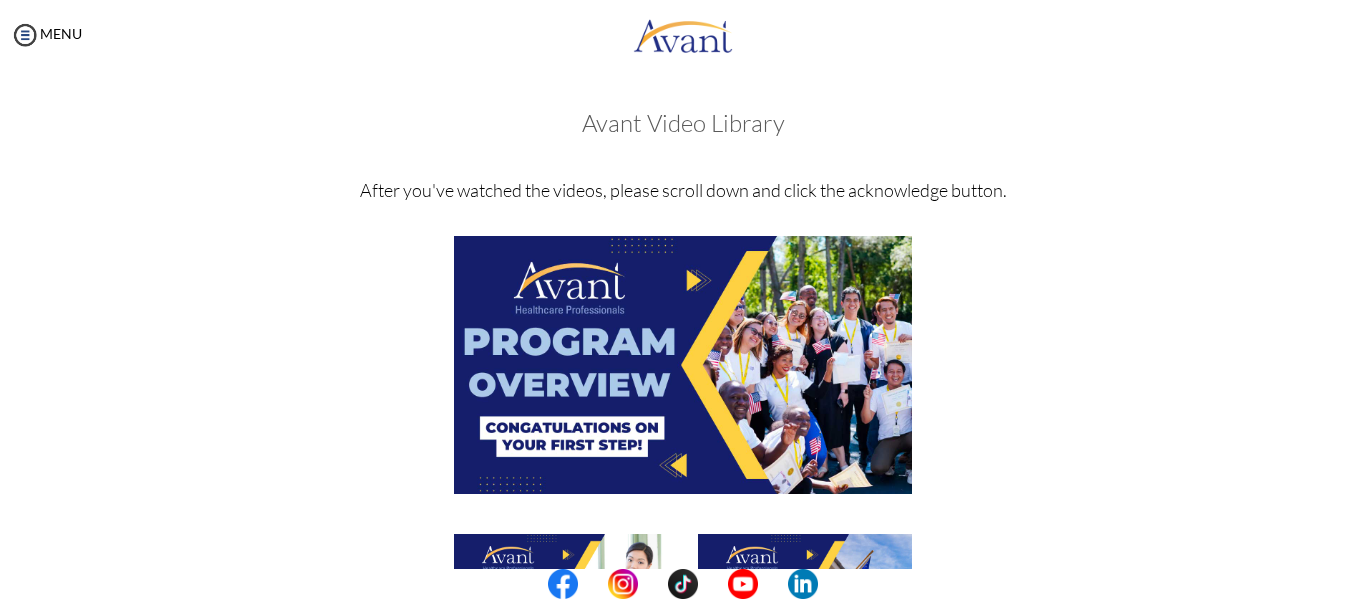 click at bounding box center (683, 384) 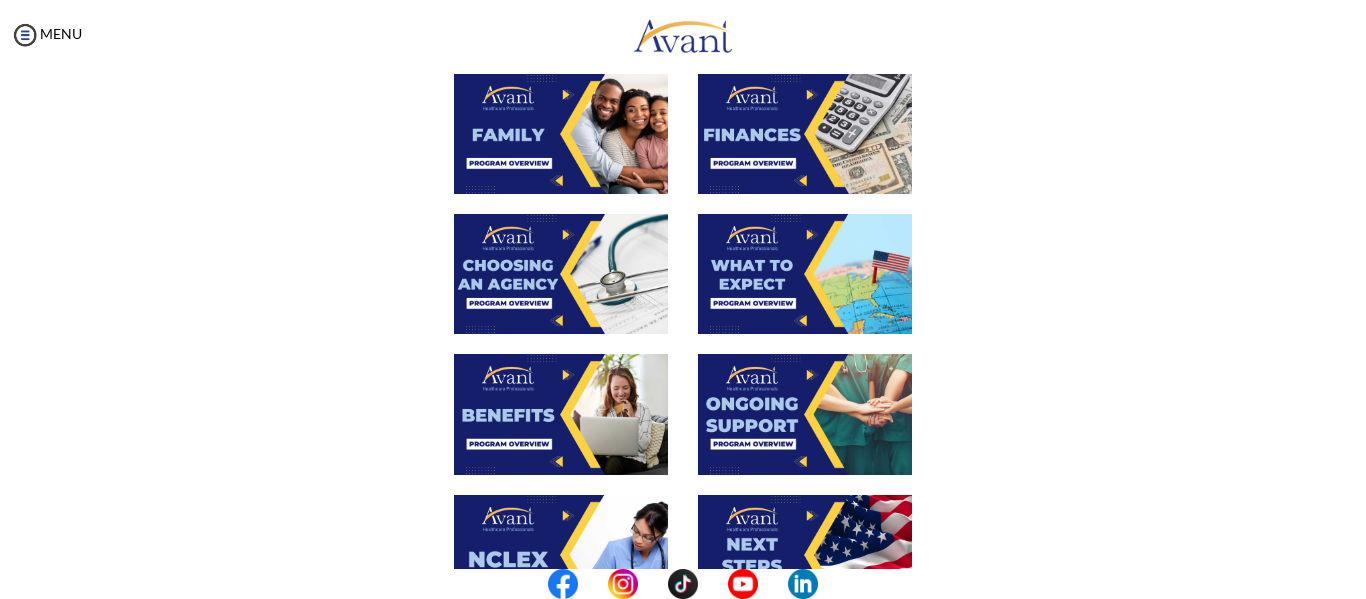 scroll, scrollTop: 640, scrollLeft: 0, axis: vertical 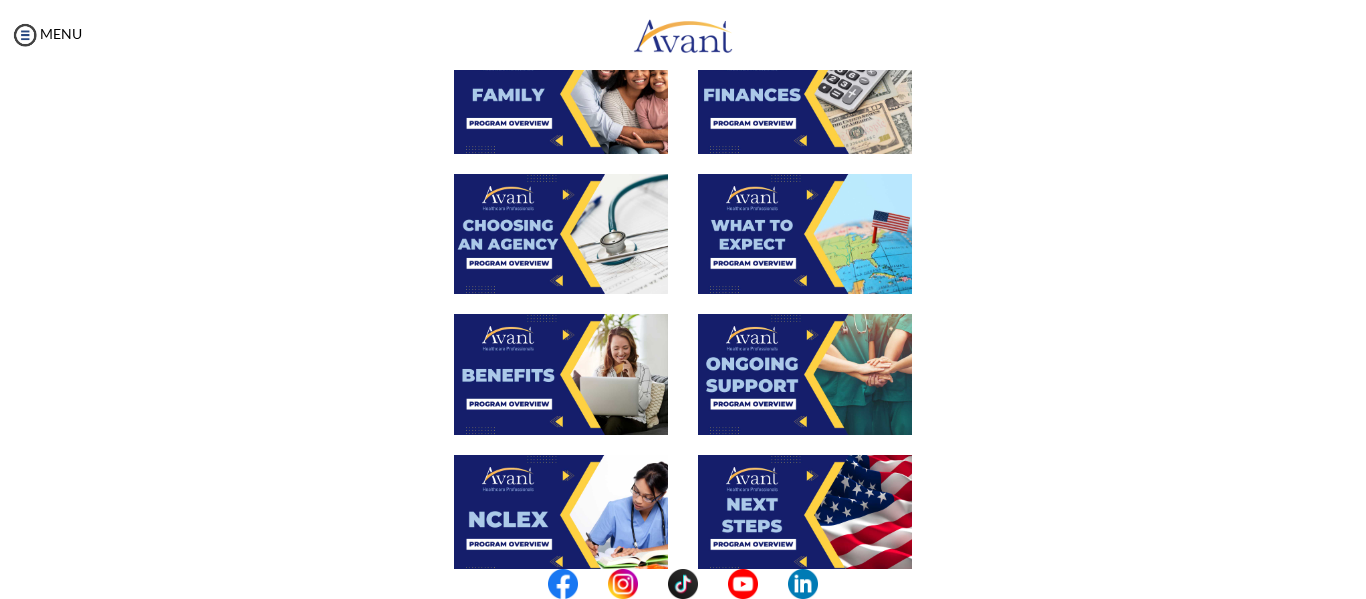 click at bounding box center (561, 234) 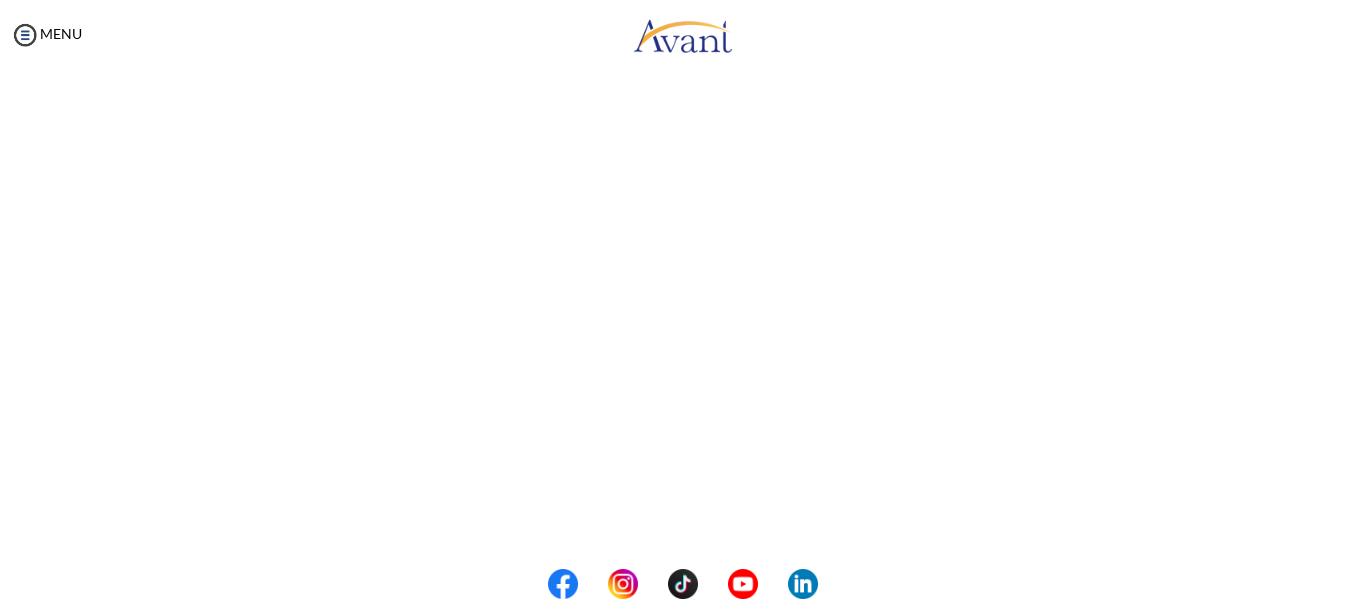 scroll, scrollTop: 185, scrollLeft: 0, axis: vertical 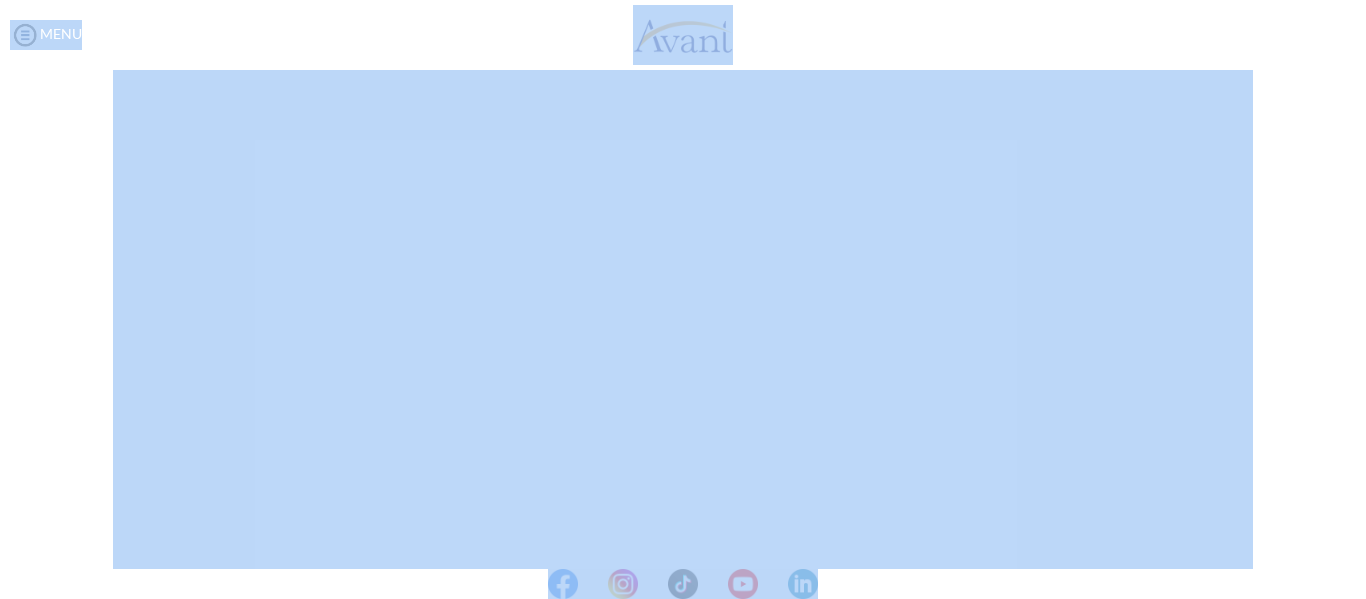 drag, startPoint x: 1294, startPoint y: 348, endPoint x: 1289, endPoint y: 436, distance: 88.14193 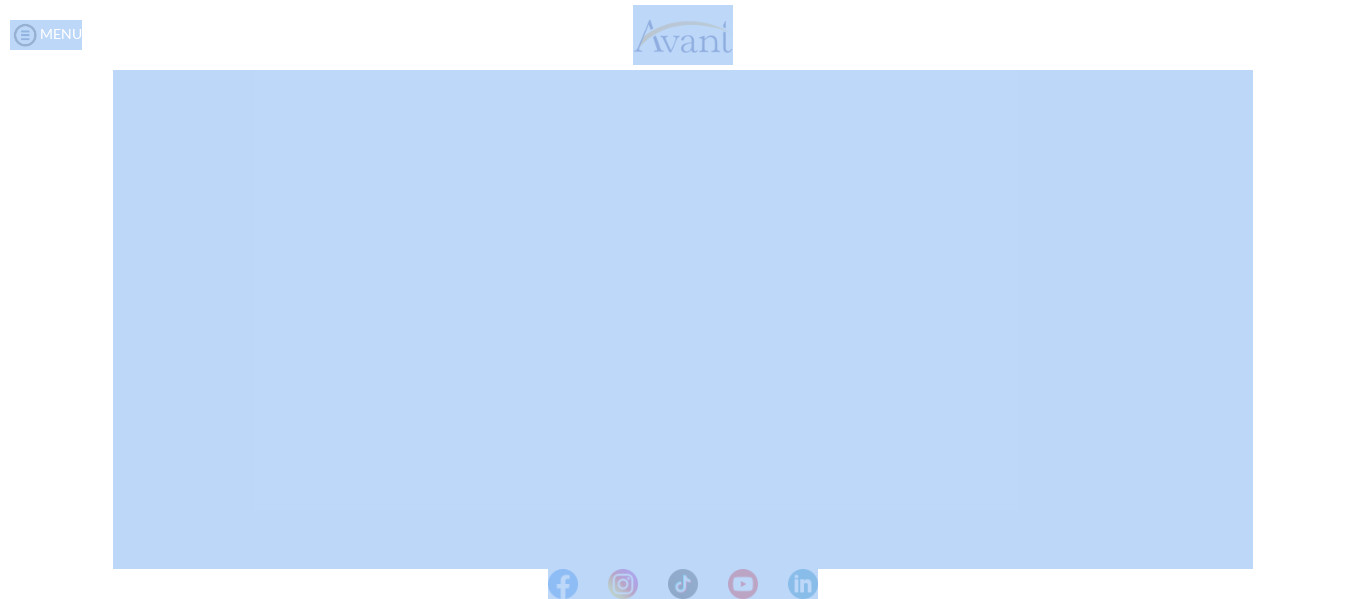 scroll, scrollTop: 326, scrollLeft: 0, axis: vertical 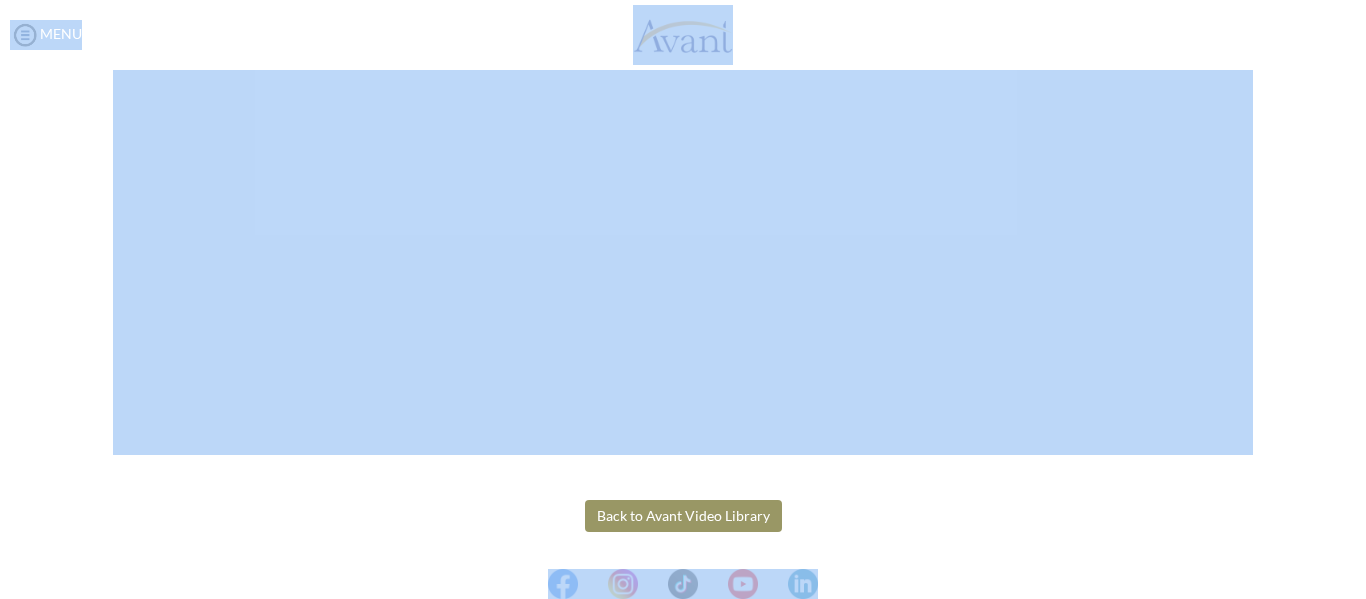 click on "Back to Avant Video Library" at bounding box center (683, 516) 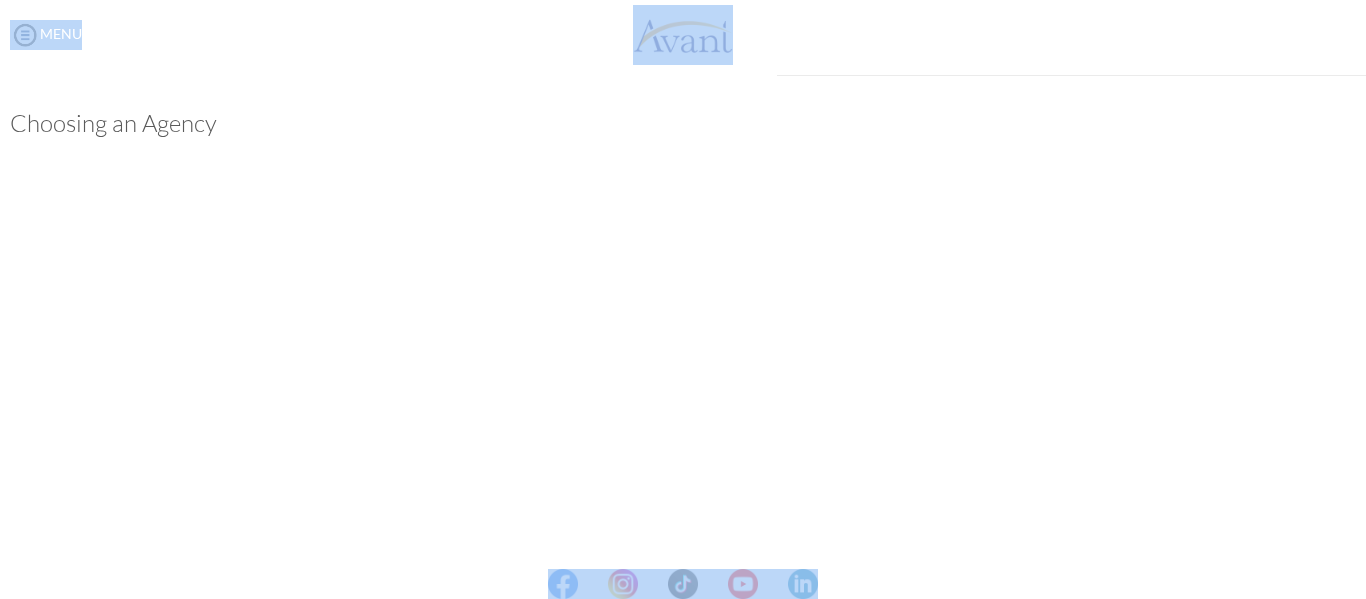 scroll, scrollTop: 598, scrollLeft: 0, axis: vertical 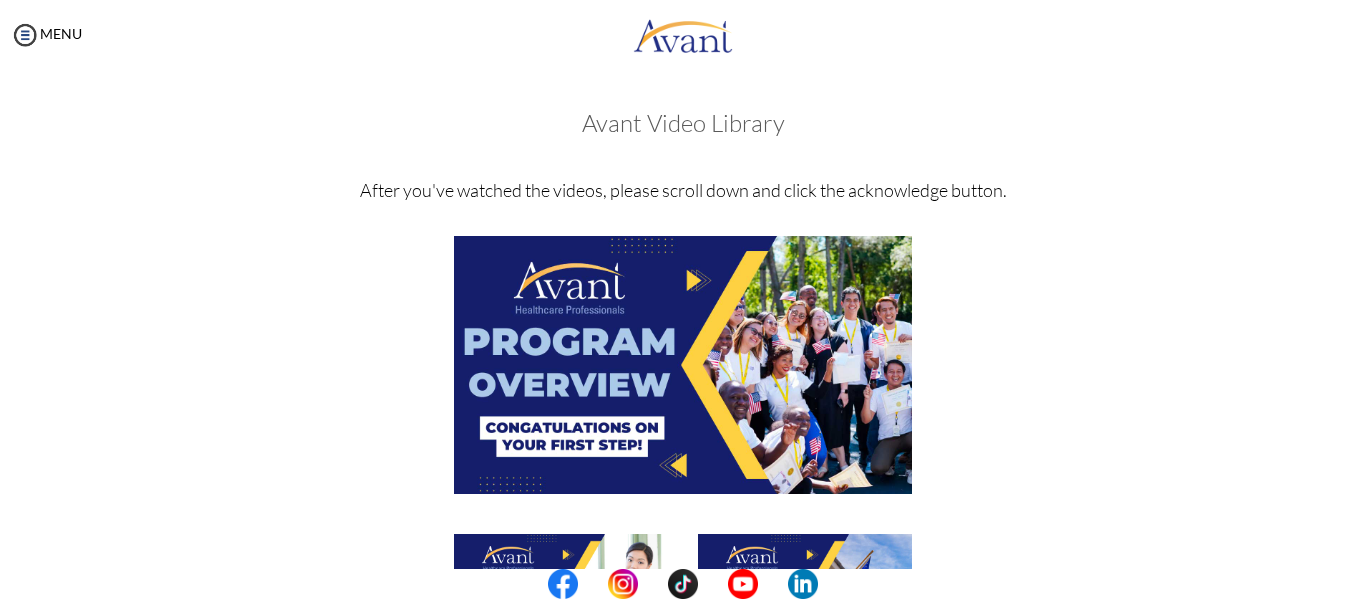 drag, startPoint x: 1025, startPoint y: 320, endPoint x: 1009, endPoint y: 451, distance: 131.97348 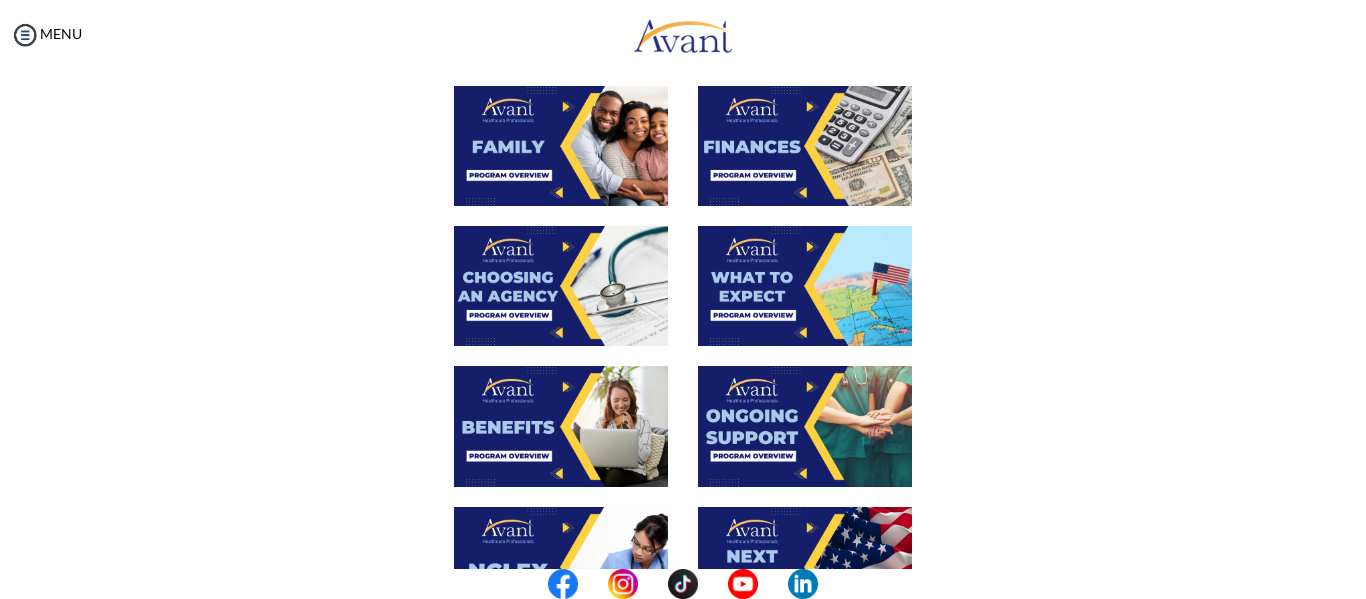 scroll, scrollTop: 680, scrollLeft: 0, axis: vertical 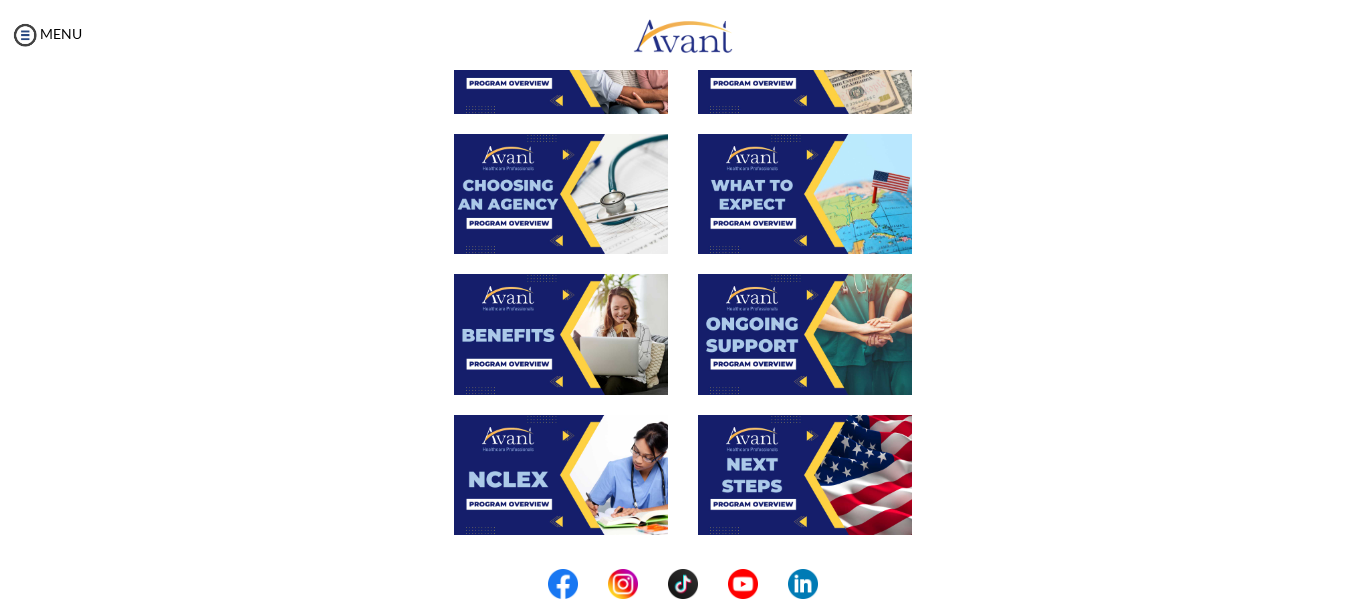 click at bounding box center (805, 194) 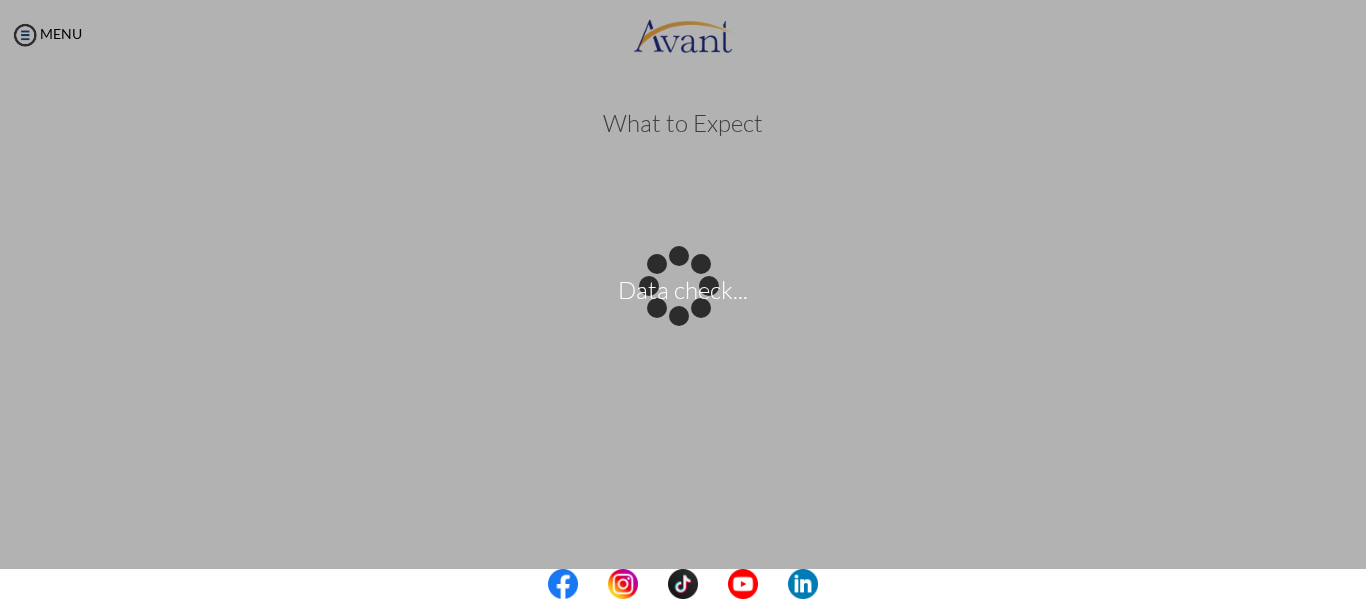 click on "Data check...
Maintenance break. Please come back in 2 hours.
MENU
My Status
What is the next step?
We would like you to watch the introductory video Begin with Avant
We would like you to watch the program video Watch Program Video
We would like you to complete English exam Take Language Test
We would like you to complete clinical assessment Take Clinical Test
We would like you to complete qualification survey Take Qualification Survey
We would like you to watch expectations video Watch Expectations Video
You will be contacted by recruiter to schedule a call.
Your application is being reviewed. Please check your email regularly.
Process Overview
Check off each step as you go to track your progress!" at bounding box center (683, 299) 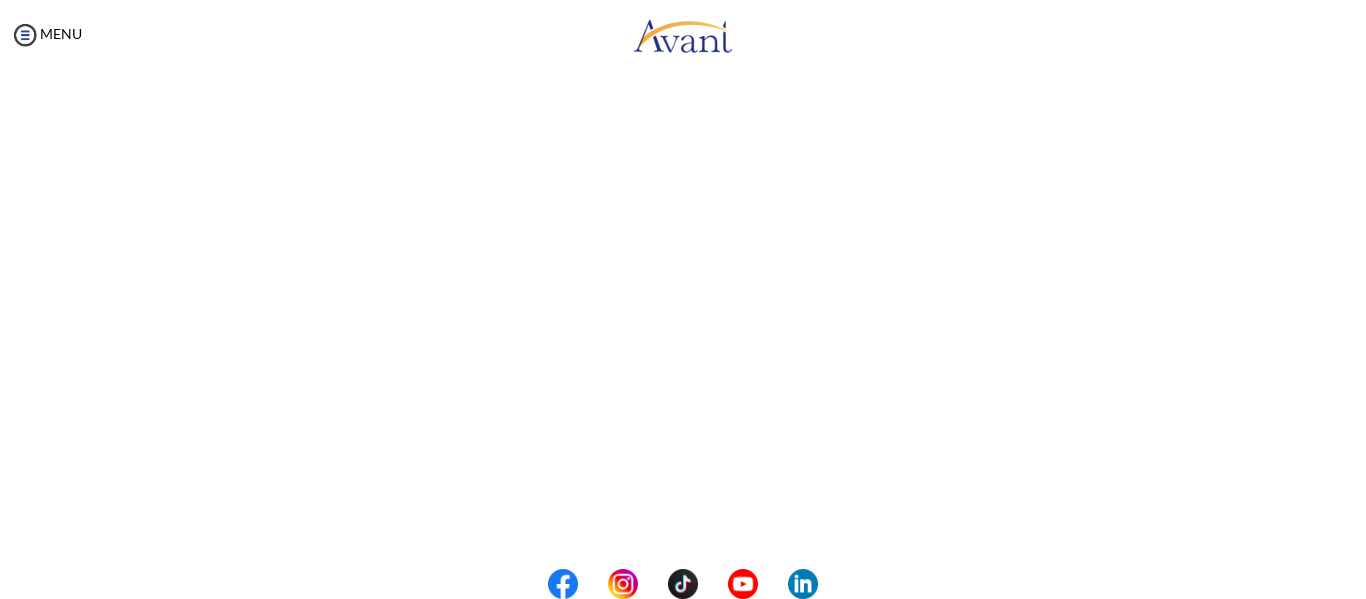 scroll, scrollTop: 360, scrollLeft: 0, axis: vertical 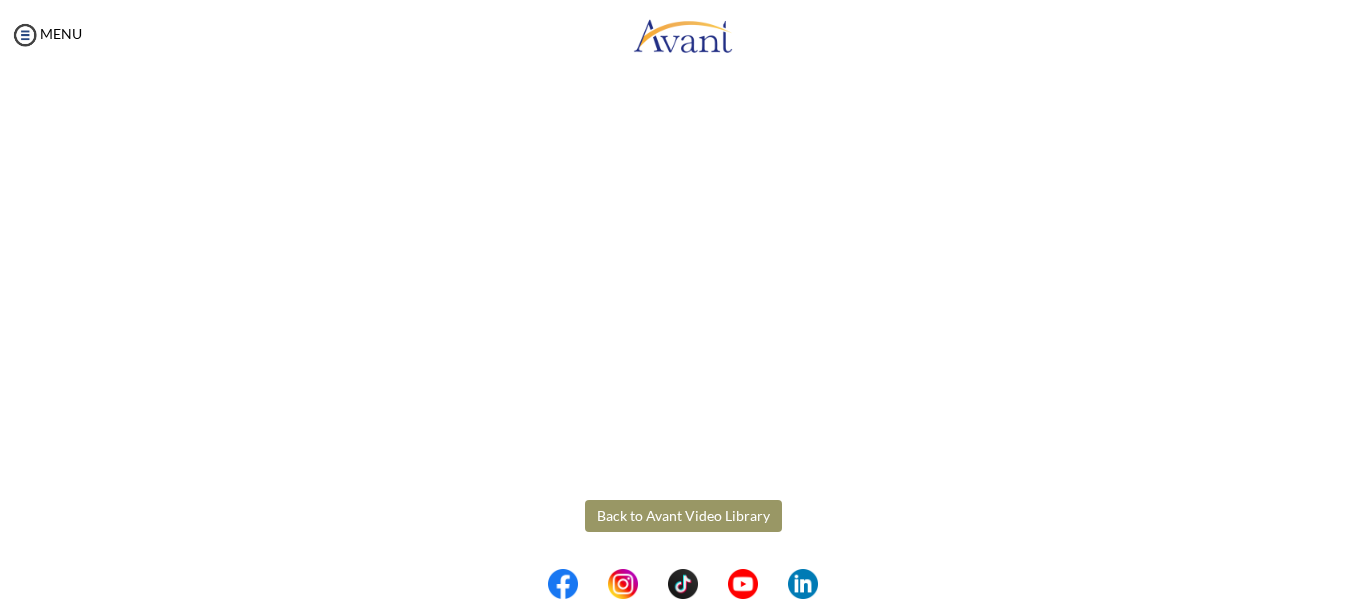 click on "Back to Avant Video Library" at bounding box center [683, 516] 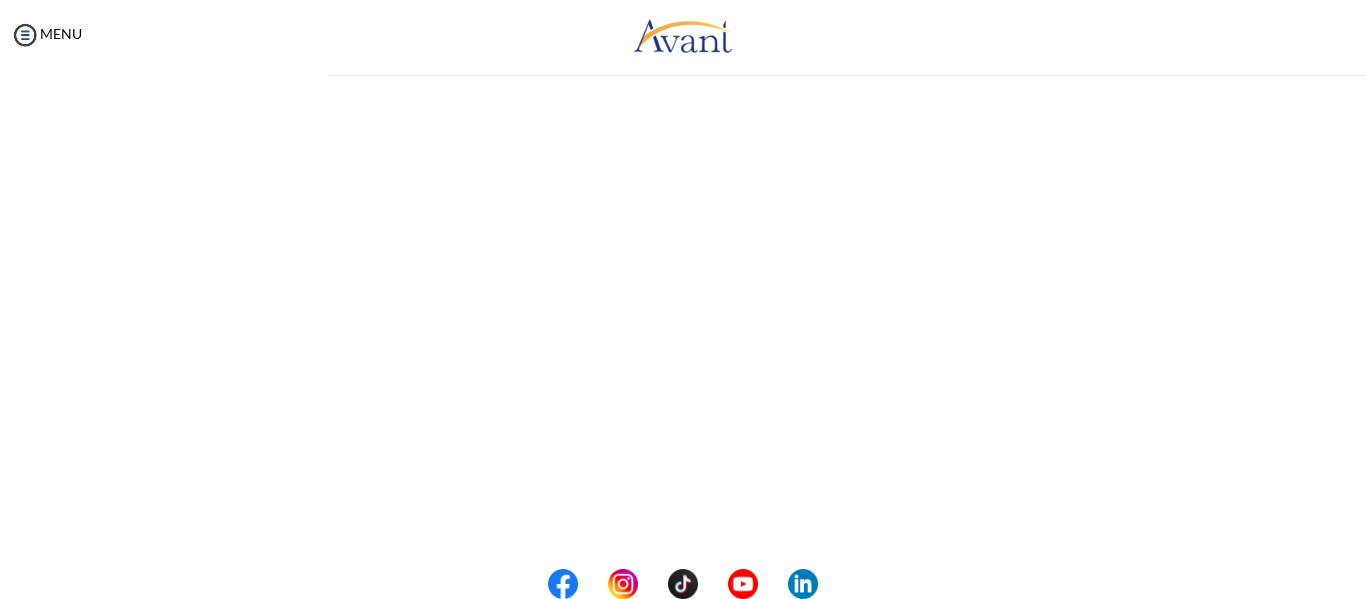 scroll, scrollTop: 598, scrollLeft: 0, axis: vertical 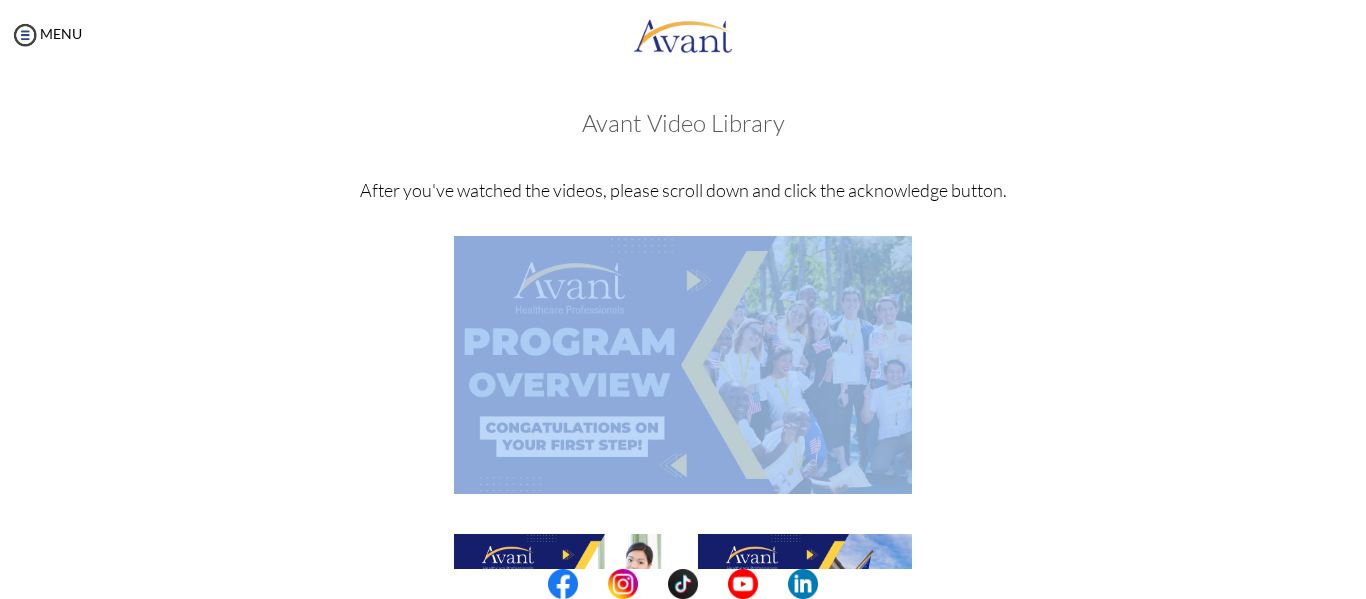 drag, startPoint x: 978, startPoint y: 505, endPoint x: 1331, endPoint y: 404, distance: 367.16483 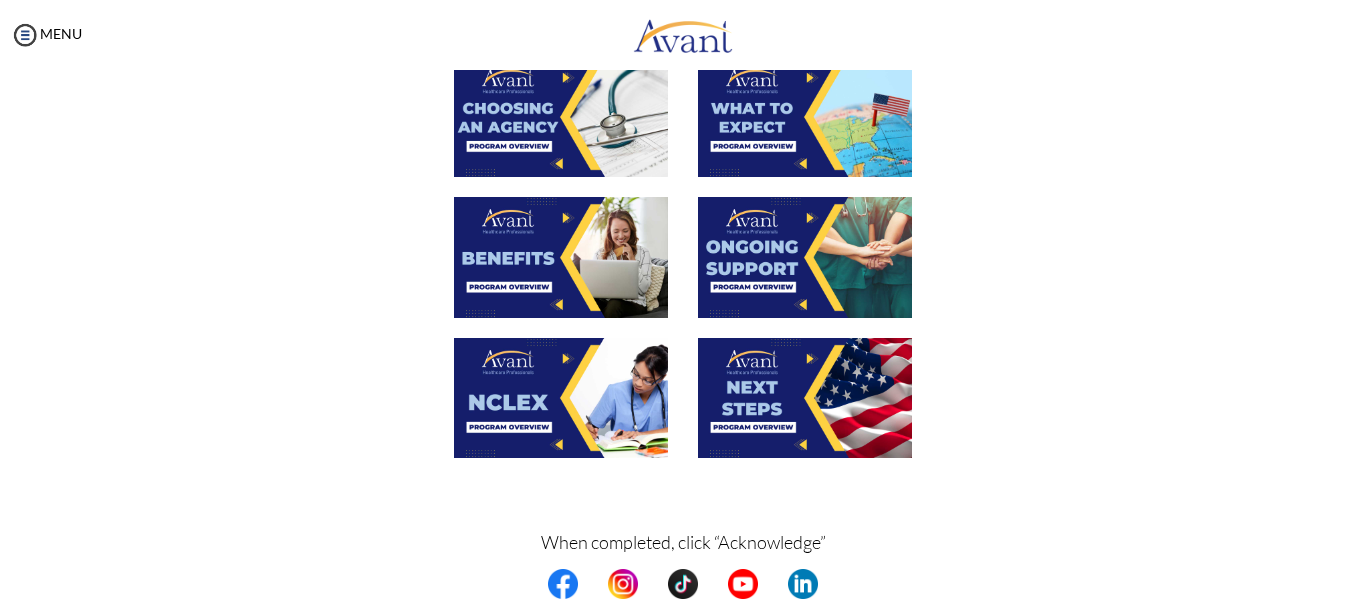 scroll, scrollTop: 760, scrollLeft: 0, axis: vertical 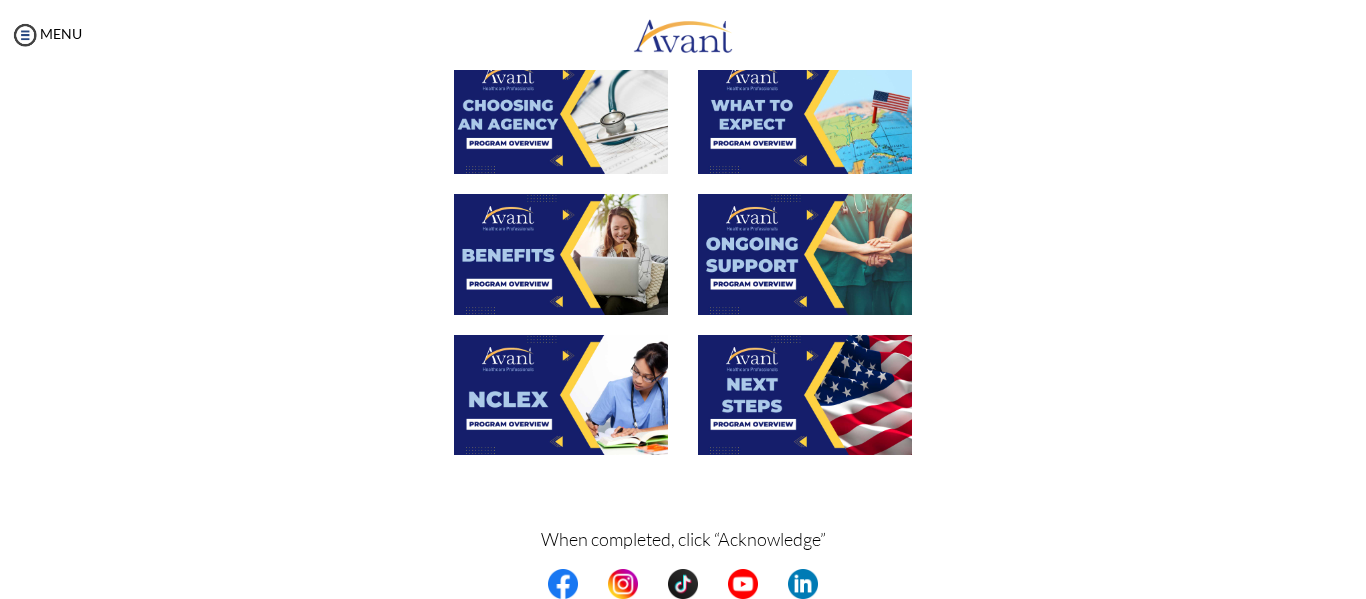 click at bounding box center (561, 254) 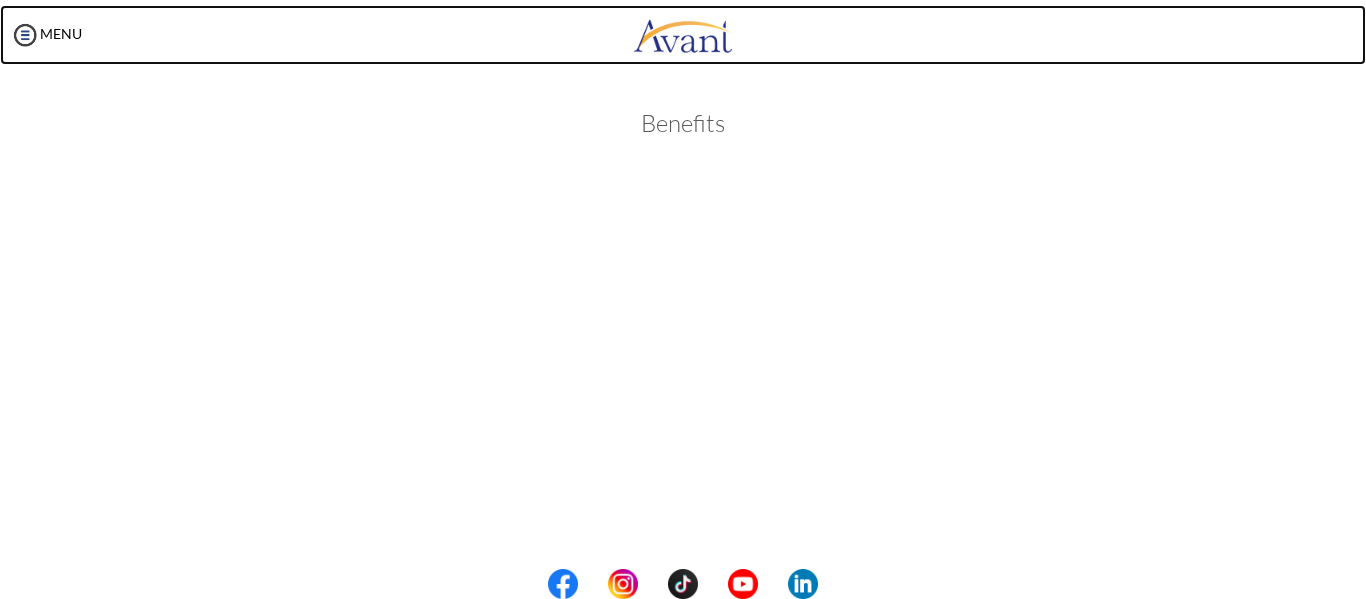 click at bounding box center [683, 35] 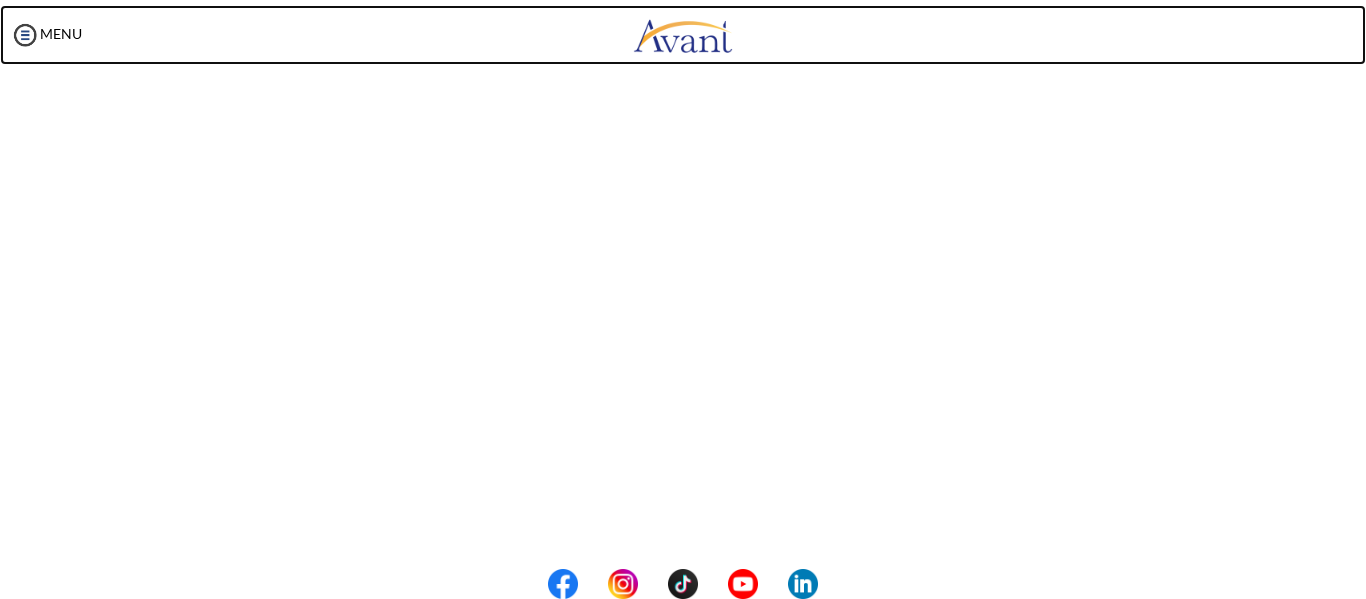 scroll, scrollTop: 294, scrollLeft: 0, axis: vertical 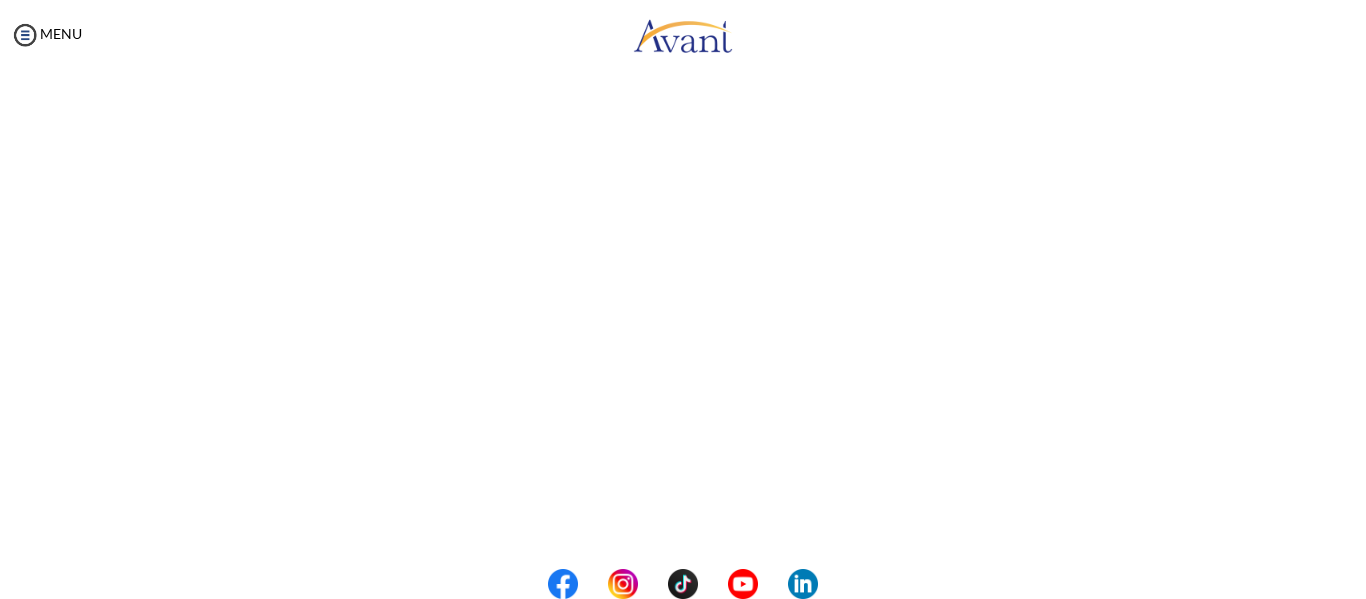 click on "My Status
What is the next step?
We would like you to watch the introductory video Begin with Avant
We would like you to watch the program video Watch Program Video
We would like you to complete English exam Take Language Test
We would like you to complete clinical assessment Take Clinical Test
We would like you to complete qualification survey Take Qualification Survey
We would like you to watch expectations video Watch Expectations Video
You will be contacted by recruiter to schedule a call.
Your application is being reviewed. Please check your email regularly.
Process Overview
Check off each step as you go to track your progress!
Application review
1 Watch the Avant Video Library ▢ Avant Video Library
Interview
1 Complete the Pre-Interview Survey ▢
2 ▢" at bounding box center [683, 369] 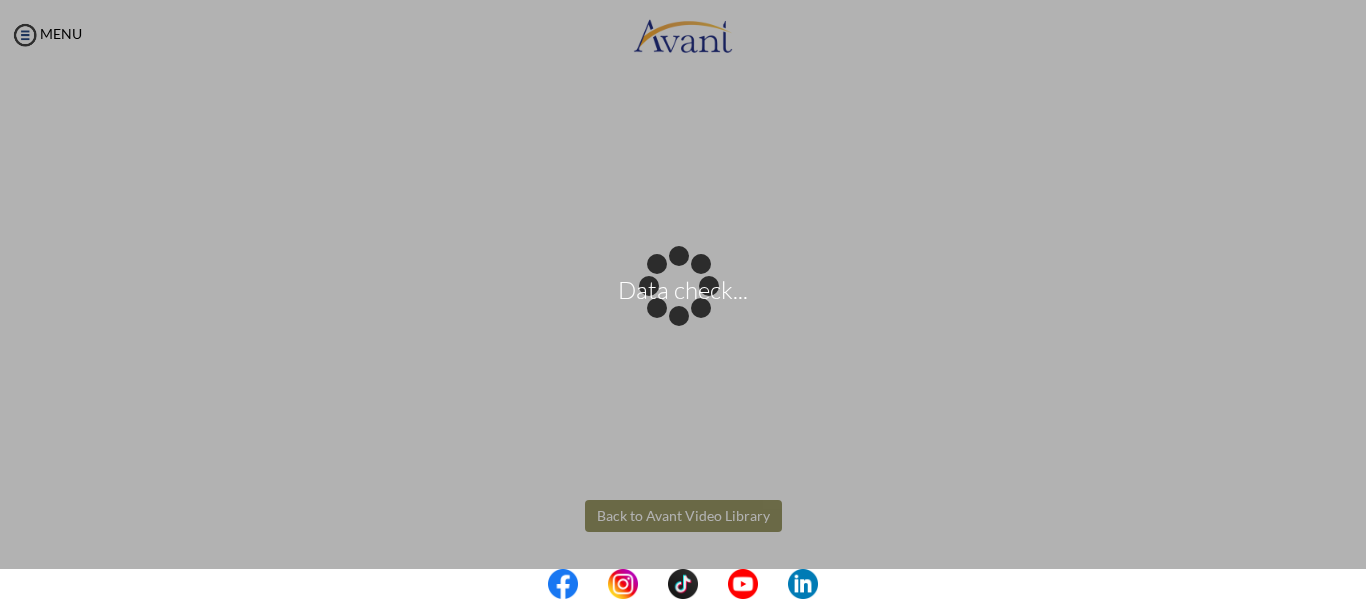 click on "Data check...
Maintenance break. Please come back in 2 hours.
MENU
My Status
What is the next step?
We would like you to watch the introductory video Begin with Avant
We would like you to watch the program video Watch Program Video
We would like you to complete English exam Take Language Test
We would like you to complete clinical assessment Take Clinical Test
We would like you to complete qualification survey Take Qualification Survey
We would like you to watch expectations video Watch Expectations Video
You will be contacted by recruiter to schedule a call.
Your application is being reviewed. Please check your email regularly.
Process Overview
Check off each step as you go to track your progress!" at bounding box center (683, 299) 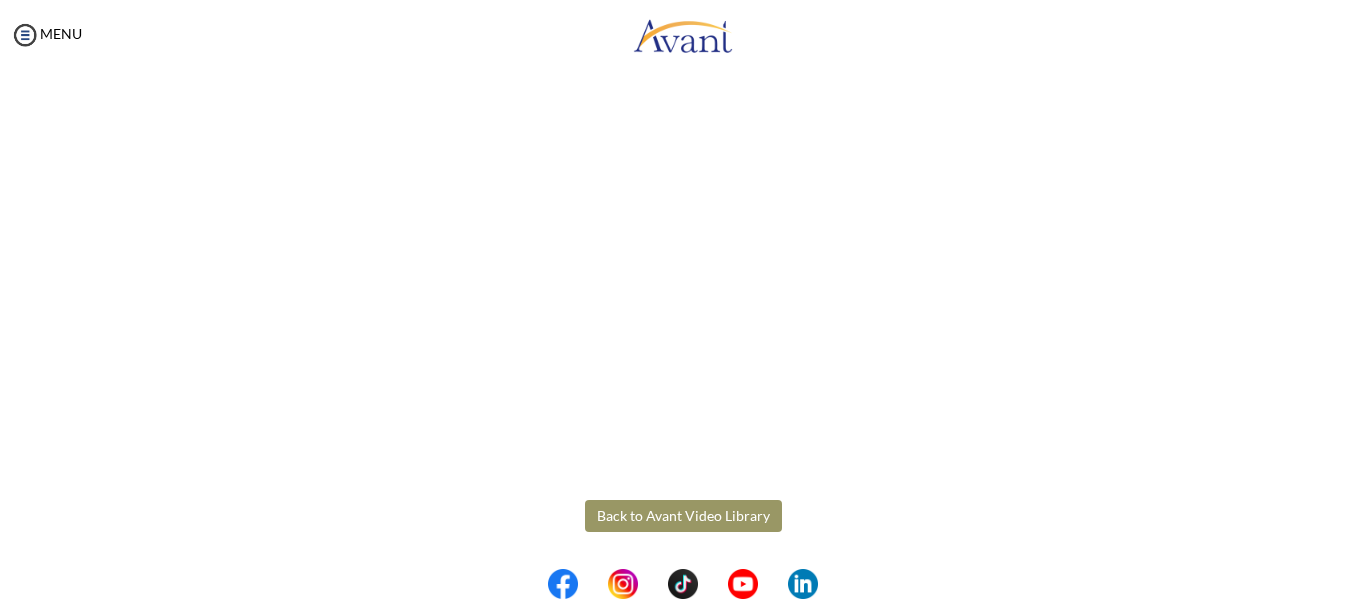 click on "Back to Avant Video Library" at bounding box center [683, 516] 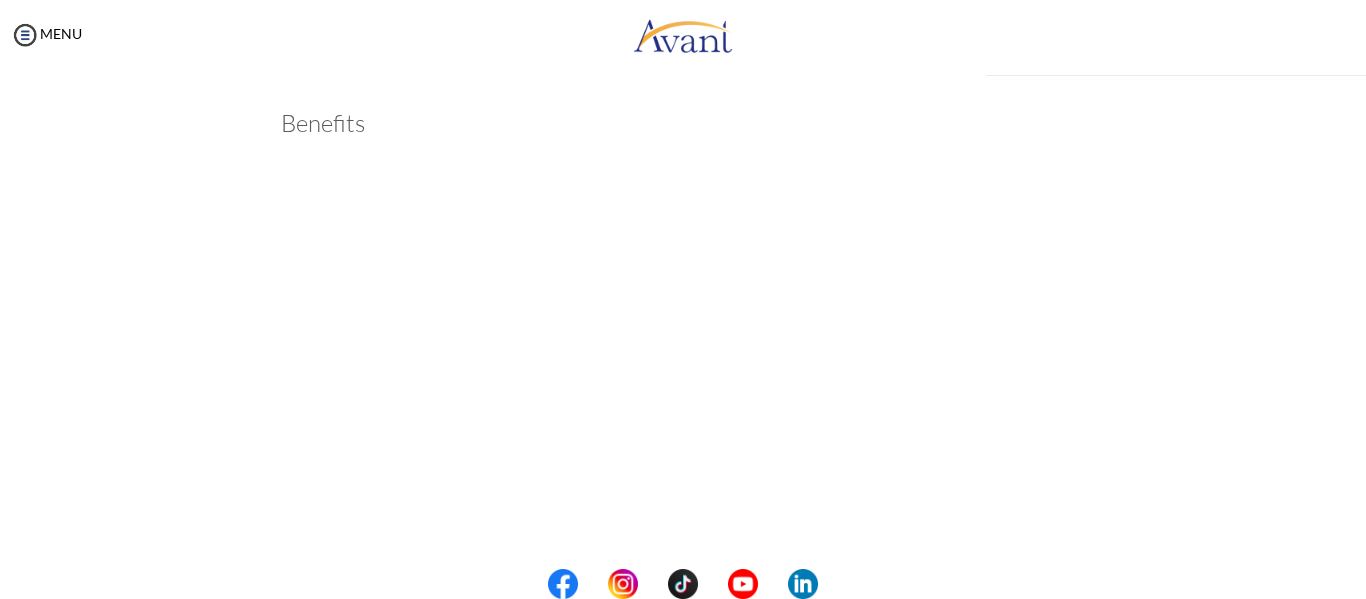 scroll, scrollTop: 598, scrollLeft: 0, axis: vertical 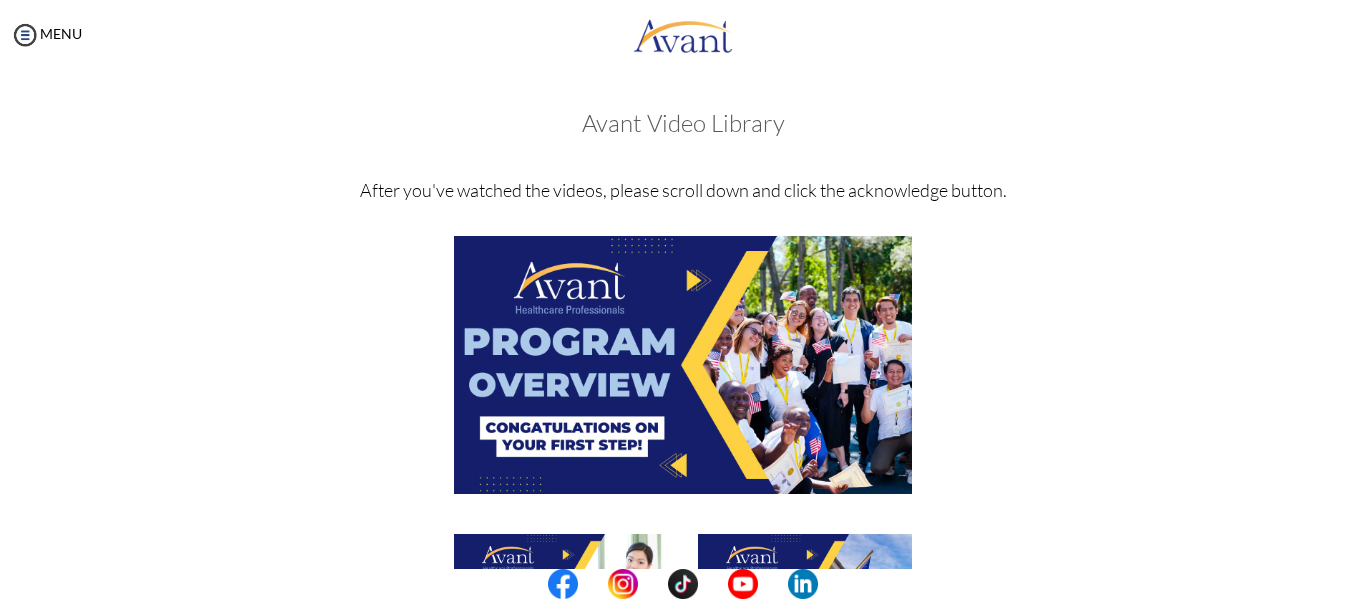click at bounding box center (683, 384) 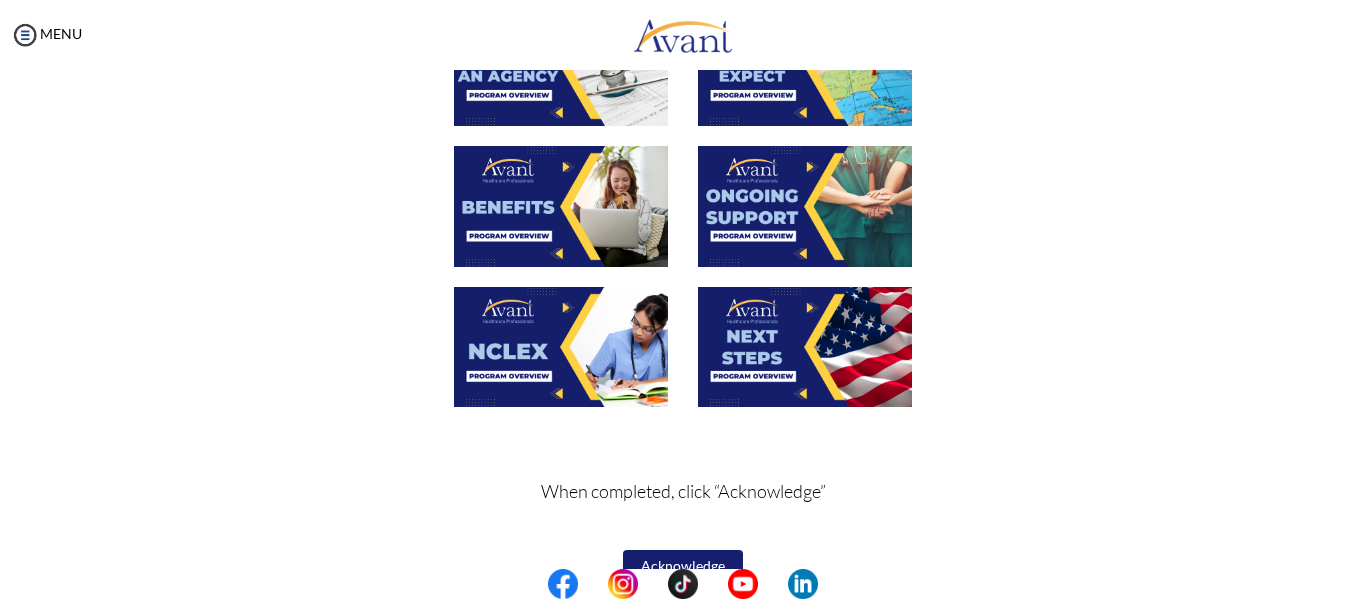 scroll, scrollTop: 823, scrollLeft: 0, axis: vertical 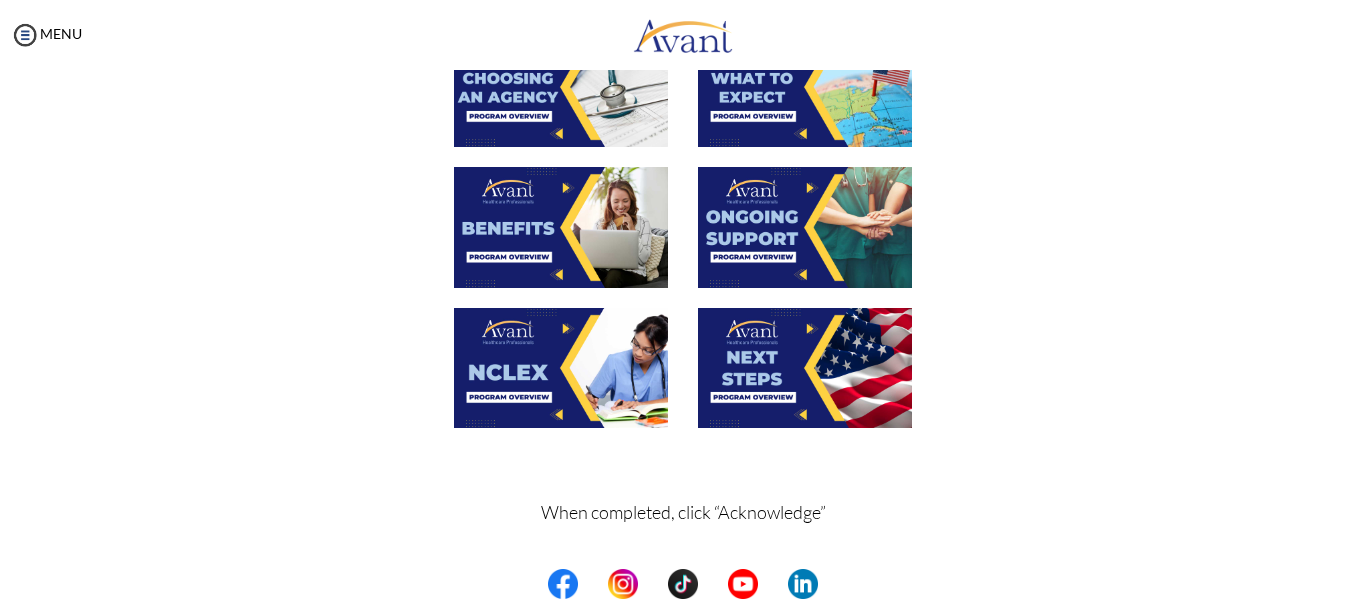 click at bounding box center (805, 227) 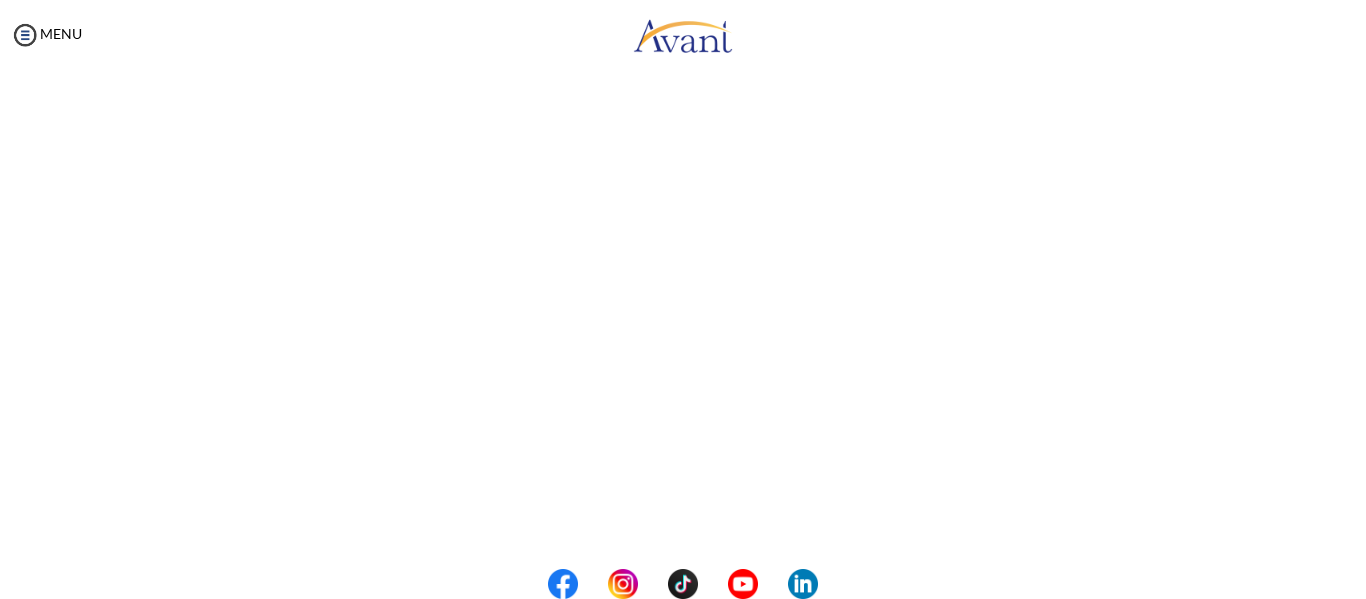scroll, scrollTop: 260, scrollLeft: 0, axis: vertical 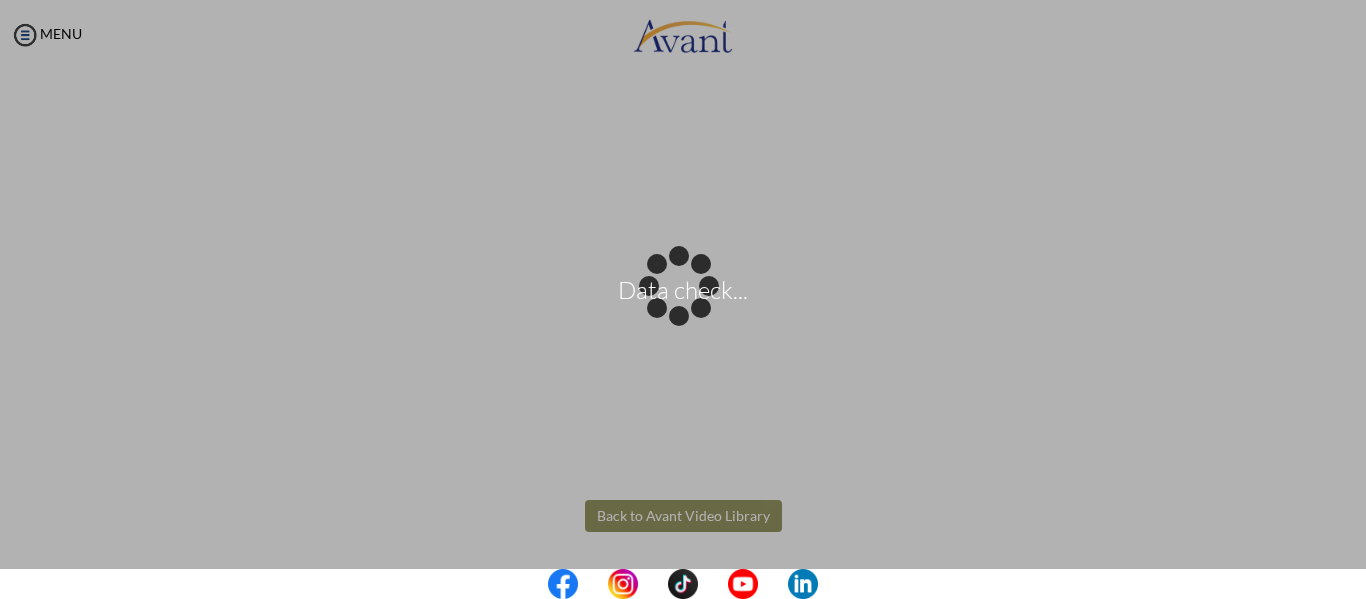 click on "Data check...
Maintenance break. Please come back in 2 hours.
MENU
My Status
What is the next step?
We would like you to watch the introductory video Begin with Avant
We would like you to watch the program video Watch Program Video
We would like you to complete English exam Take Language Test
We would like you to complete clinical assessment Take Clinical Test
We would like you to complete qualification survey Take Qualification Survey
We would like you to watch expectations video Watch Expectations Video
You will be contacted by recruiter to schedule a call.
Your application is being reviewed. Please check your email regularly.
Process Overview
Check off each step as you go to track your progress!" at bounding box center (683, 299) 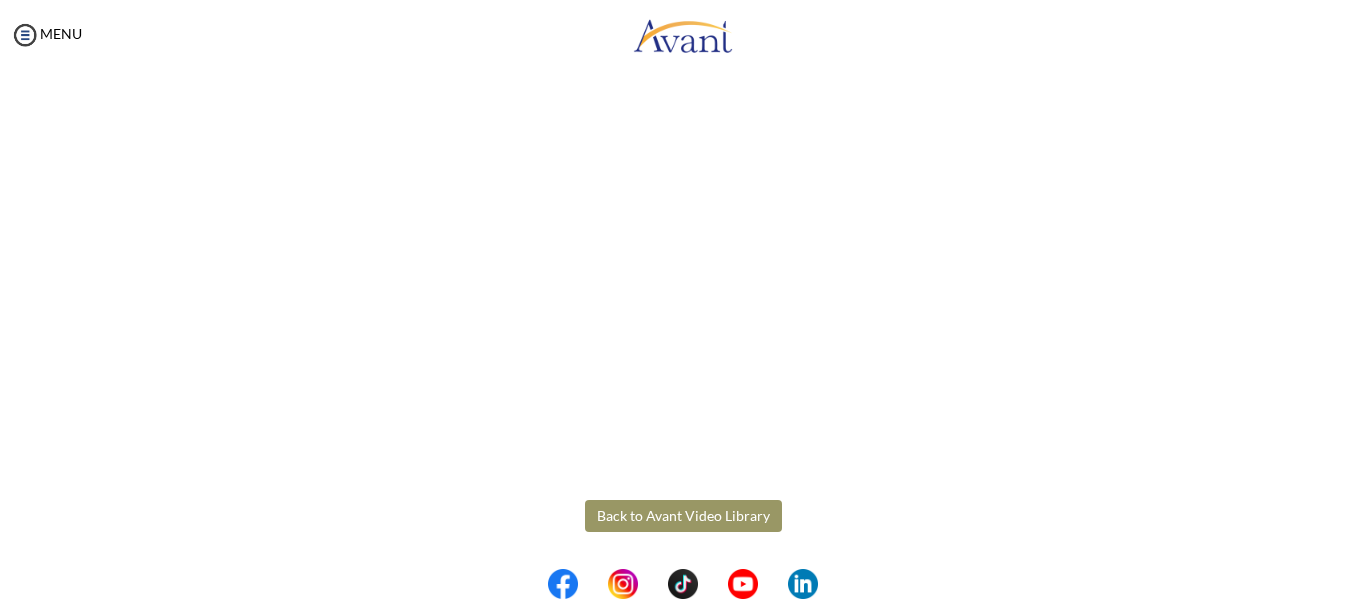 click on "Back to Avant Video Library" at bounding box center (683, 516) 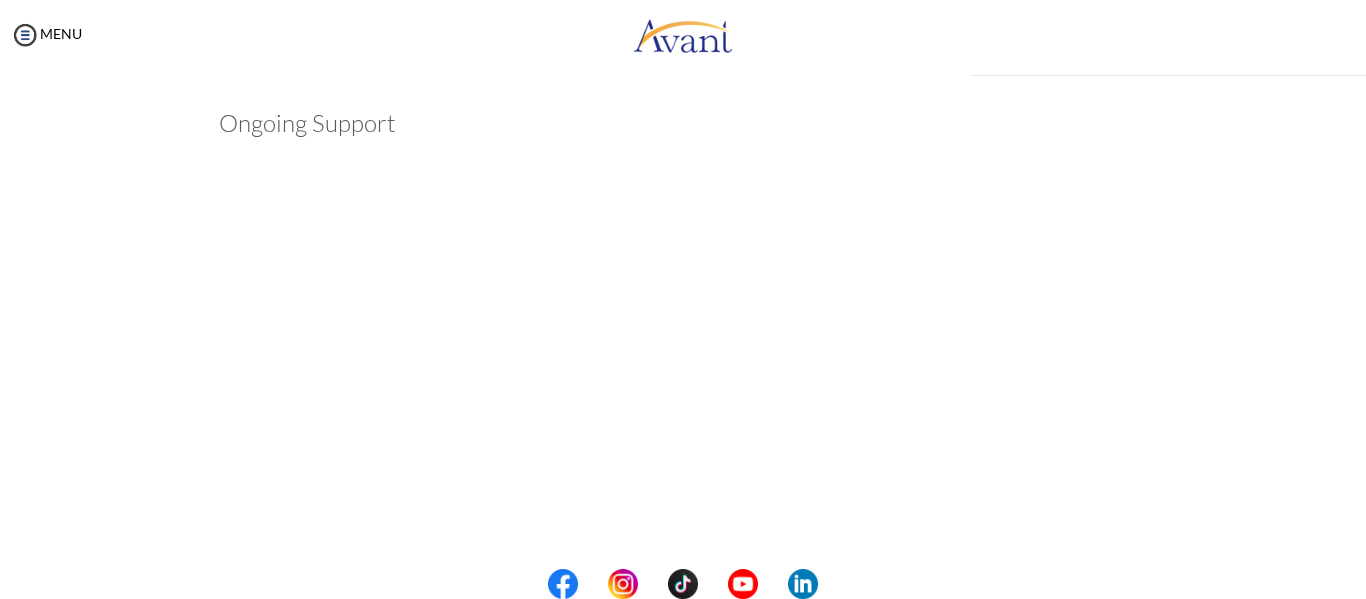 scroll, scrollTop: 598, scrollLeft: 0, axis: vertical 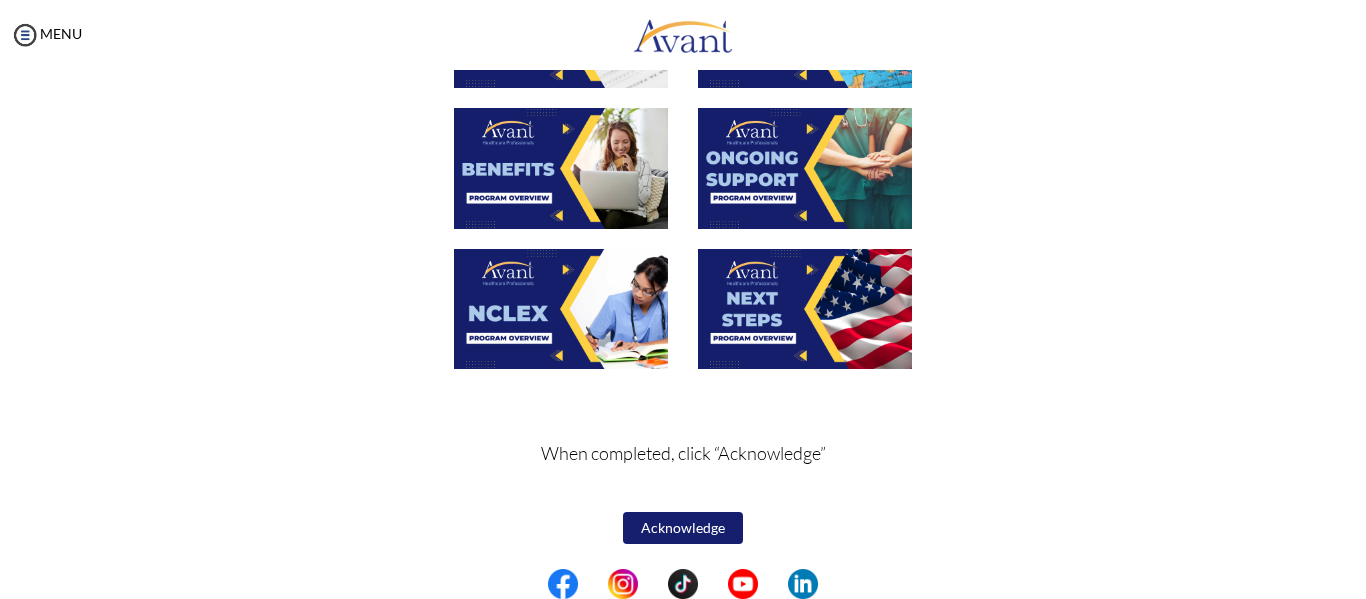 click at bounding box center (561, 309) 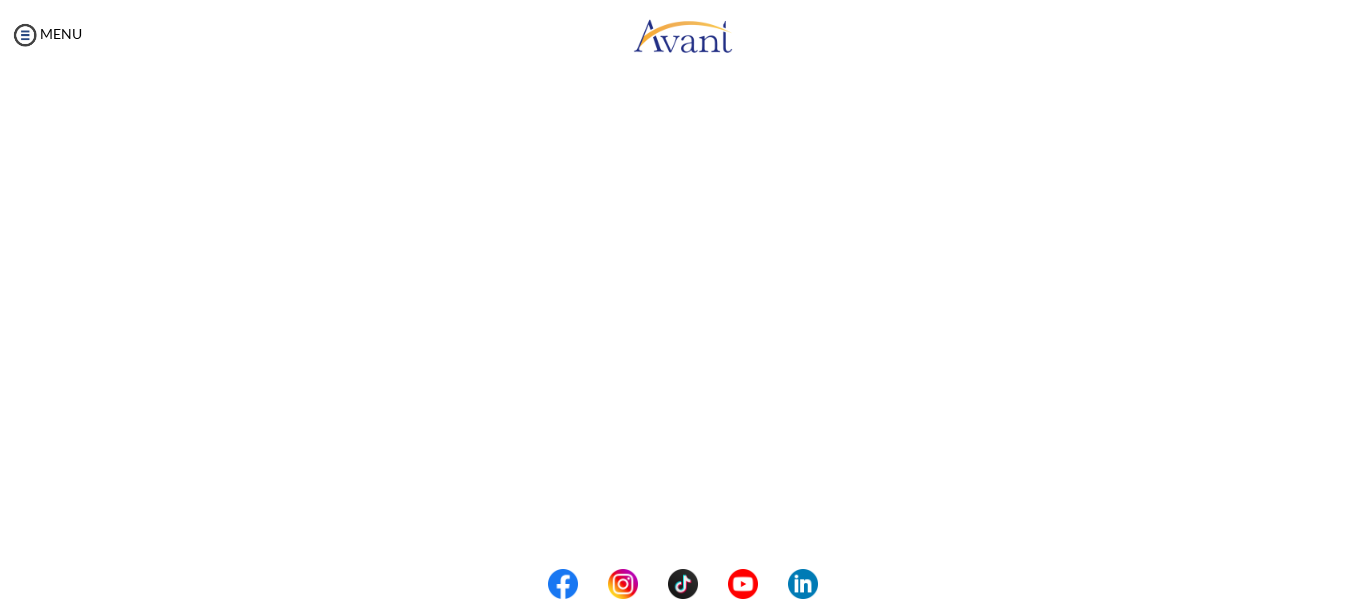 scroll, scrollTop: 260, scrollLeft: 0, axis: vertical 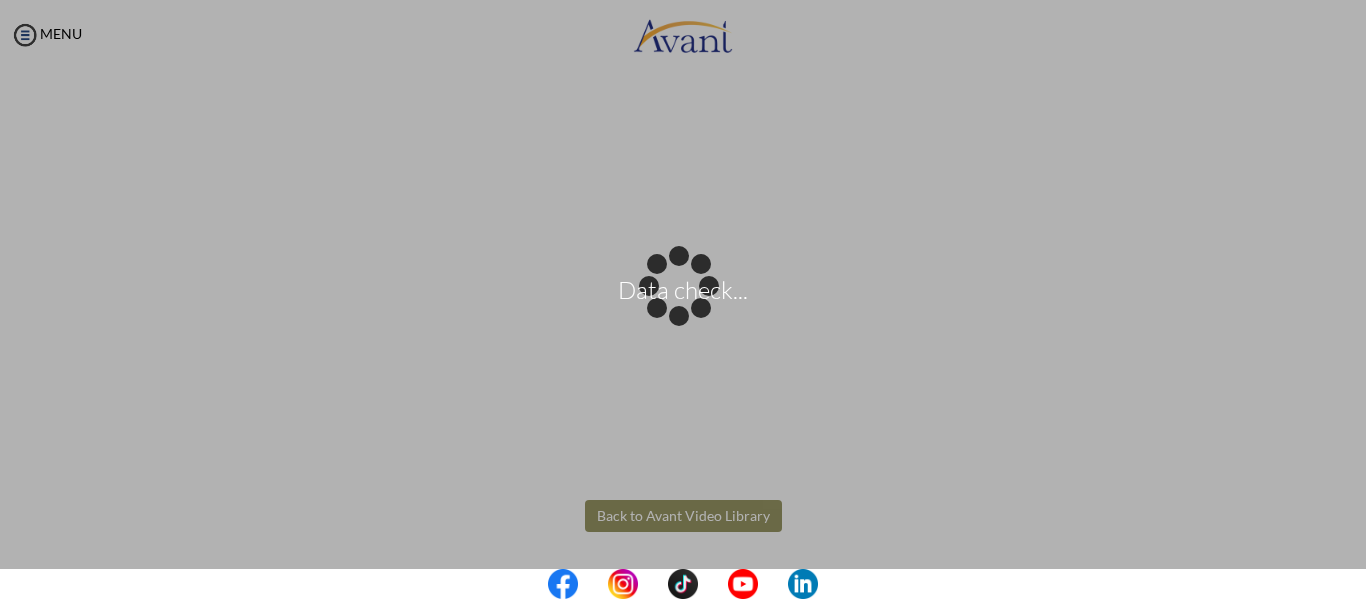 click on "Data check...
Maintenance break. Please come back in 2 hours.
MENU
My Status
What is the next step?
We would like you to watch the introductory video Begin with Avant
We would like you to watch the program video Watch Program Video
We would like you to complete English exam Take Language Test
We would like you to complete clinical assessment Take Clinical Test
We would like you to complete qualification survey Take Qualification Survey
We would like you to watch expectations video Watch Expectations Video
You will be contacted by recruiter to schedule a call.
Your application is being reviewed. Please check your email regularly.
Process Overview
Check off each step as you go to track your progress!" at bounding box center [683, 299] 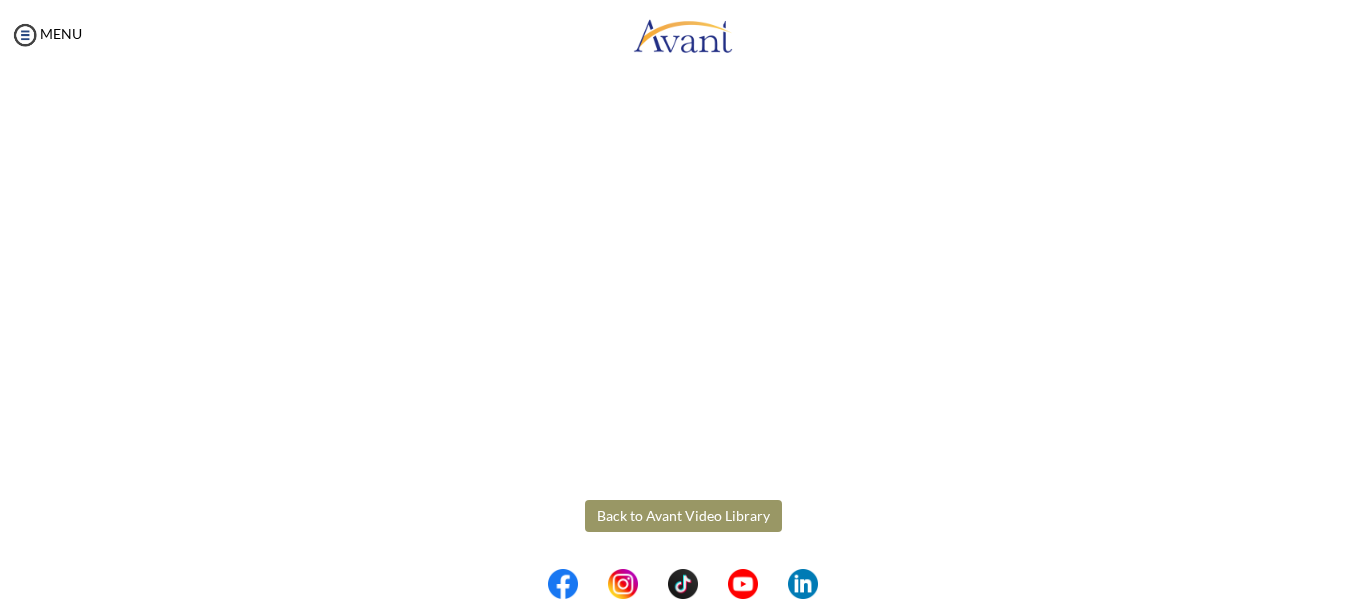 click on "Back to Avant Video Library" at bounding box center (683, 516) 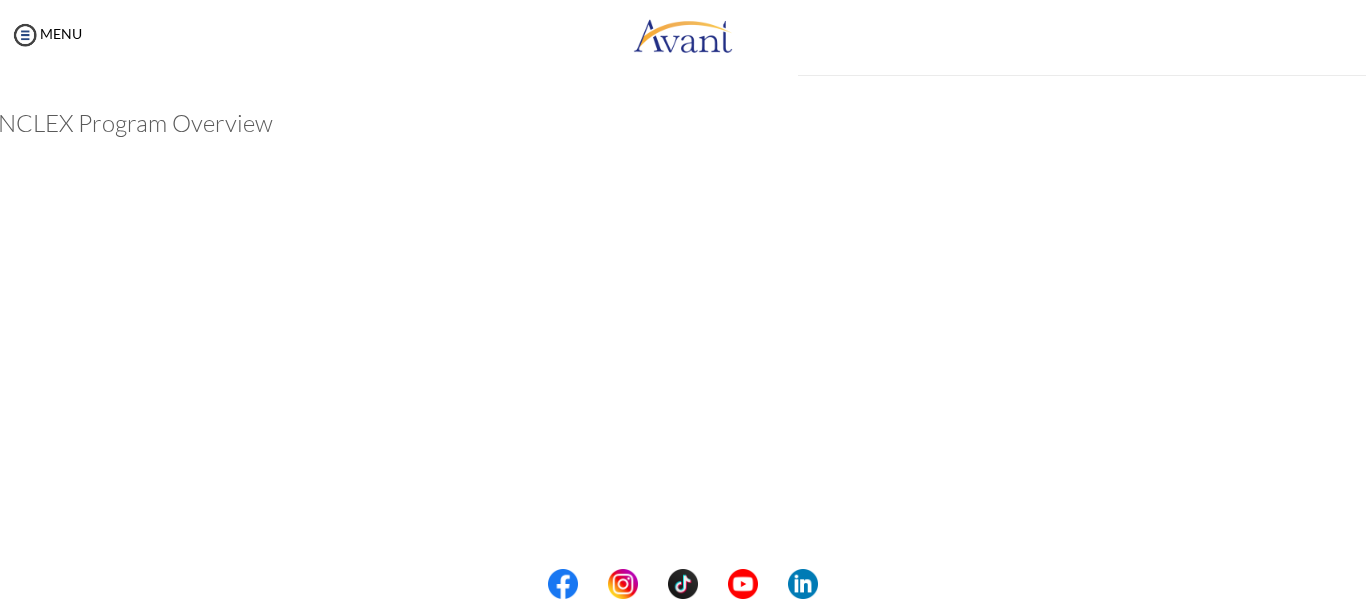 scroll, scrollTop: 598, scrollLeft: 0, axis: vertical 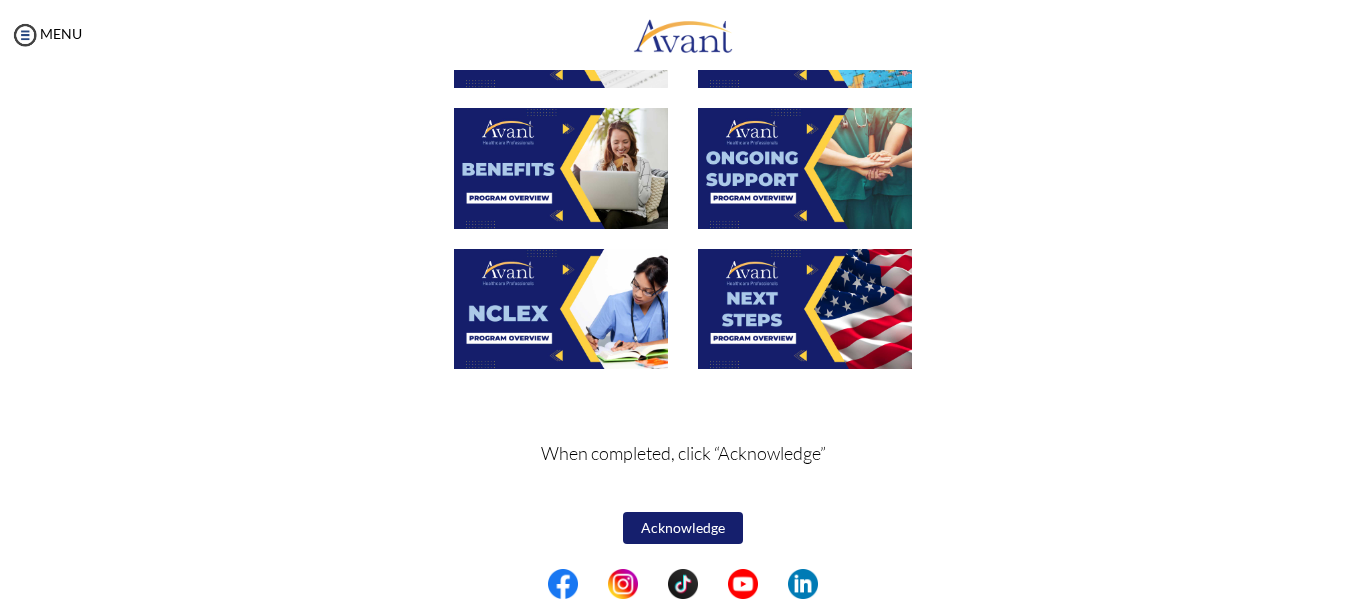 click at bounding box center (805, 309) 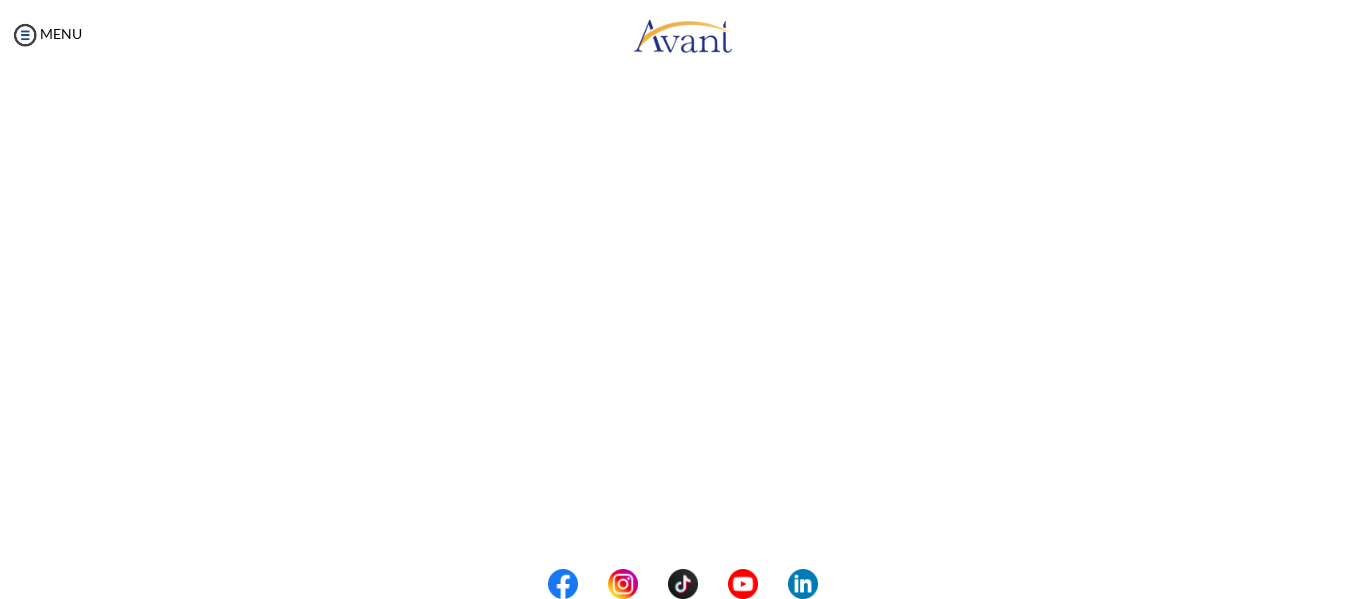 scroll, scrollTop: 294, scrollLeft: 0, axis: vertical 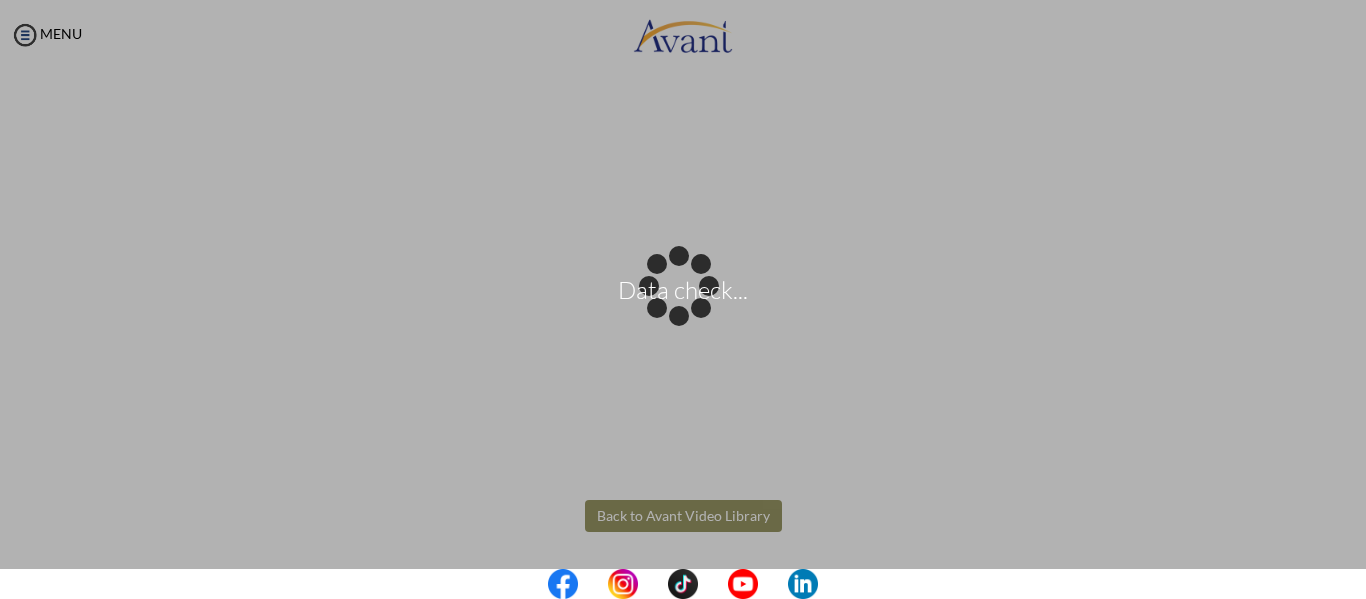 click on "Data check...
Maintenance break. Please come back in 2 hours.
MENU
My Status
What is the next step?
We would like you to watch the introductory video Begin with Avant
We would like you to watch the program video Watch Program Video
We would like you to complete English exam Take Language Test
We would like you to complete clinical assessment Take Clinical Test
We would like you to complete qualification survey Take Qualification Survey
We would like you to watch expectations video Watch Expectations Video
You will be contacted by recruiter to schedule a call.
Your application is being reviewed. Please check your email regularly.
Process Overview
Check off each step as you go to track your progress!" at bounding box center [683, 299] 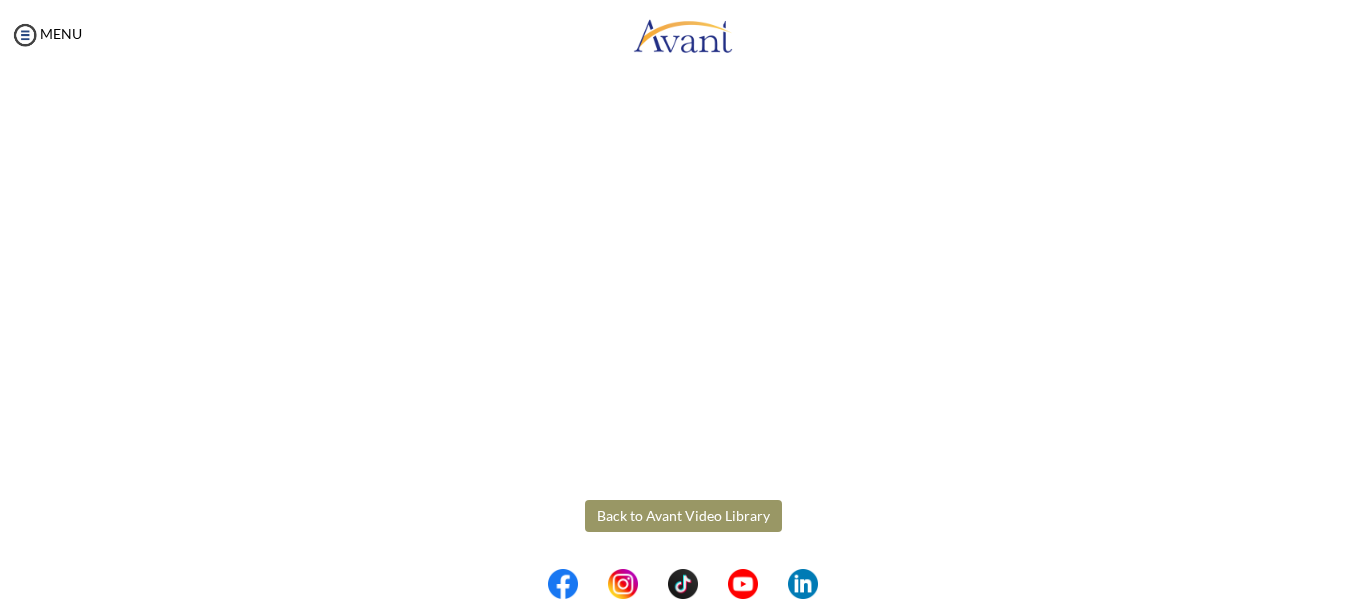 click on "Back to Avant Video Library" at bounding box center (683, 516) 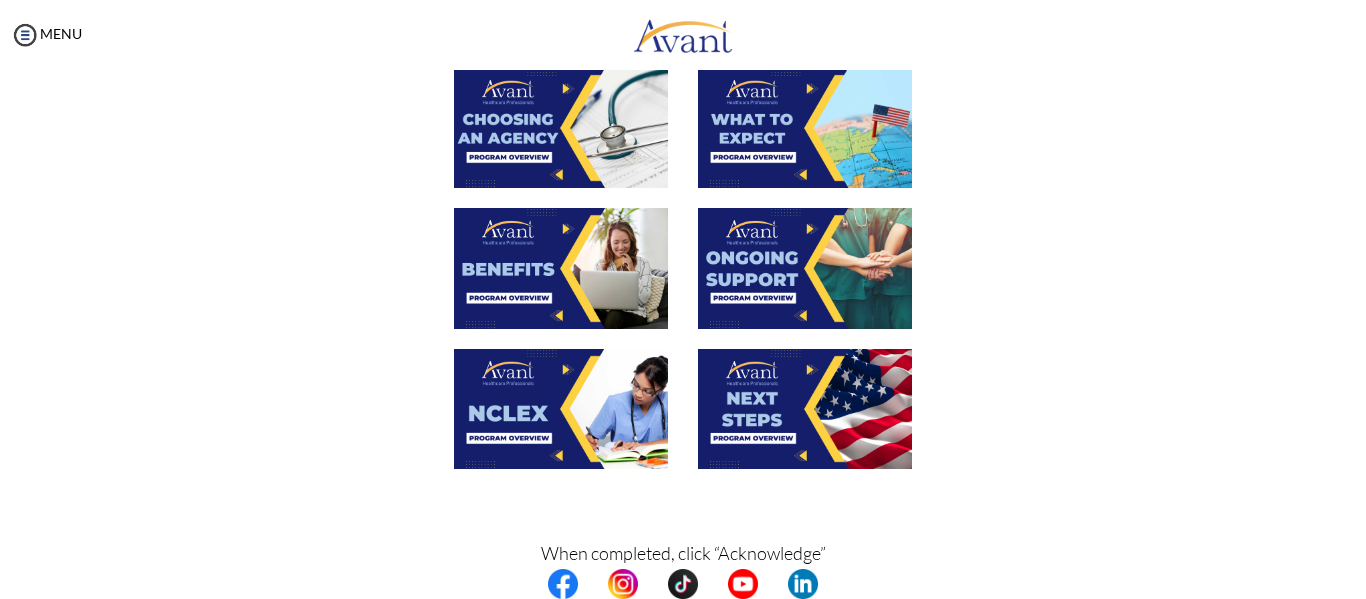 scroll, scrollTop: 846, scrollLeft: 0, axis: vertical 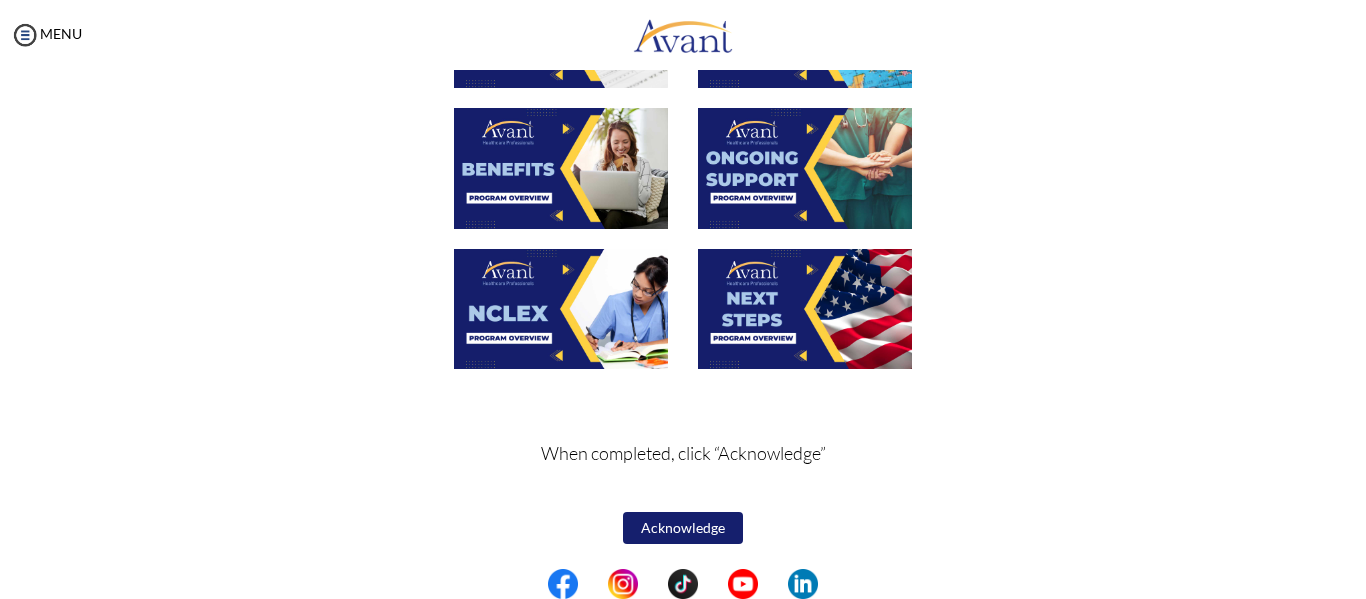 click on "Acknowledge" at bounding box center (683, 528) 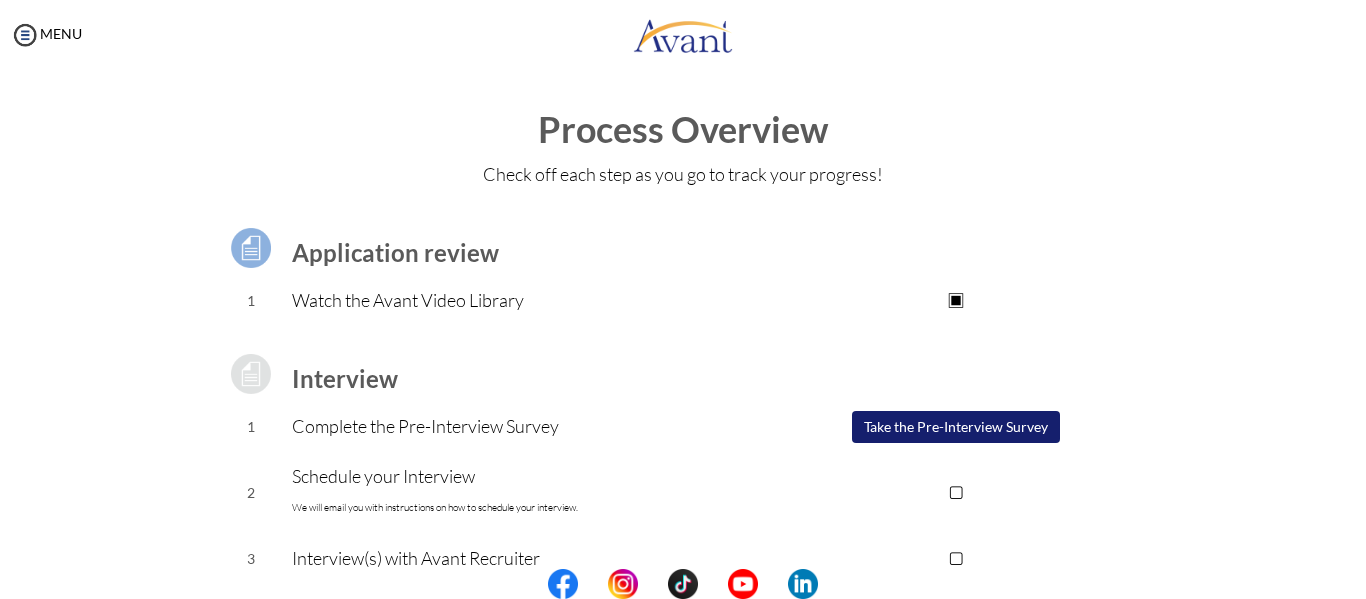 click on "Take the Pre-Interview Survey" at bounding box center [956, 427] 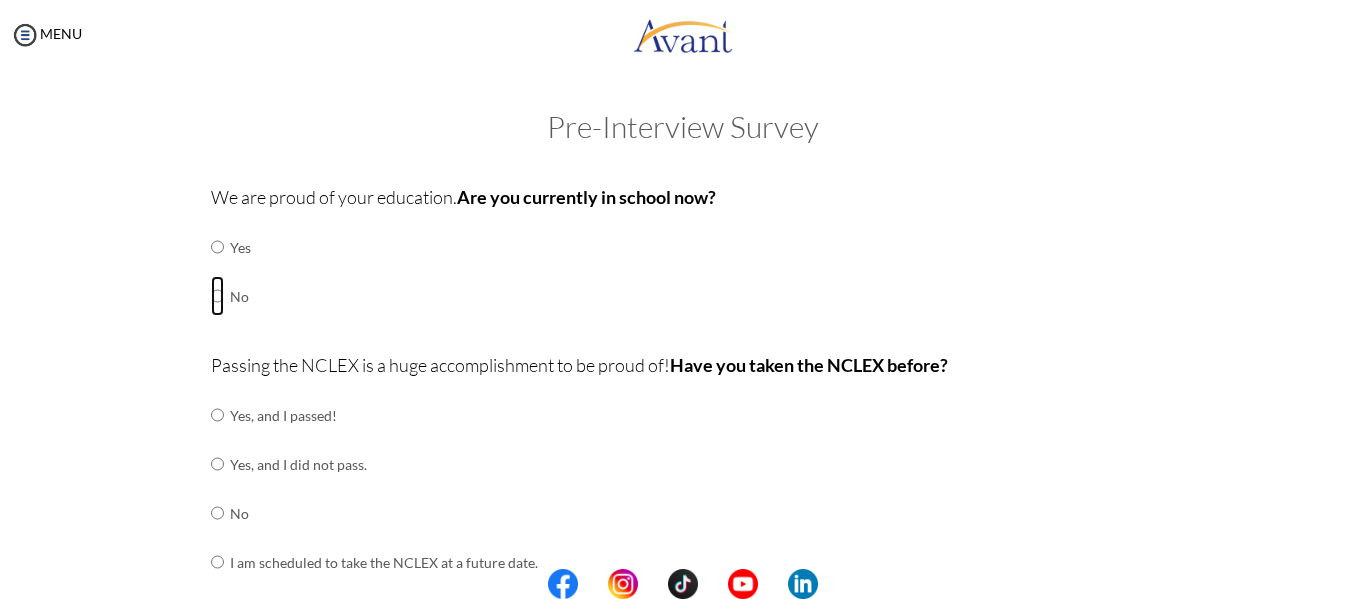 click at bounding box center (217, 247) 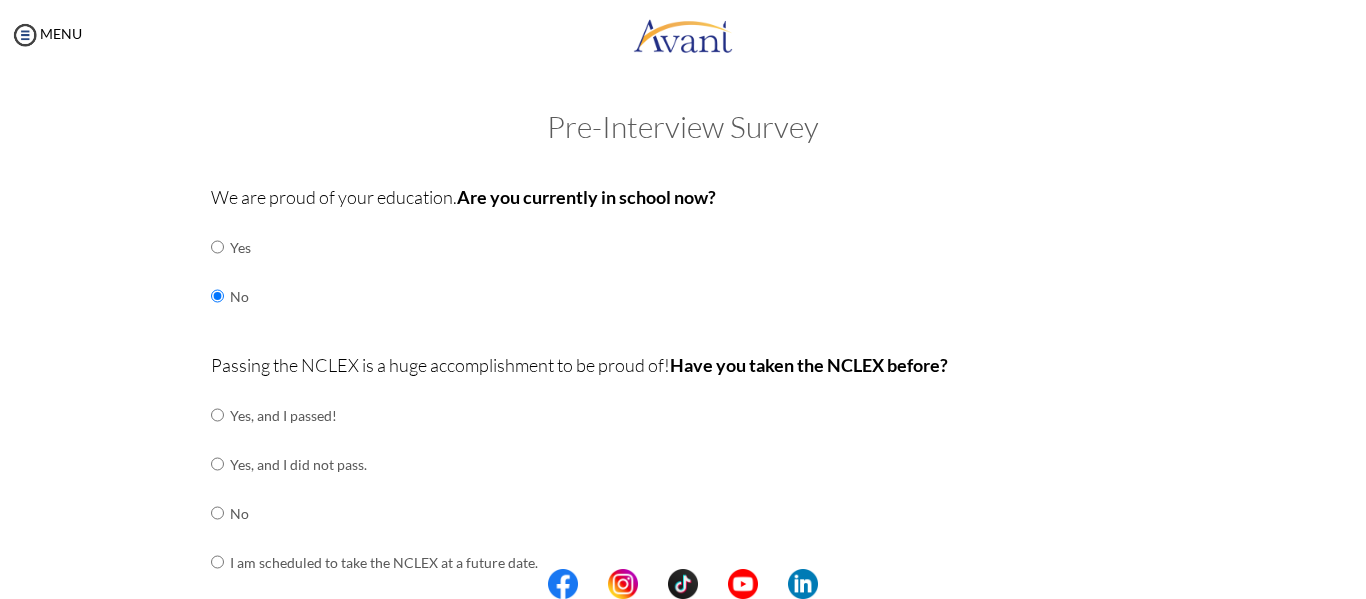 click at bounding box center [217, 247] 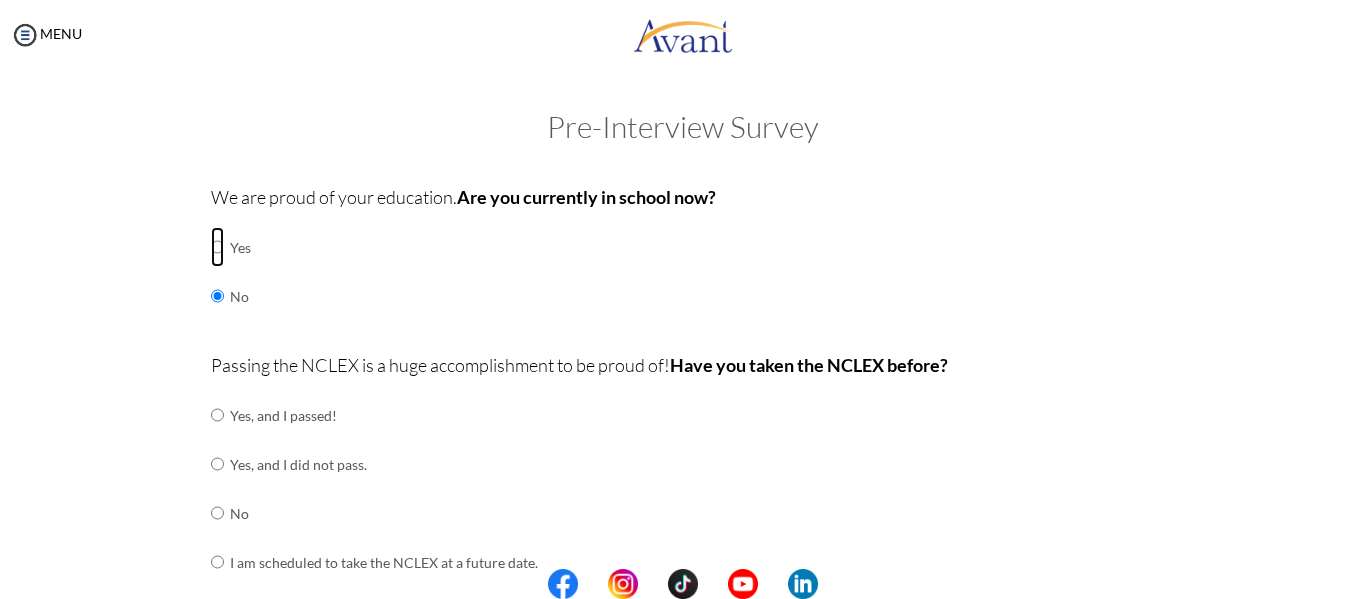 radio on "true" 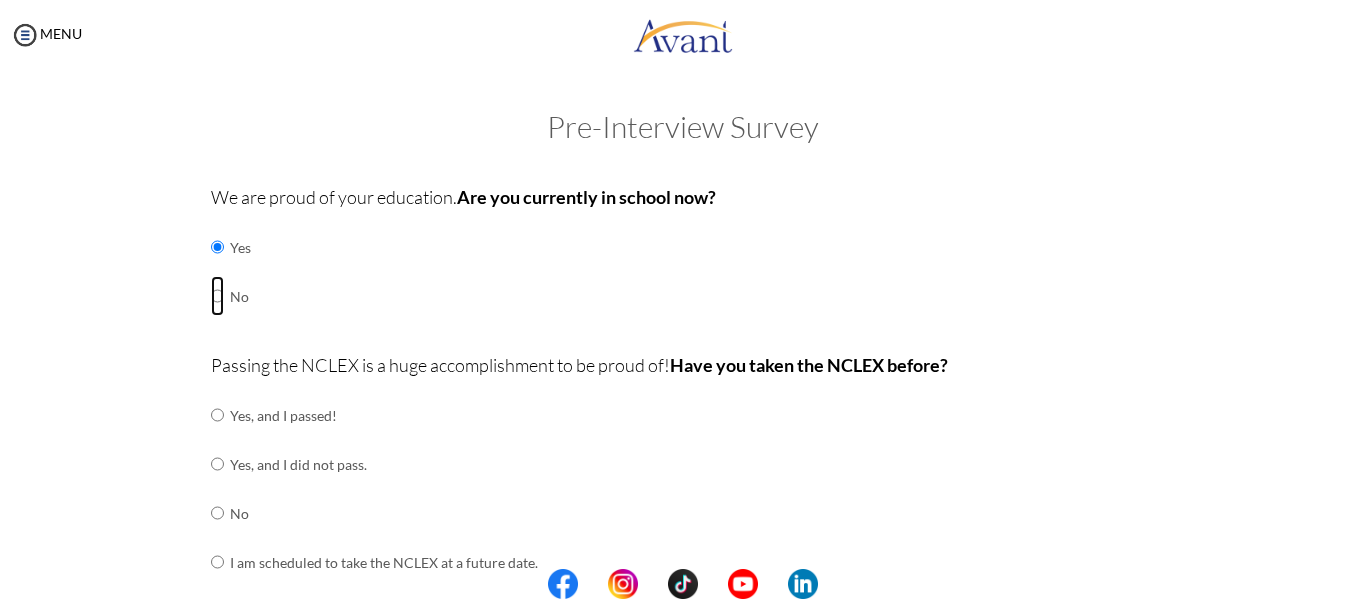 click at bounding box center (217, 247) 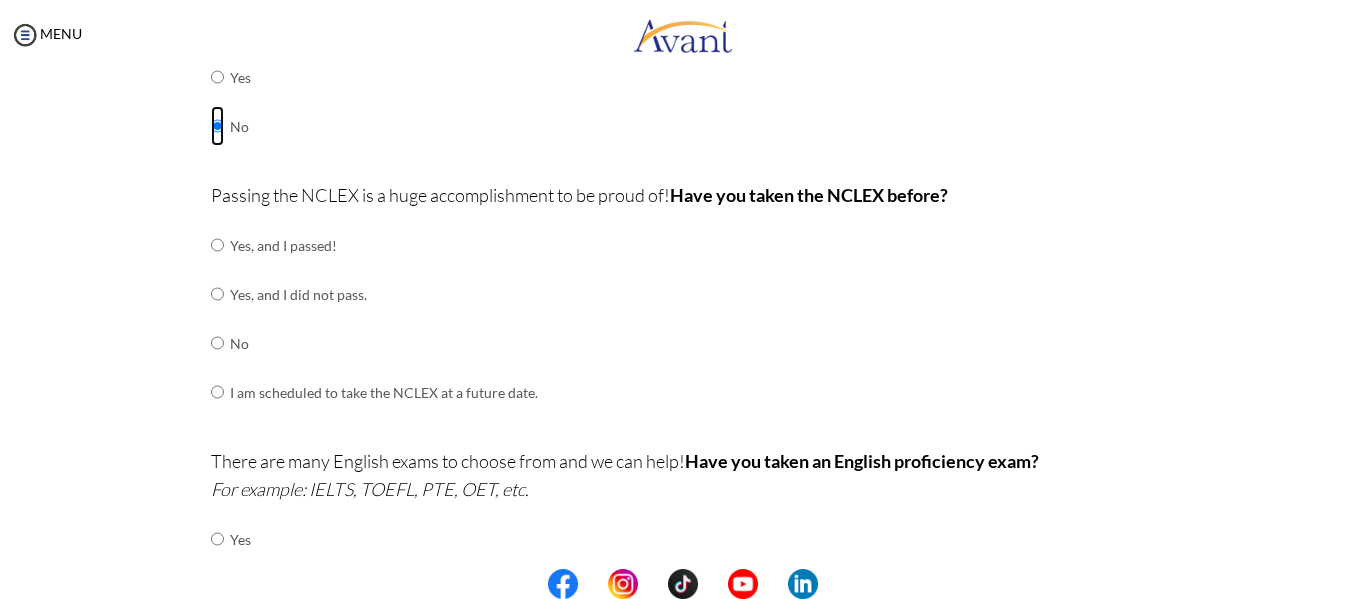 scroll, scrollTop: 172, scrollLeft: 0, axis: vertical 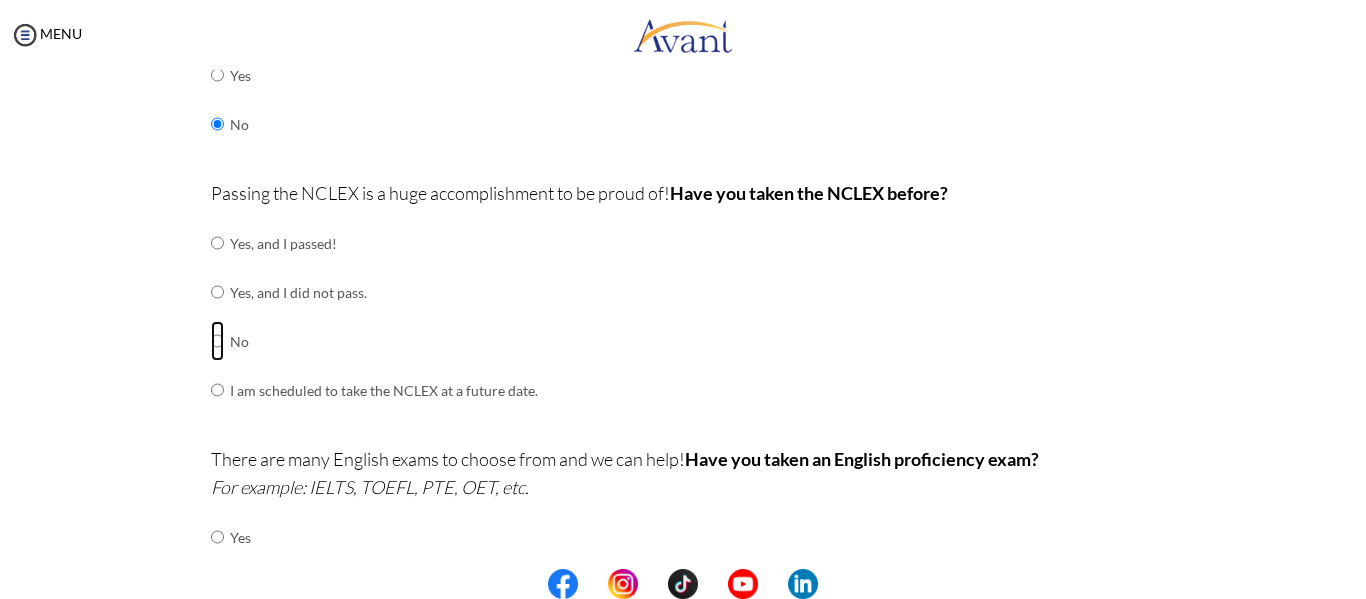 click at bounding box center (217, 243) 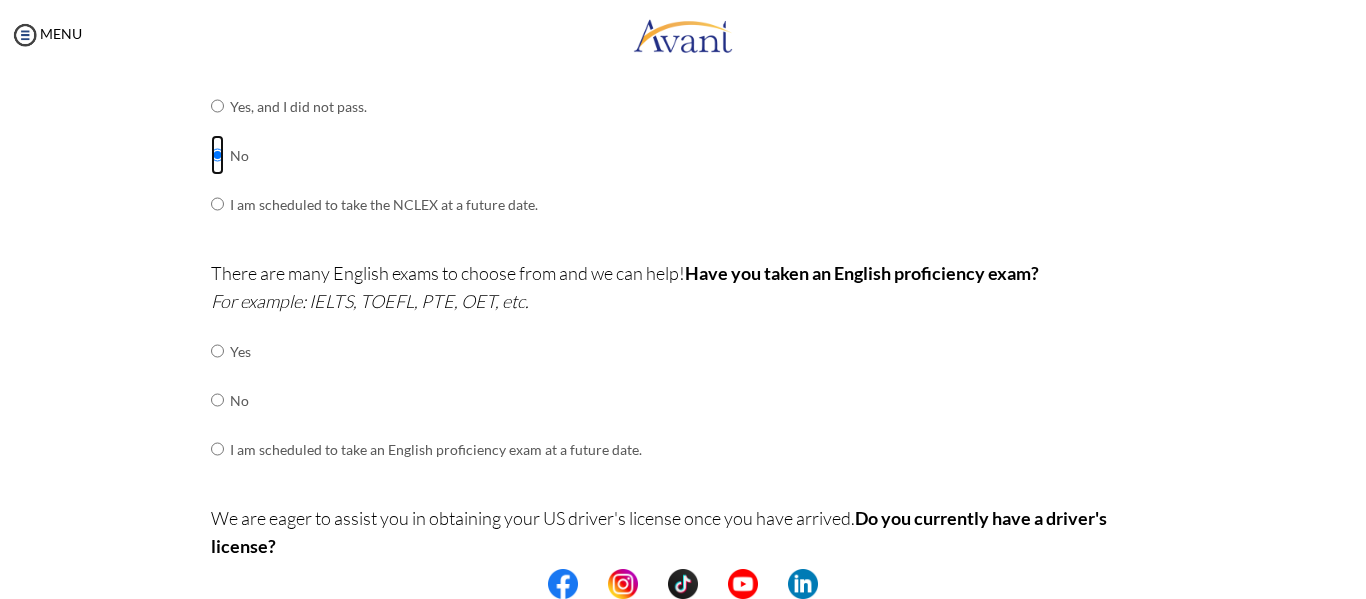 scroll, scrollTop: 370, scrollLeft: 0, axis: vertical 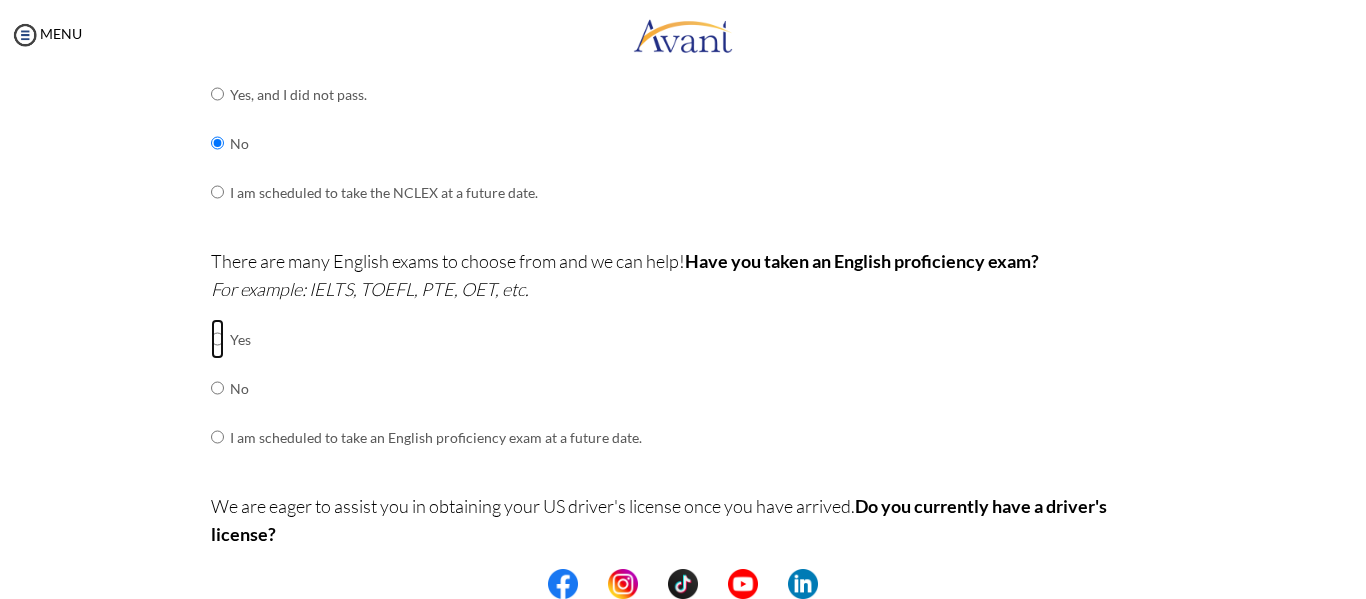 click at bounding box center [217, 339] 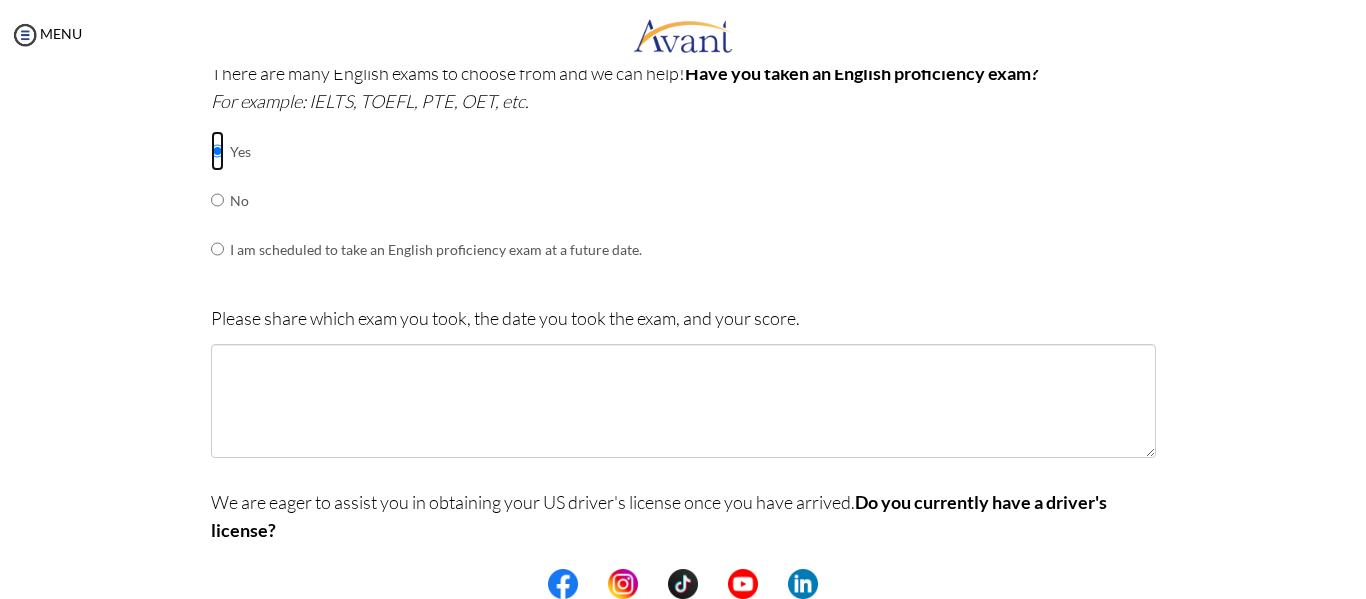 scroll, scrollTop: 563, scrollLeft: 0, axis: vertical 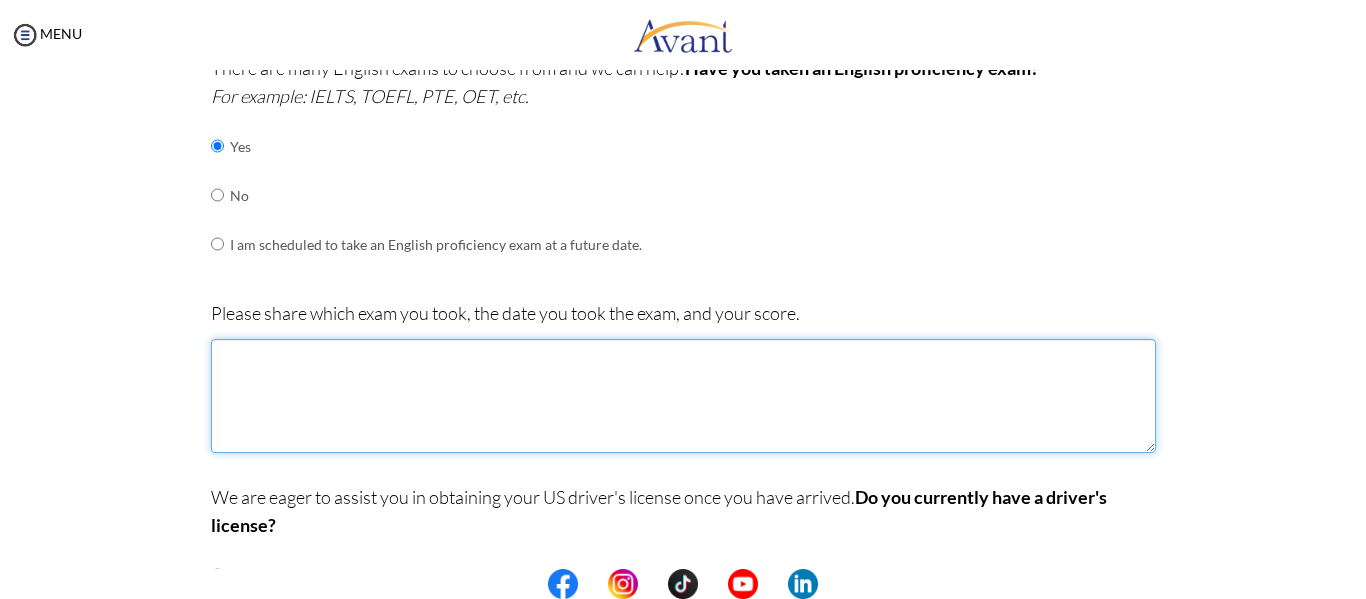 click at bounding box center (683, 396) 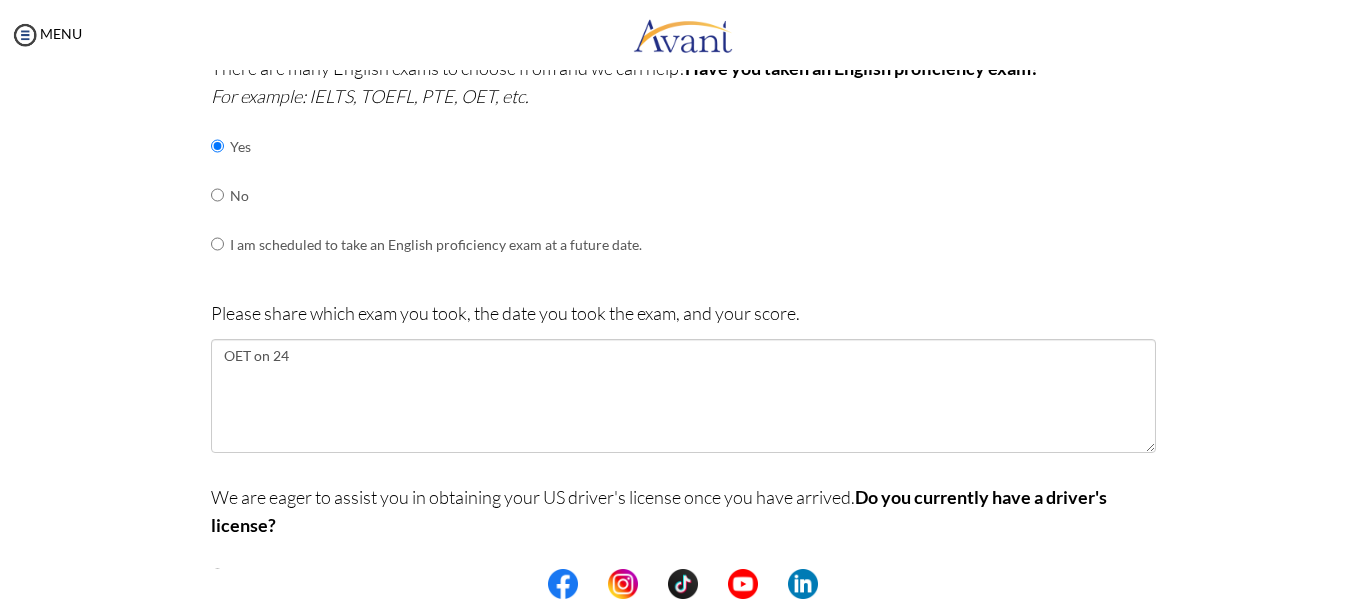 click on "No" at bounding box center (436, 195) 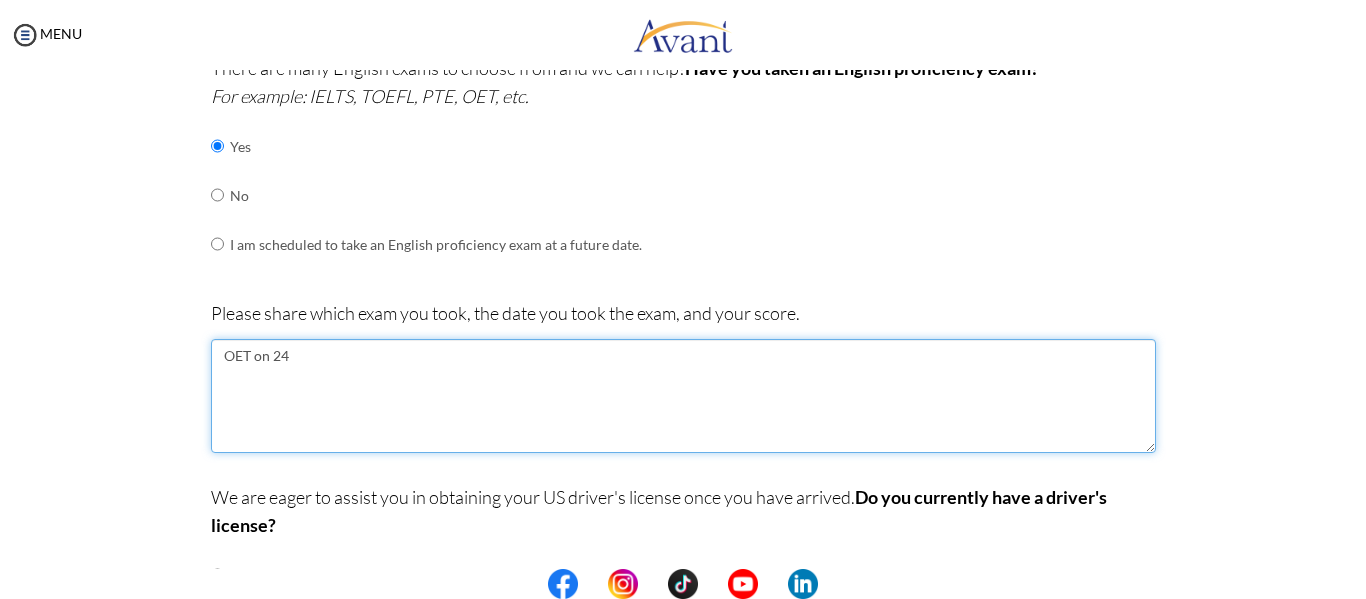 click on "OET on 24" at bounding box center [683, 396] 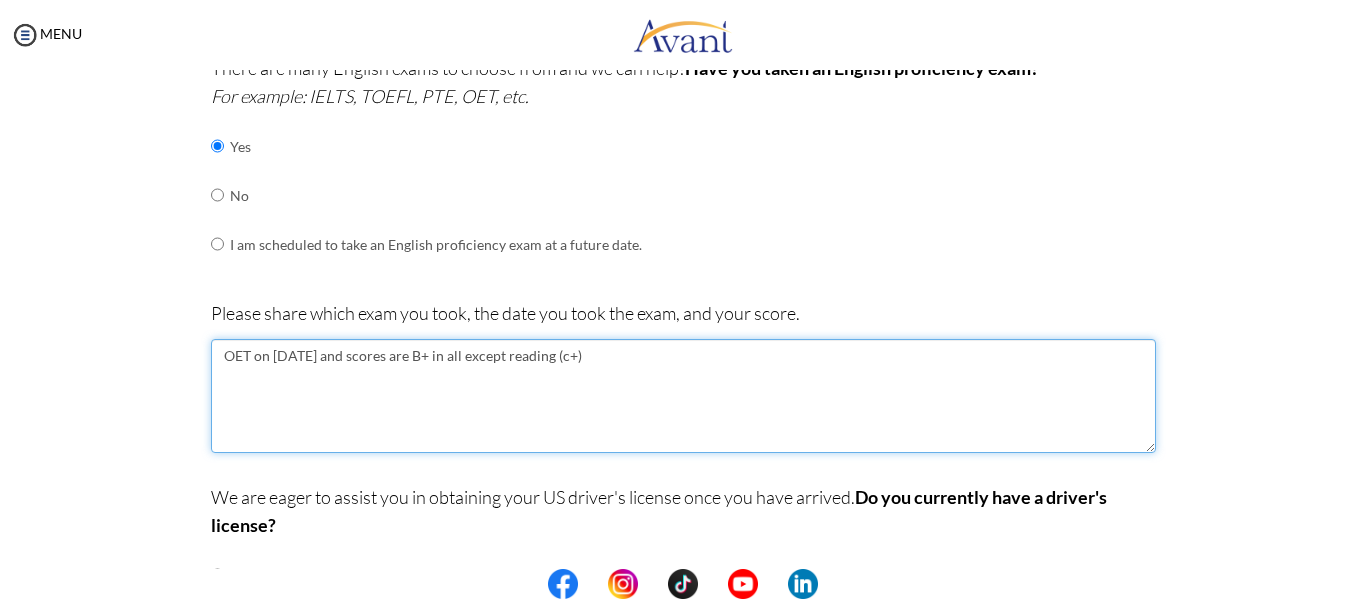 type on "OET on 24 May 2025 and scores are B+ in all except reading (c+)" 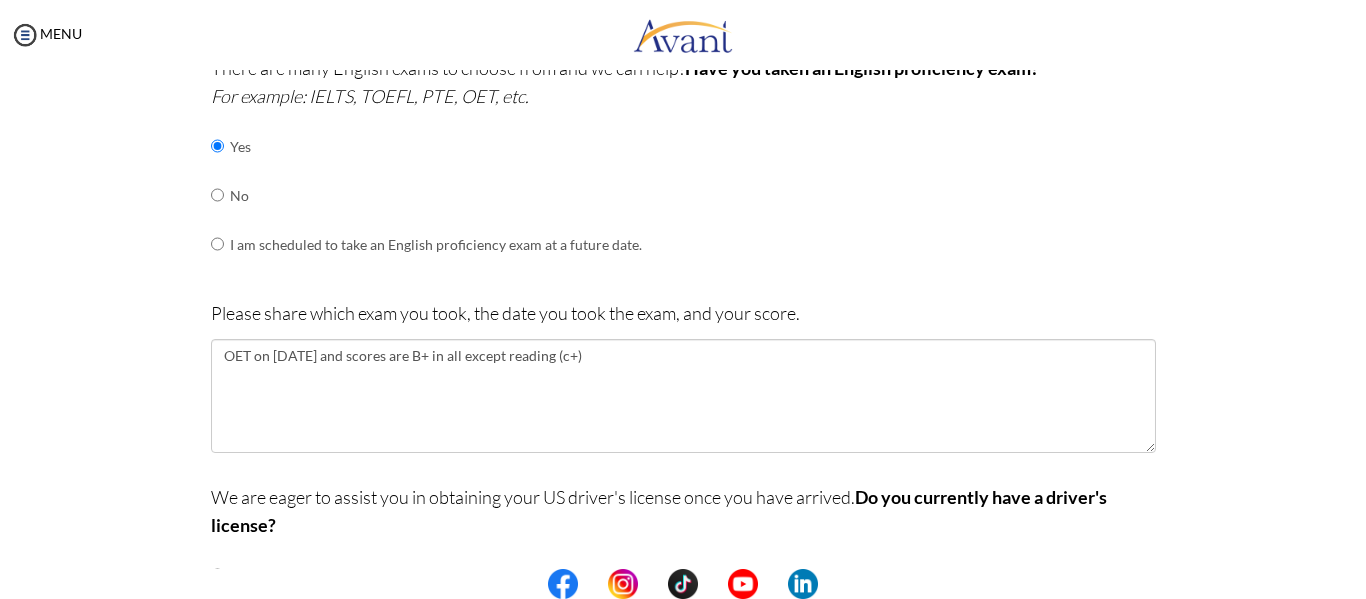 click on "We are eager to assist you in obtaining your US driver's license once you have arrived.  Do you currently have a driver's license?
Yes
No" at bounding box center [683, 576] 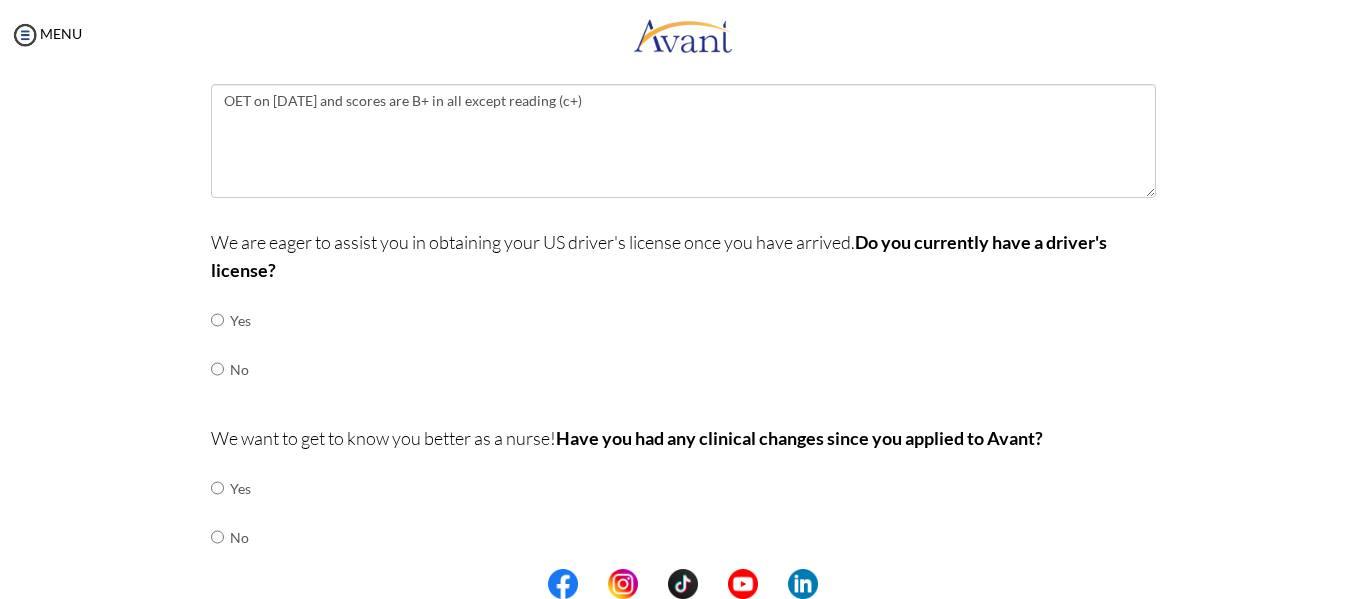 scroll, scrollTop: 893, scrollLeft: 0, axis: vertical 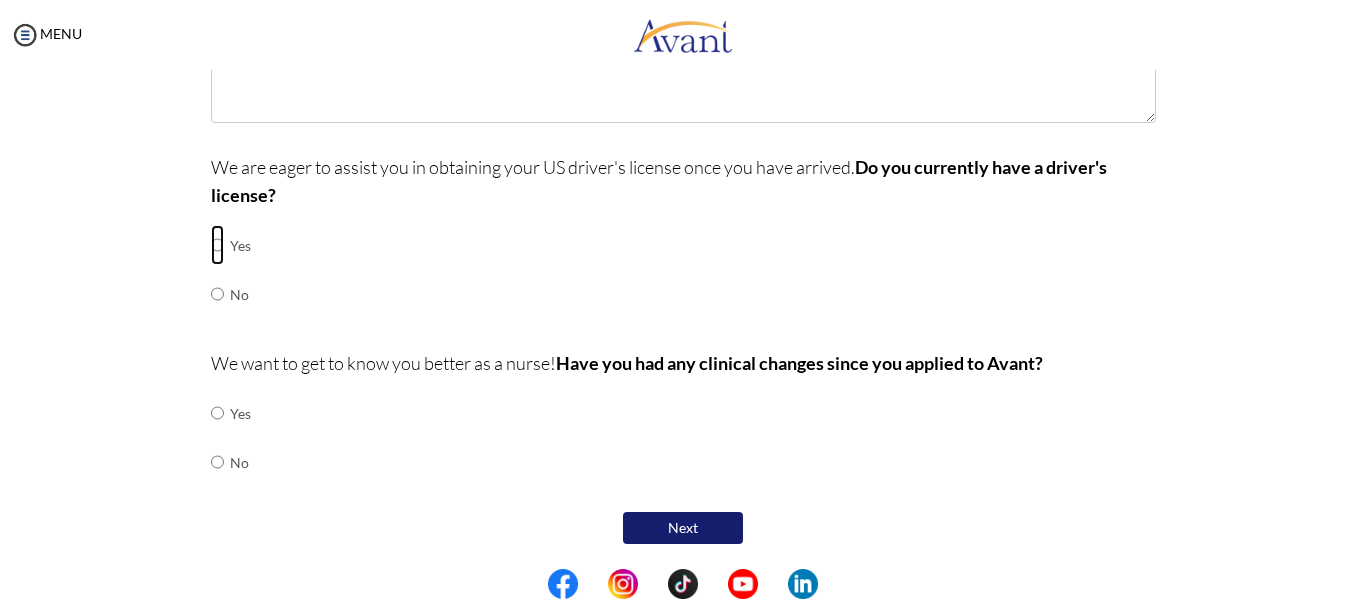 click at bounding box center (217, 245) 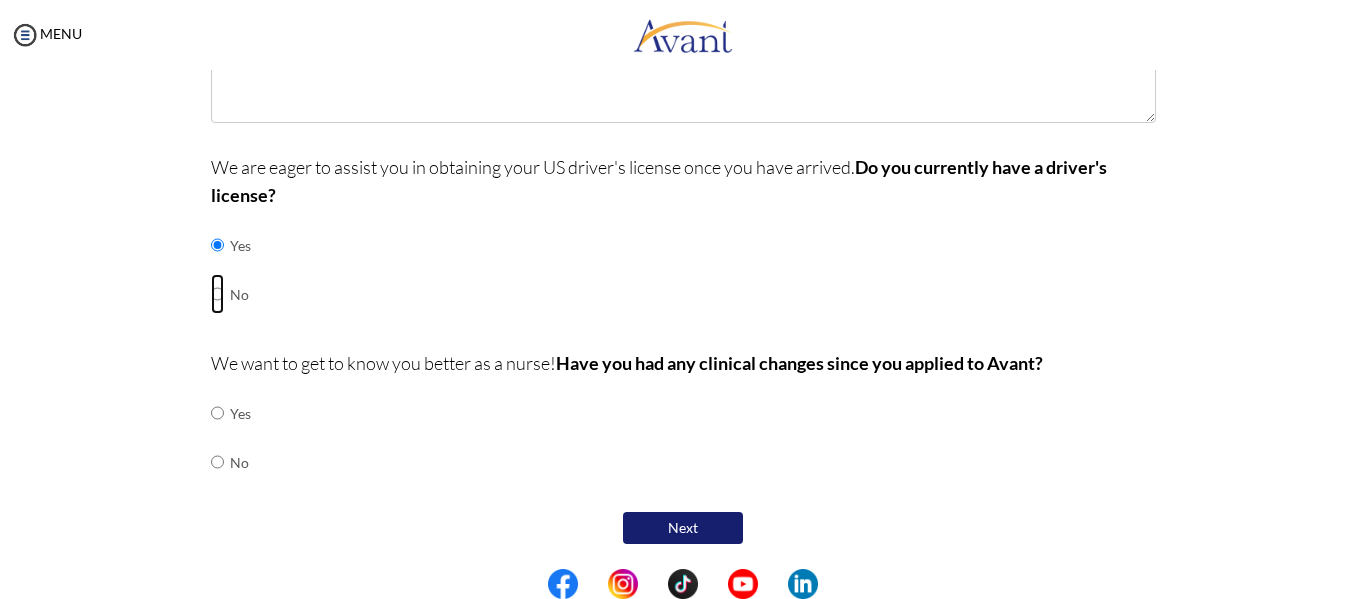 click at bounding box center (217, 245) 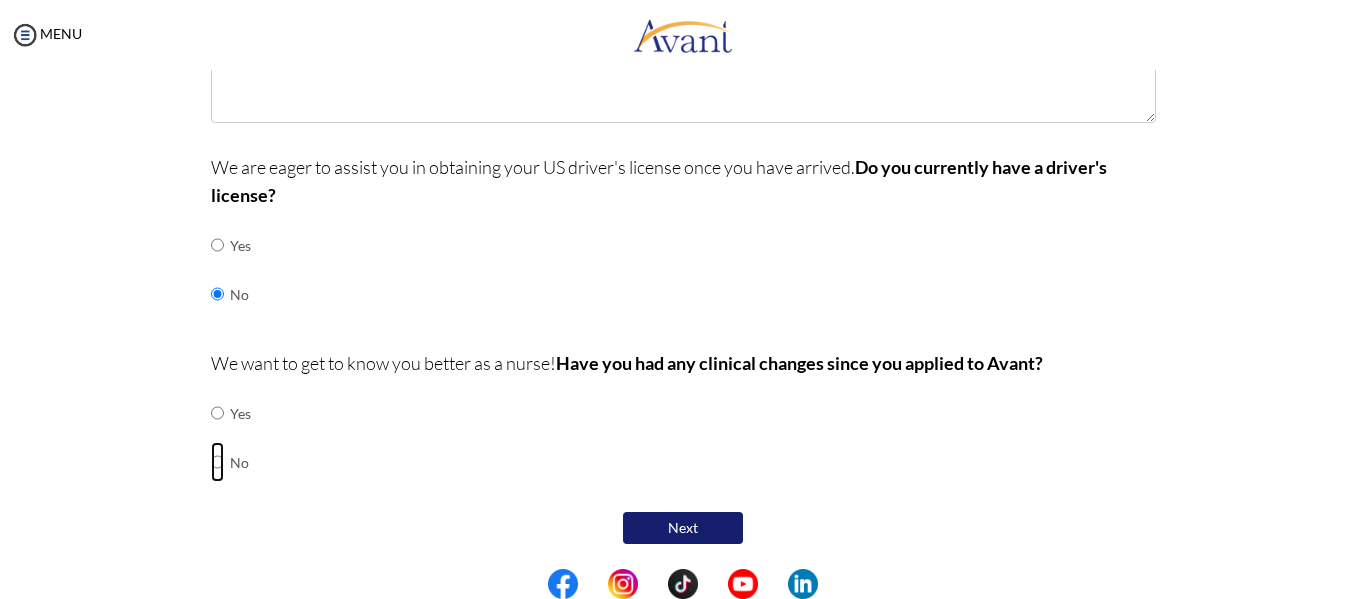 click at bounding box center [217, 413] 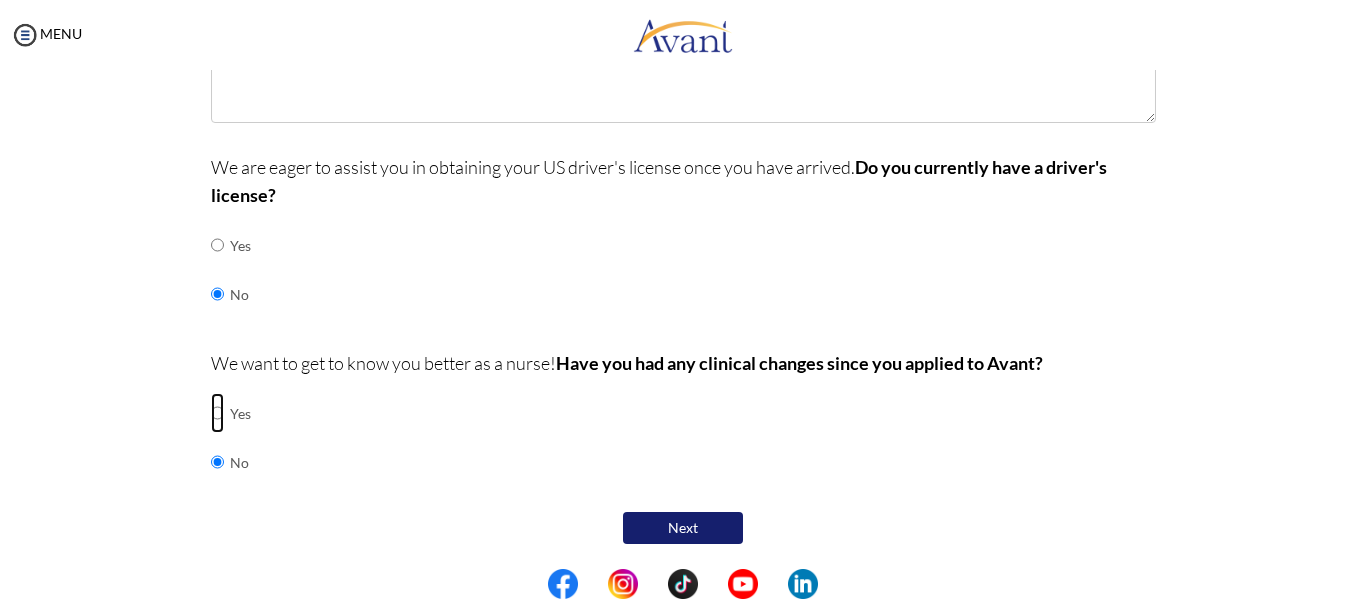 click at bounding box center [217, 413] 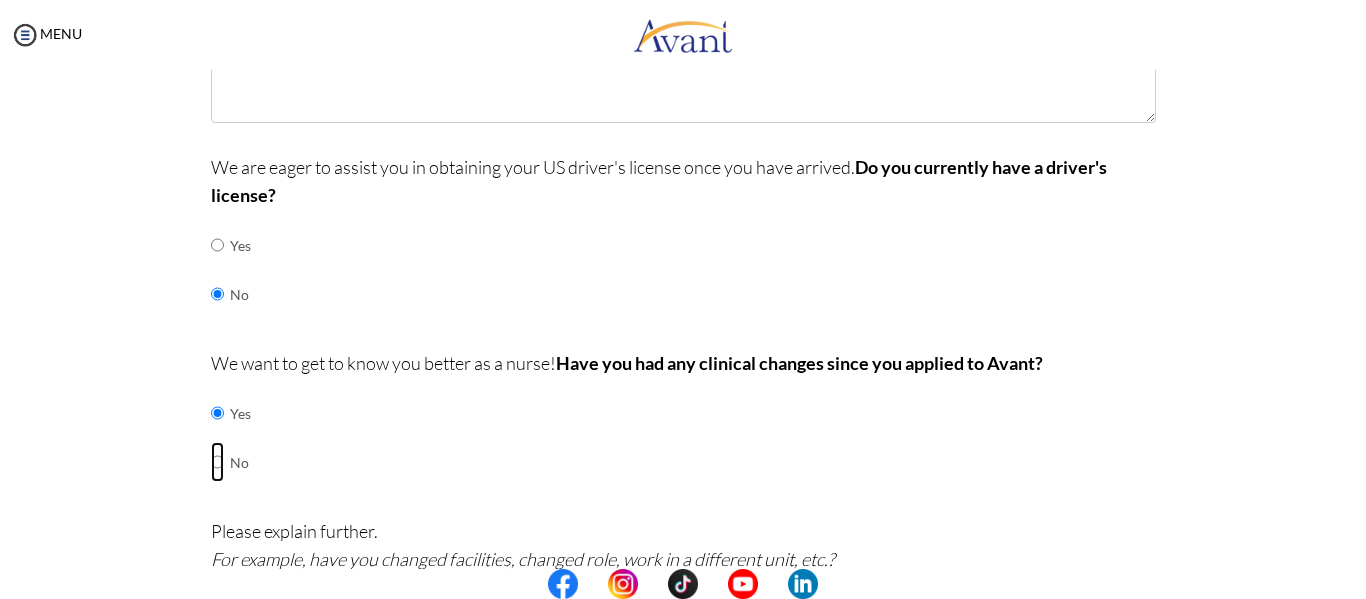 click at bounding box center (217, 413) 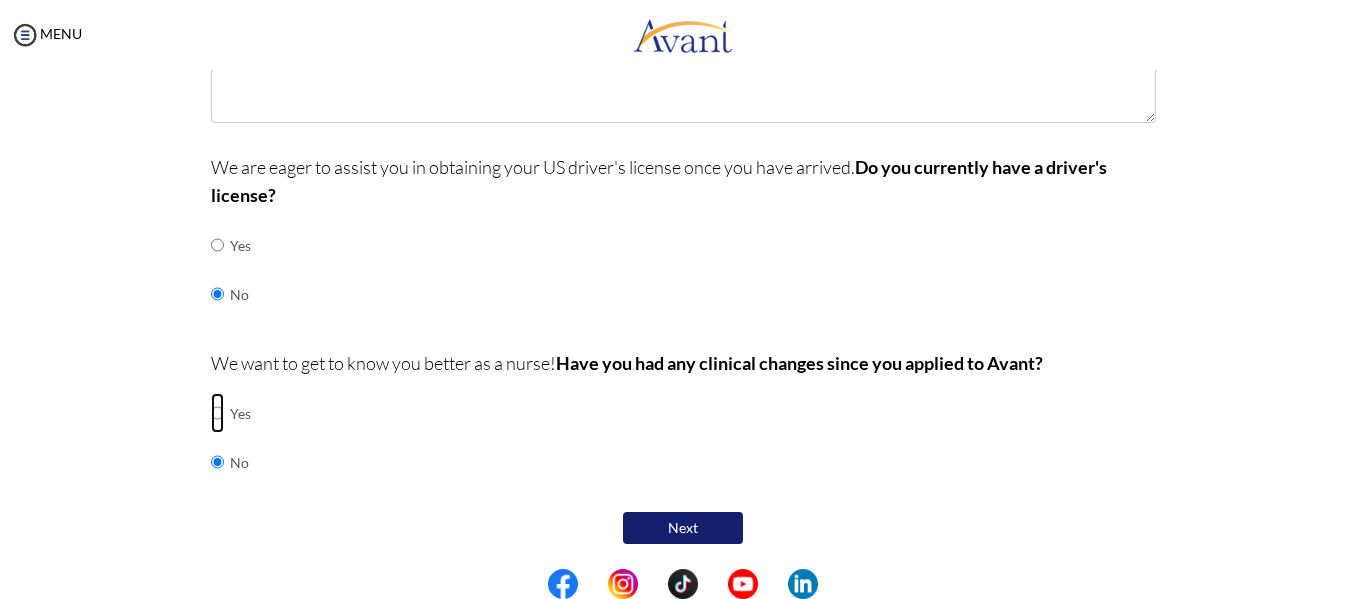 click at bounding box center (217, 413) 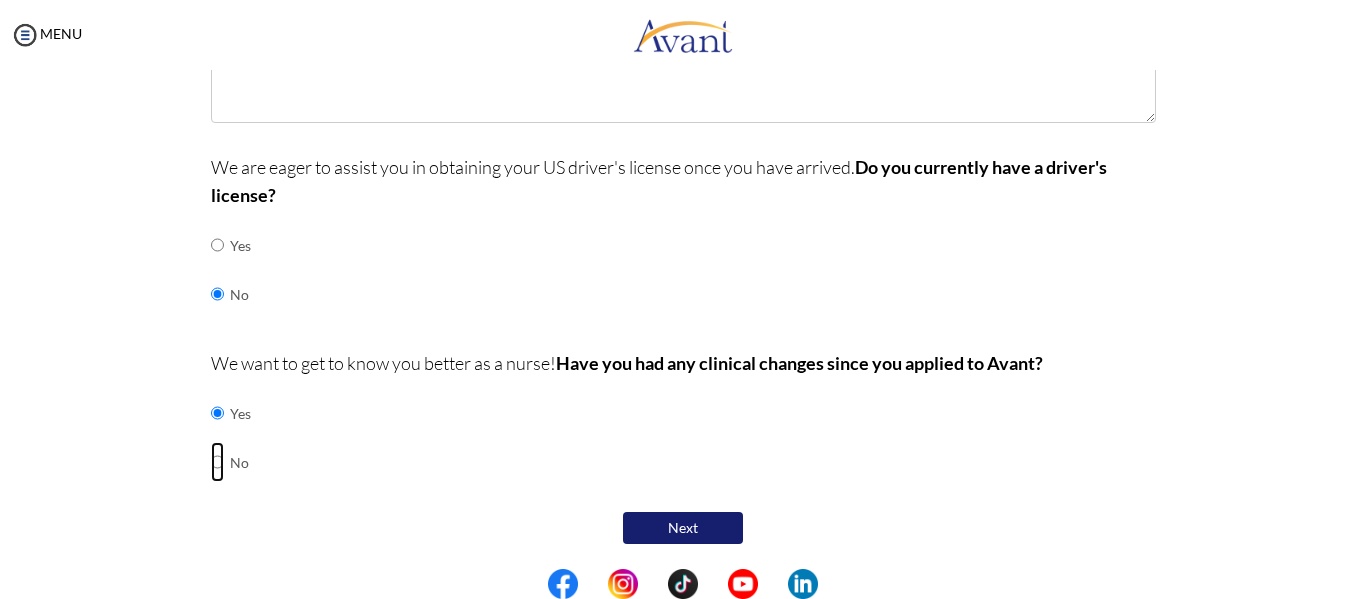 click at bounding box center [217, 413] 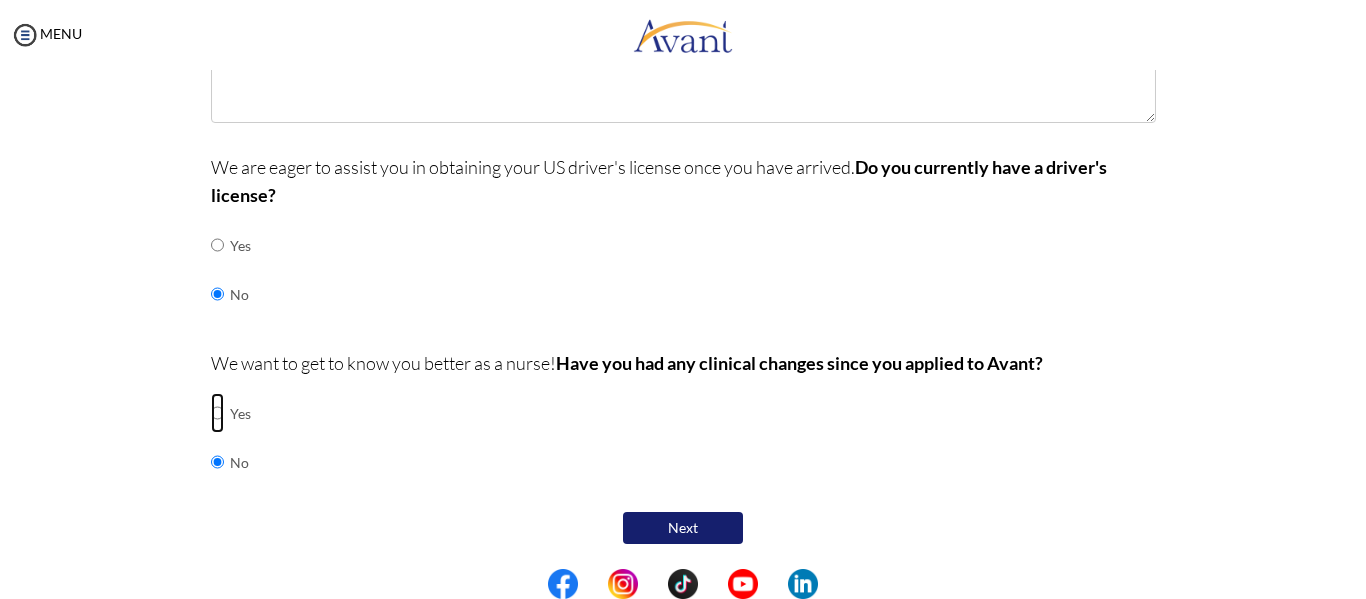 click at bounding box center [217, 413] 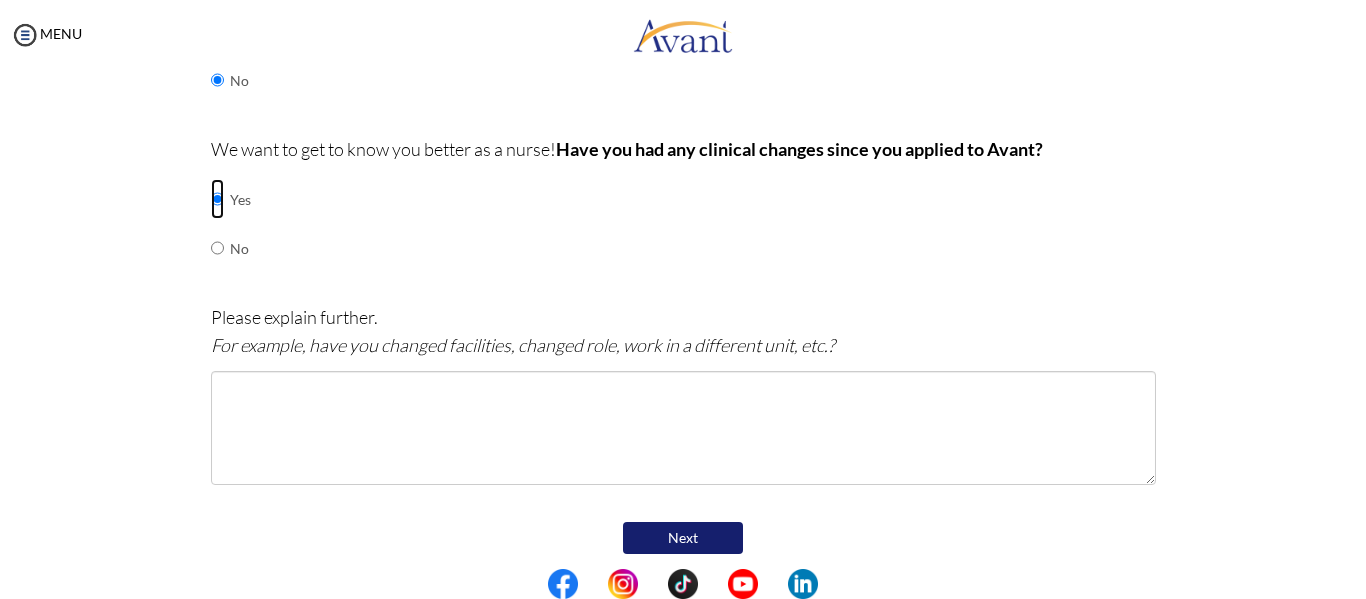 scroll, scrollTop: 1117, scrollLeft: 0, axis: vertical 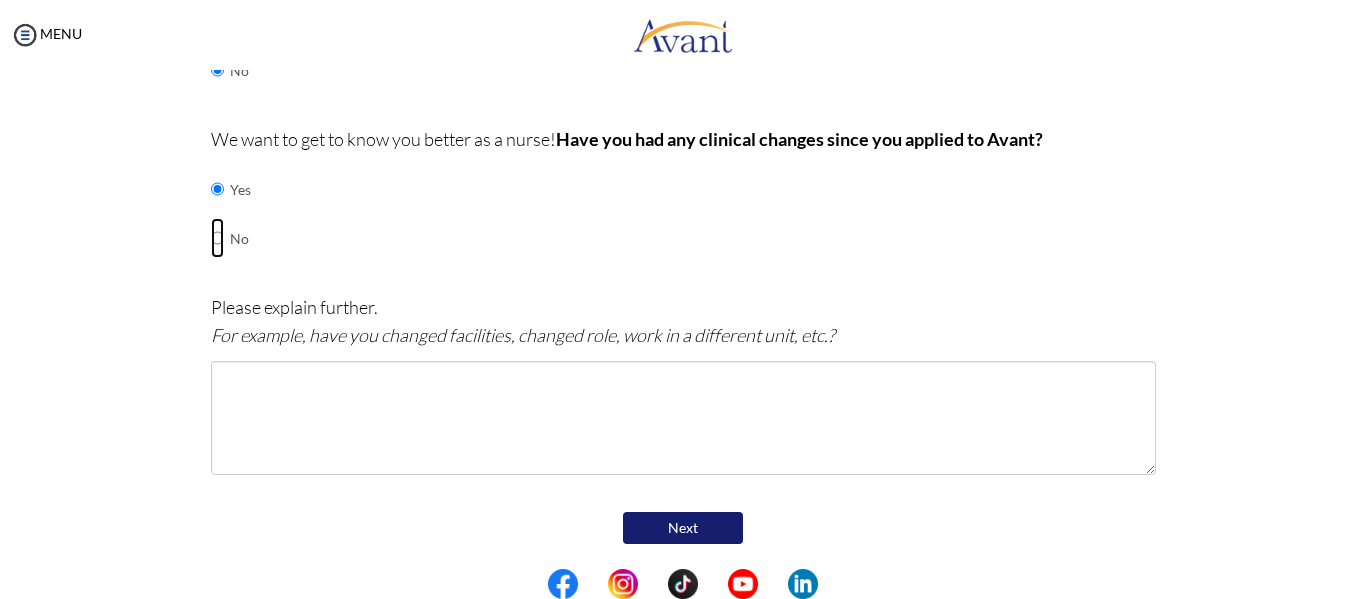 click at bounding box center [217, 189] 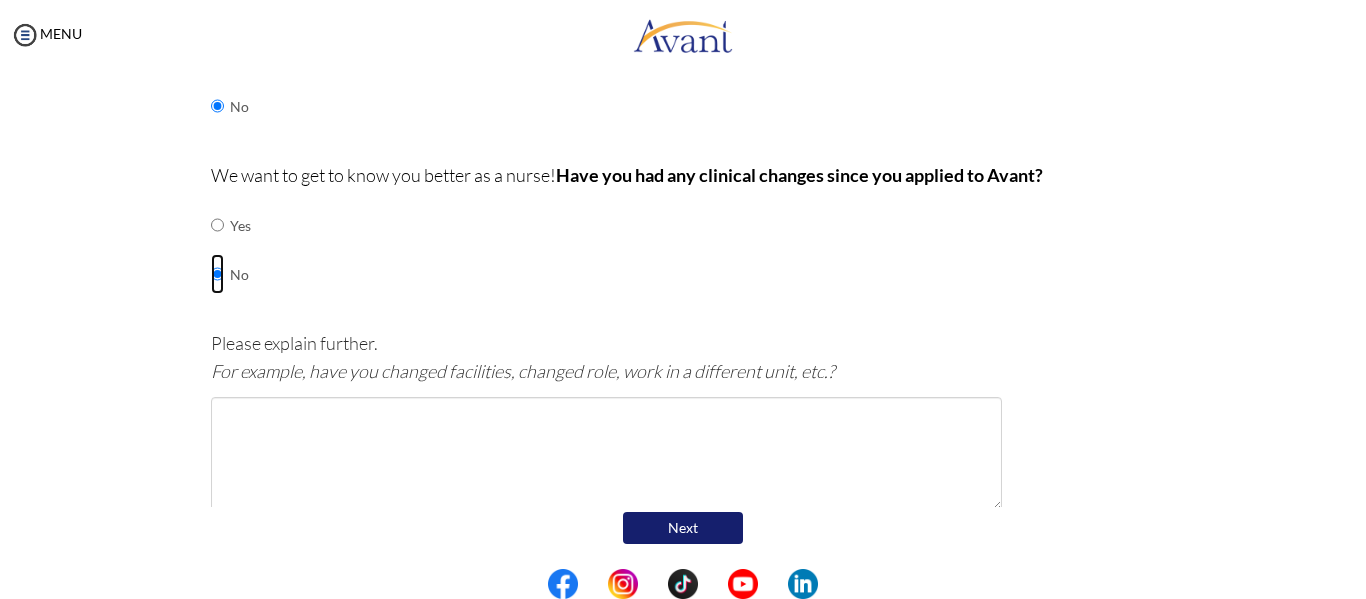 scroll, scrollTop: 893, scrollLeft: 0, axis: vertical 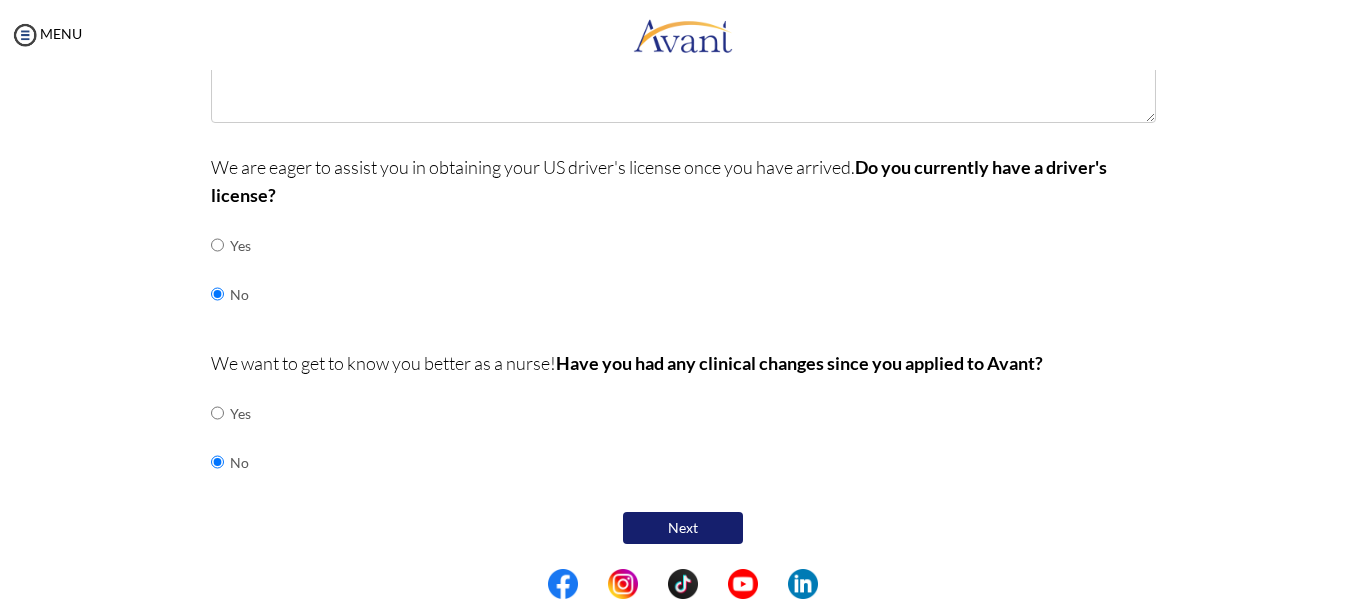 click on "Next" at bounding box center (683, 528) 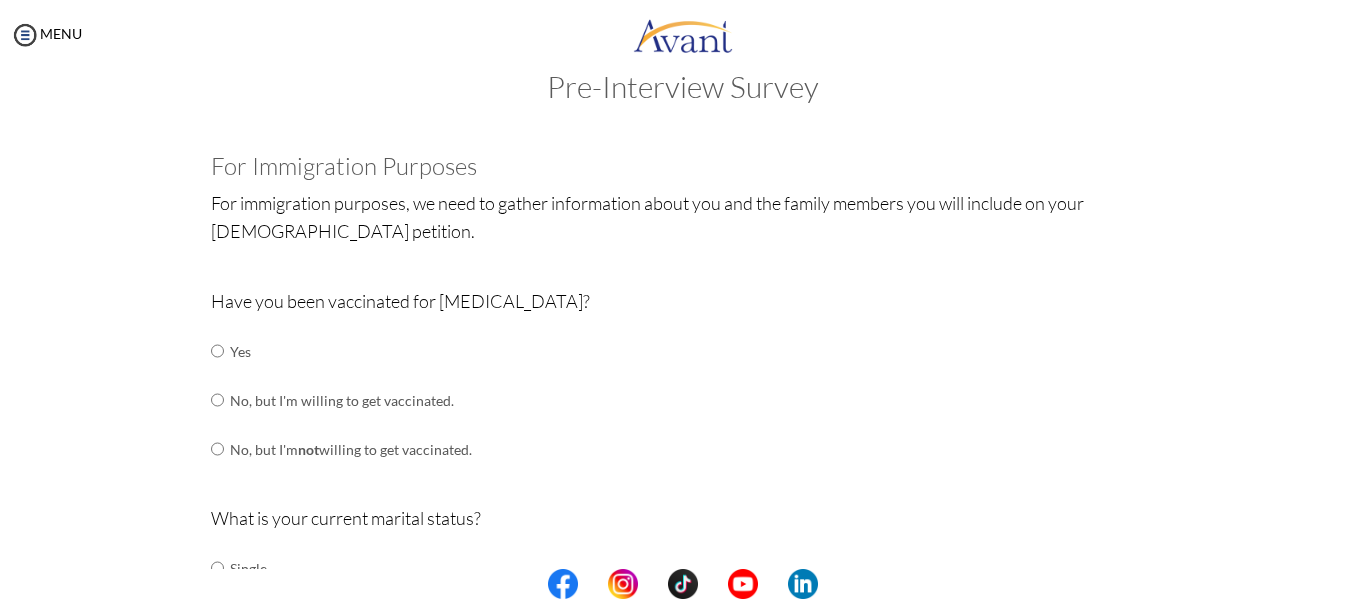 click on "My Status
What is the next step?
We would like you to watch the introductory video Begin with Avant
We would like you to watch the program video Watch Program Video
We would like you to complete English exam Take Language Test
We would like you to complete clinical assessment Take Clinical Test
We would like you to complete qualification survey Take Qualification Survey
We would like you to watch expectations video Watch Expectations Video
You will be contacted by recruiter to schedule a call.
Your application is being reviewed. Please check your email regularly.
Process Overview
Check off each step as you go to track your progress!
Application review
1 Watch the Avant Video Library ▣ Avant Video Library
Interview
1 Complete the Pre-Interview Survey ▢
2 ▢" at bounding box center (683, 369) 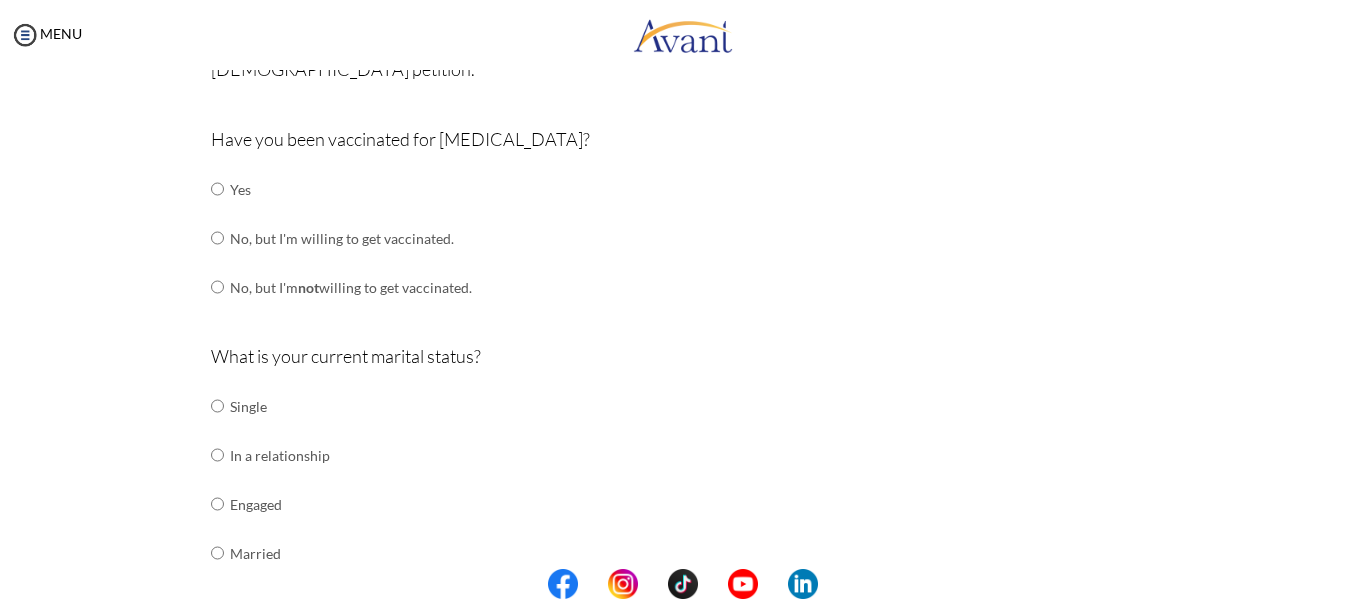 scroll, scrollTop: 208, scrollLeft: 0, axis: vertical 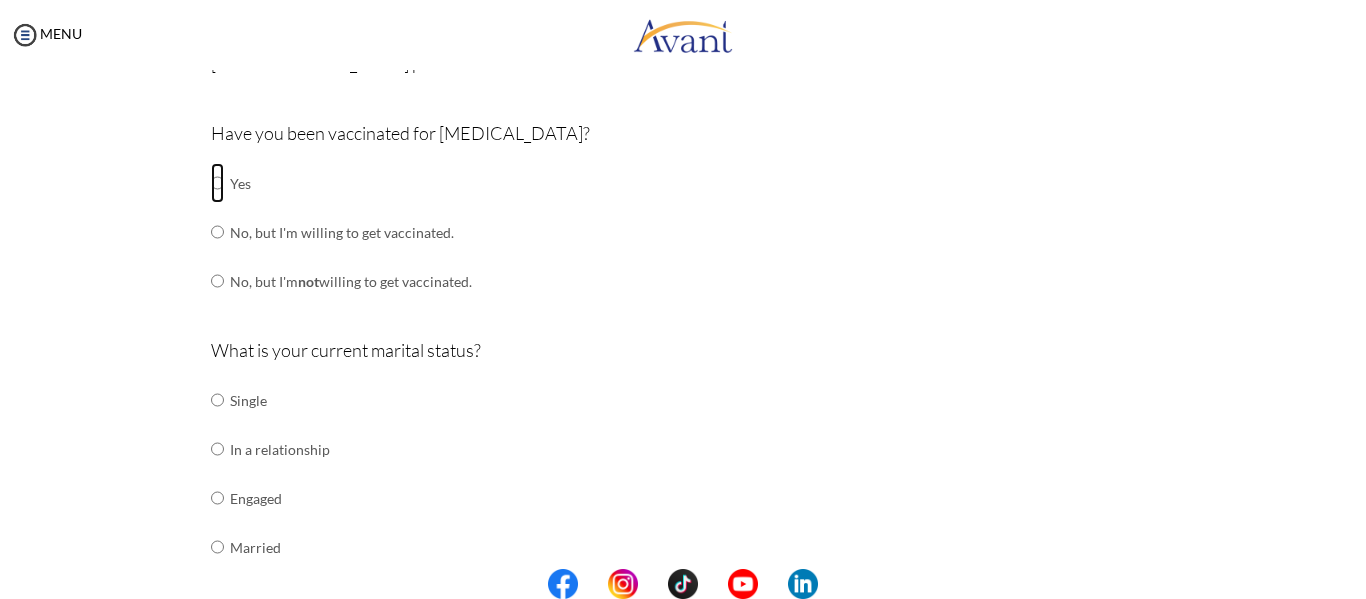 click at bounding box center [217, 183] 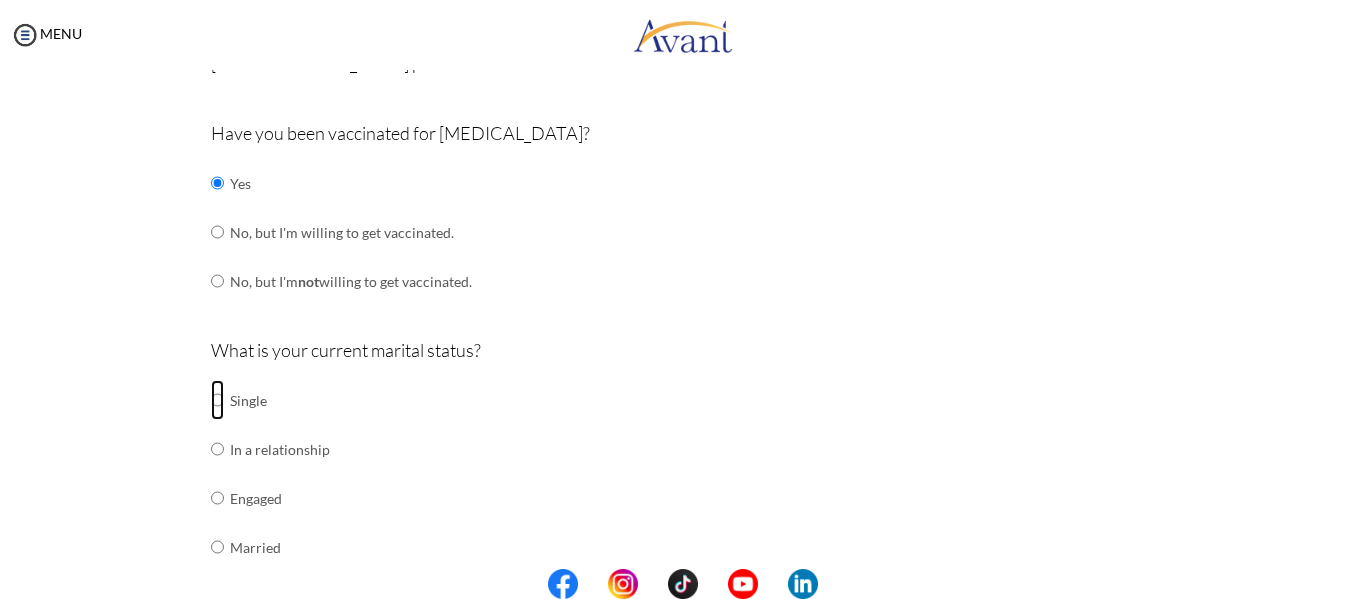 click at bounding box center (217, 400) 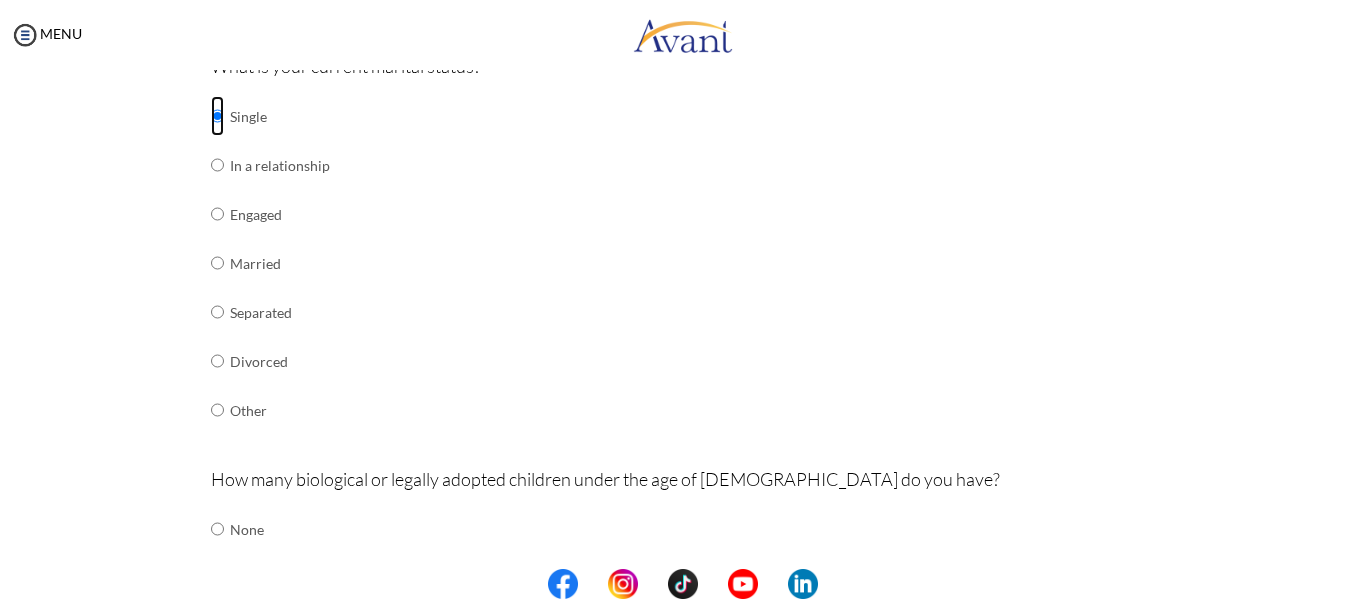 scroll, scrollTop: 490, scrollLeft: 0, axis: vertical 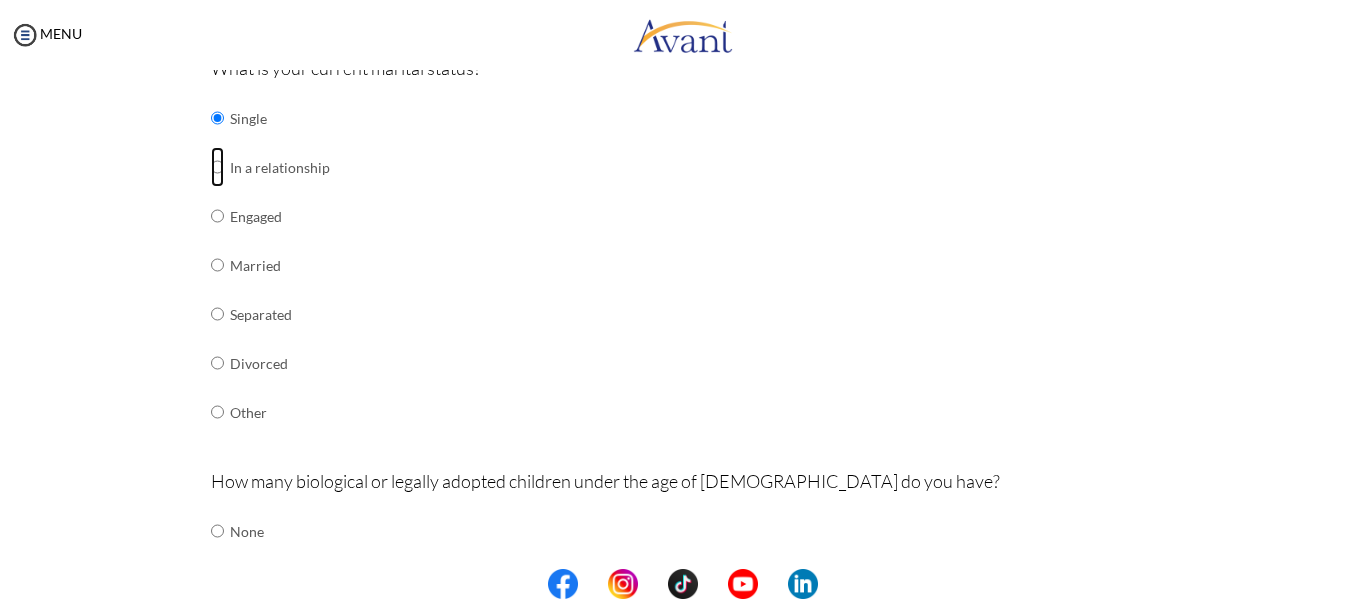 click at bounding box center [217, 118] 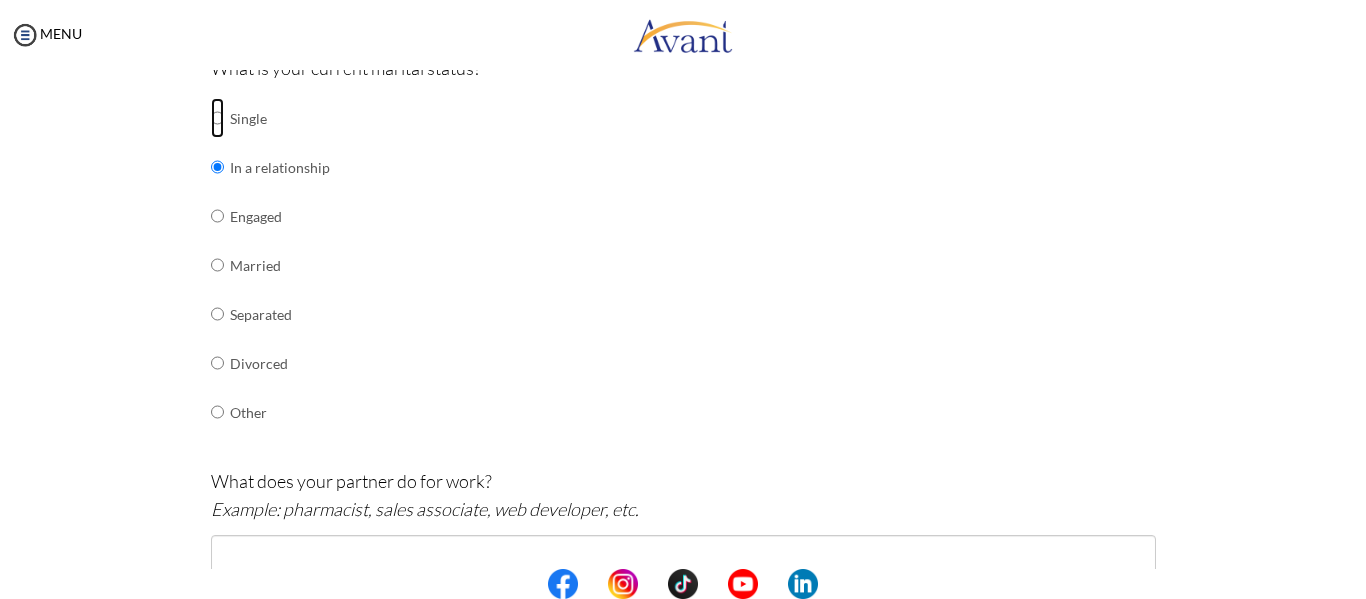 click at bounding box center [217, 118] 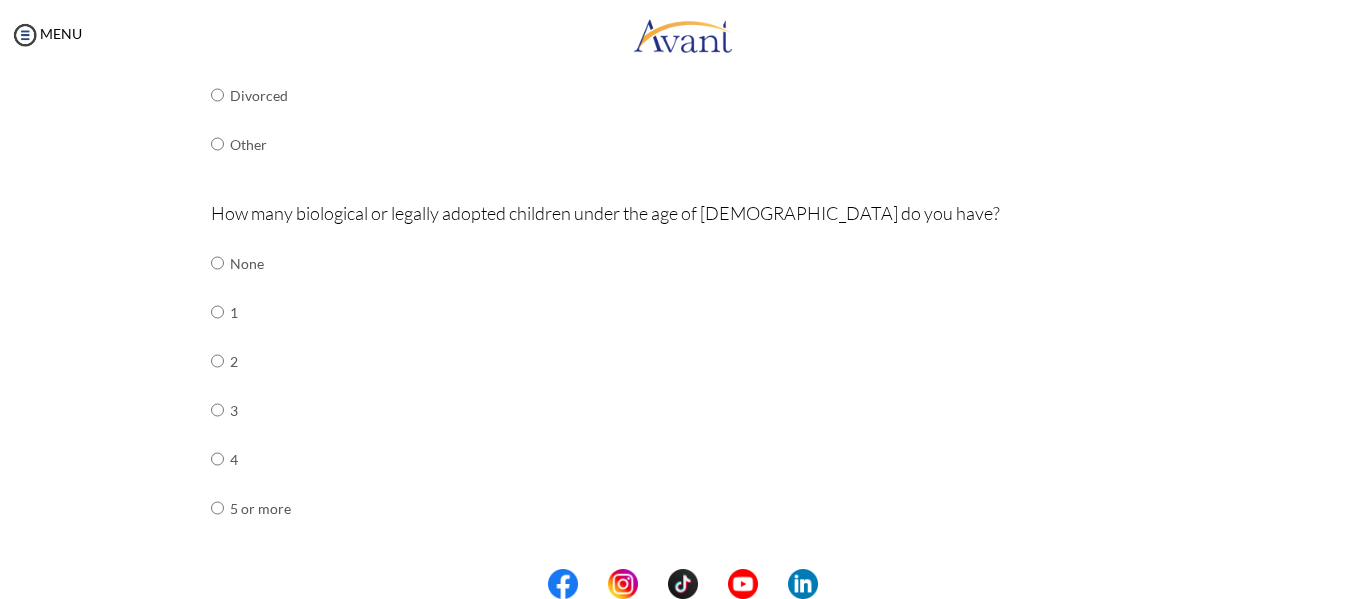 scroll, scrollTop: 763, scrollLeft: 0, axis: vertical 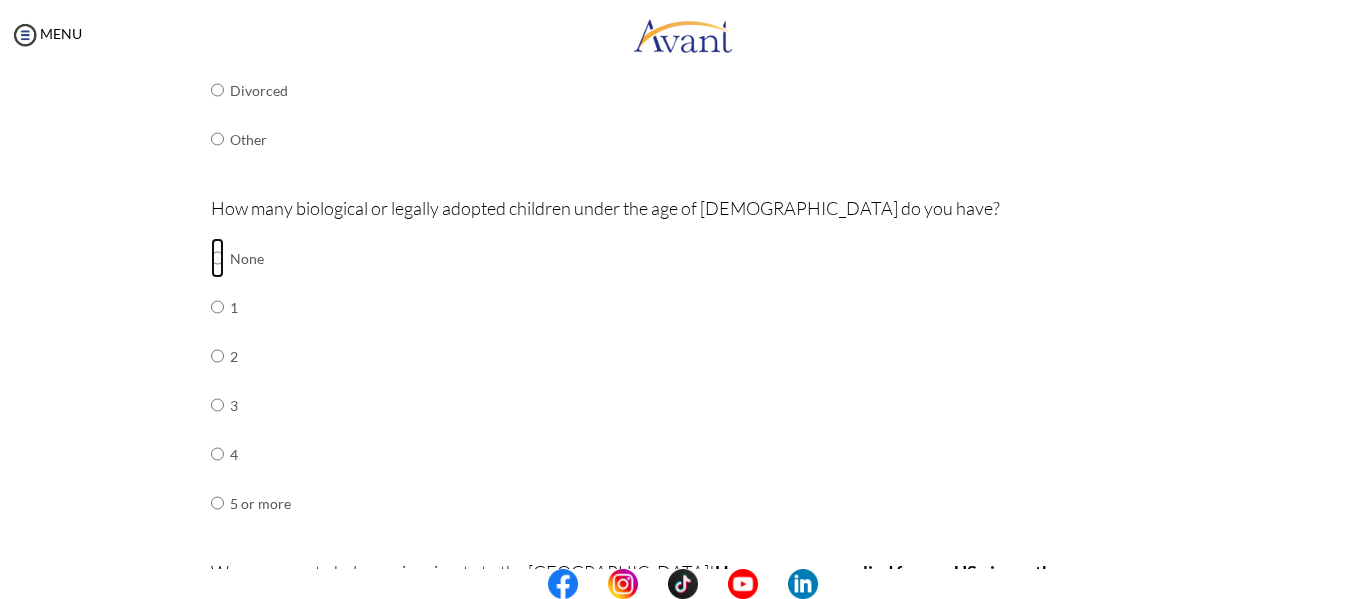 click at bounding box center [217, 258] 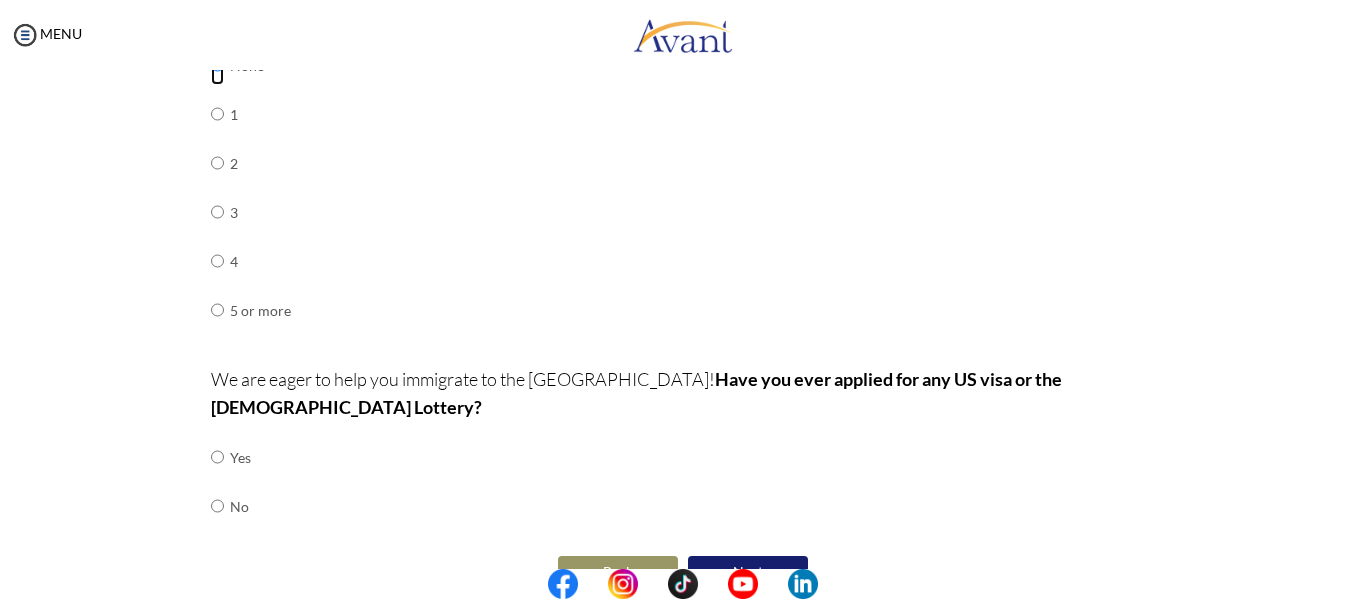 scroll, scrollTop: 972, scrollLeft: 0, axis: vertical 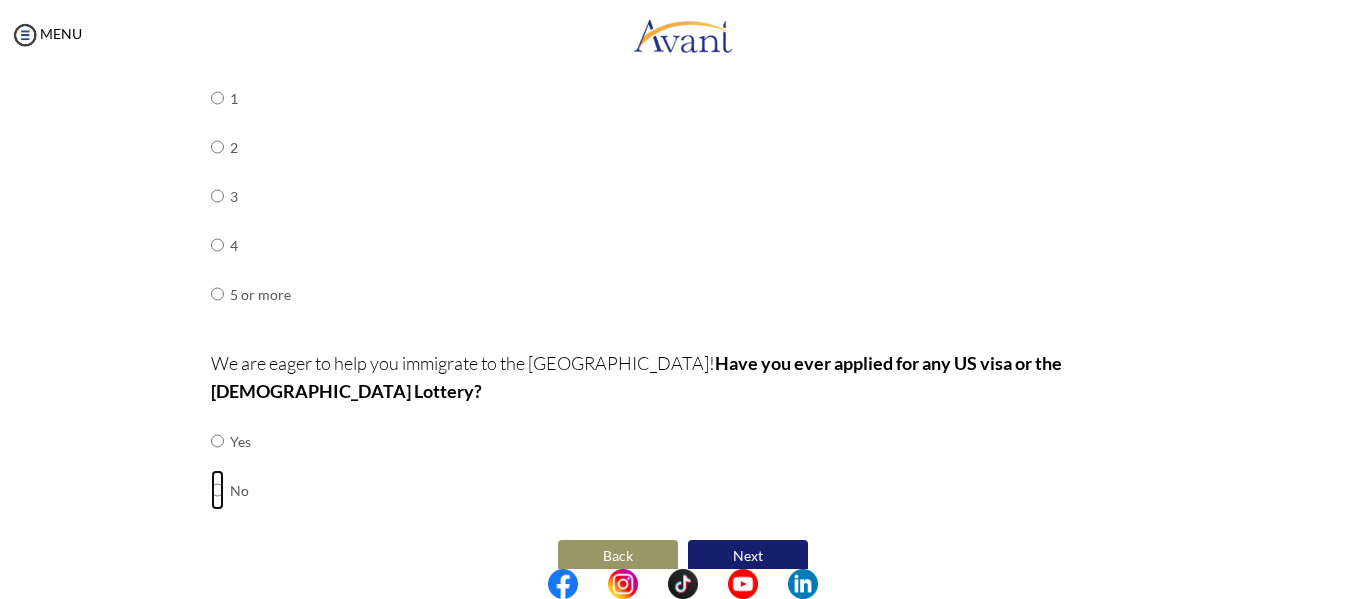 click at bounding box center [217, 441] 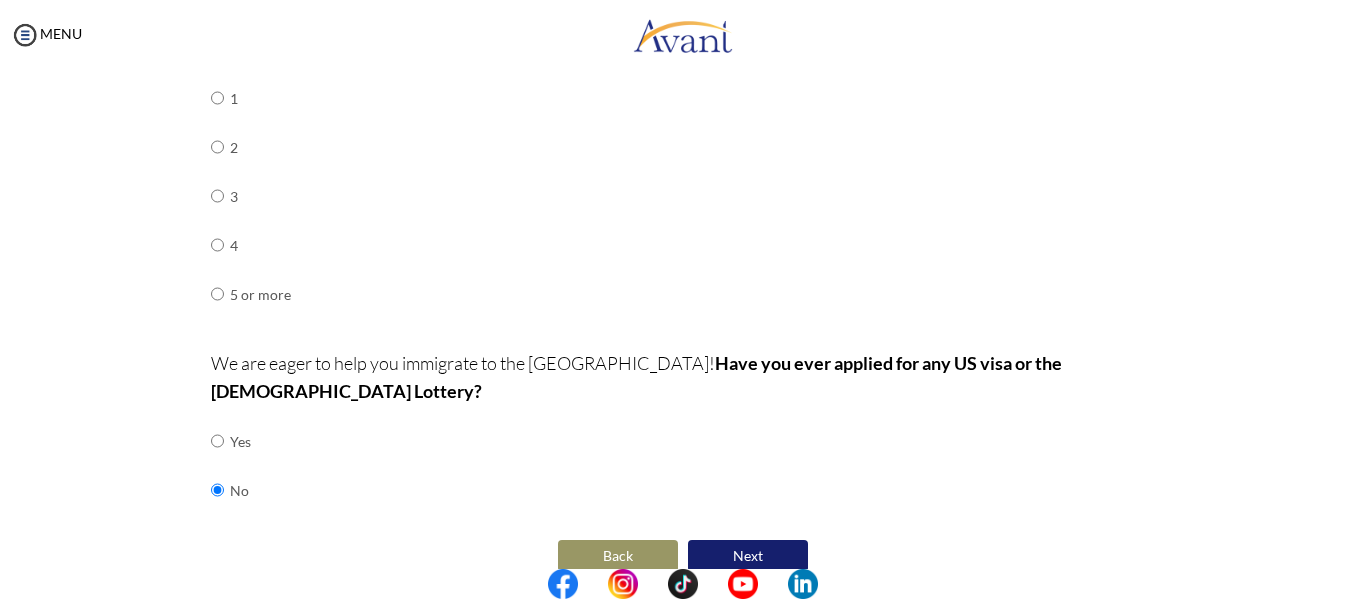 click on "Next" at bounding box center (748, 556) 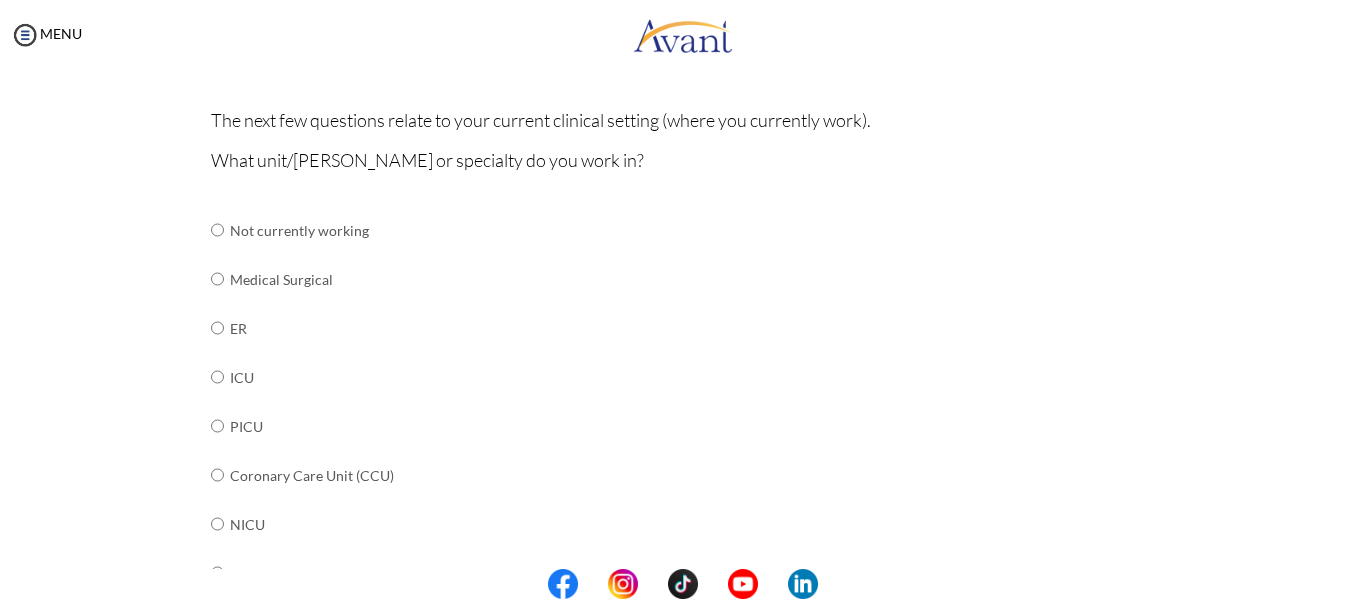 scroll, scrollTop: 156, scrollLeft: 0, axis: vertical 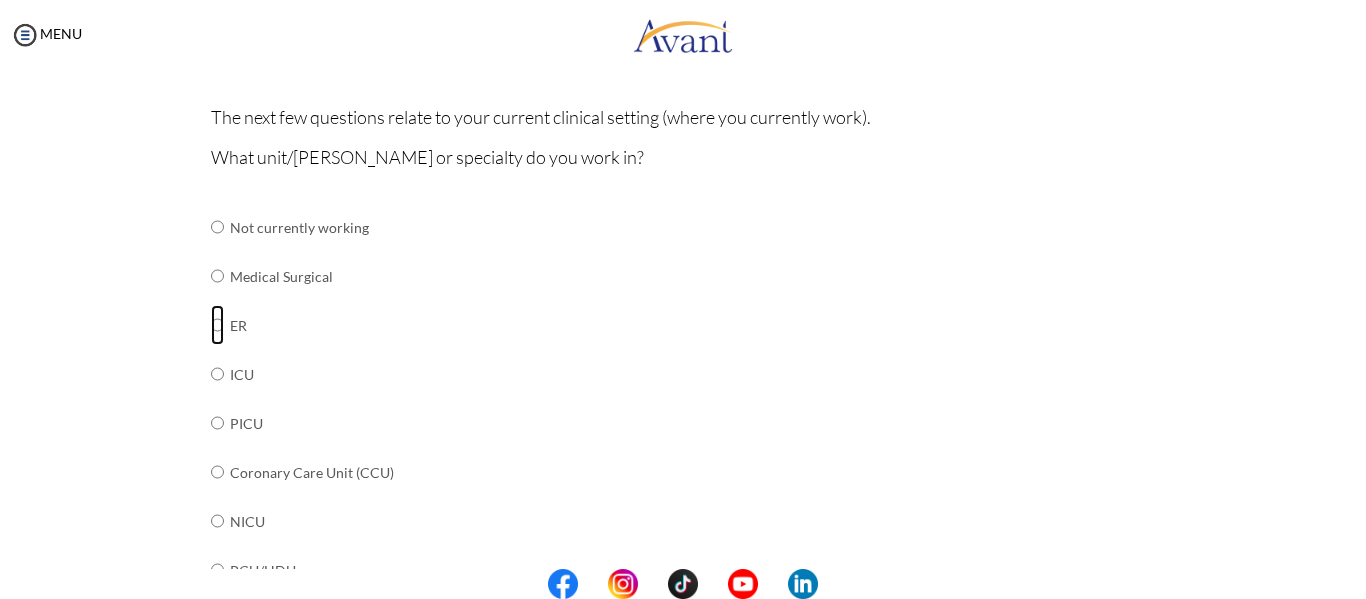 click at bounding box center [217, 227] 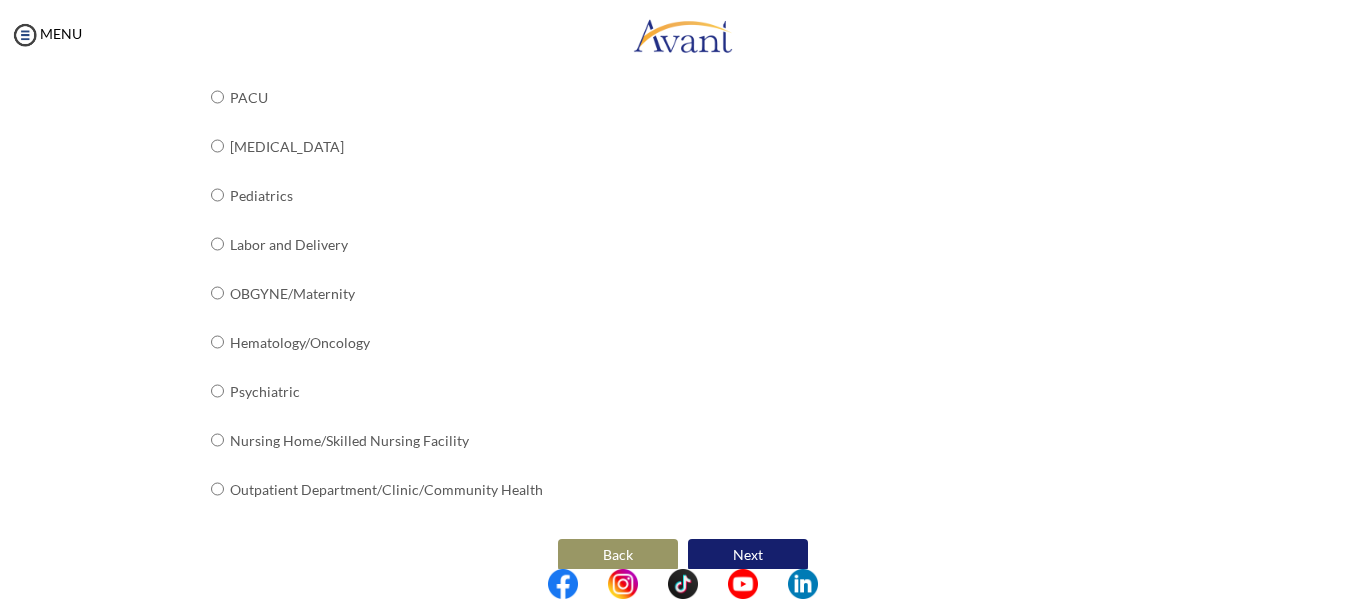 scroll, scrollTop: 852, scrollLeft: 0, axis: vertical 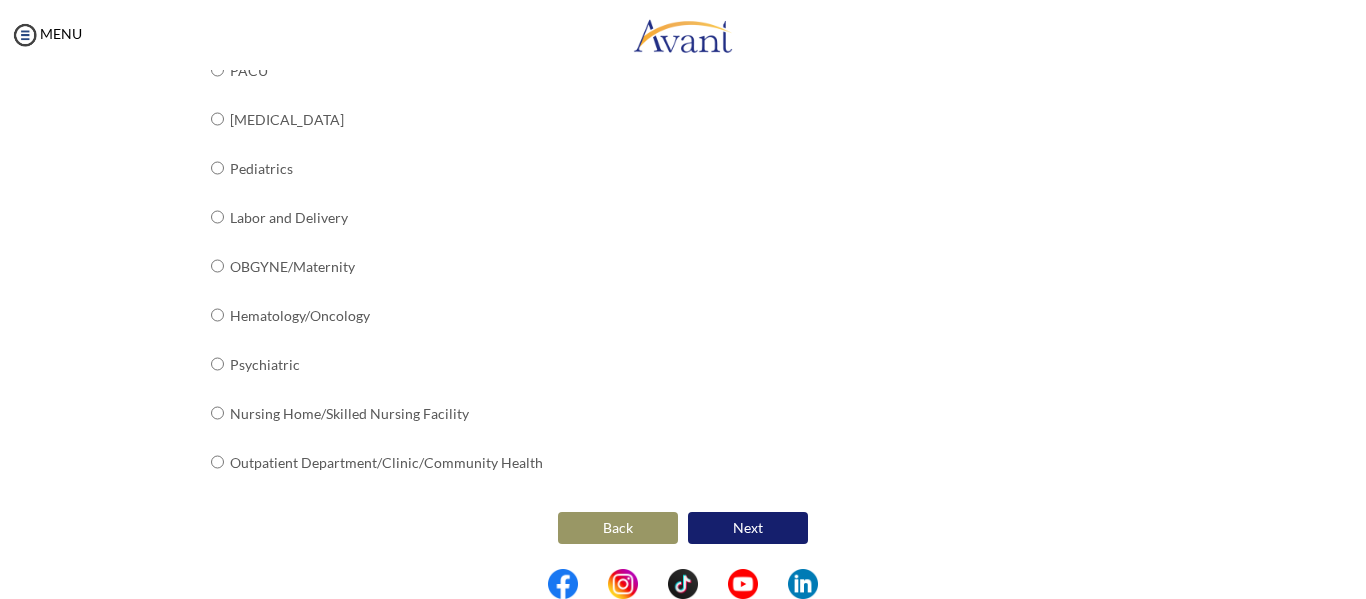 click on "Next" at bounding box center [748, 528] 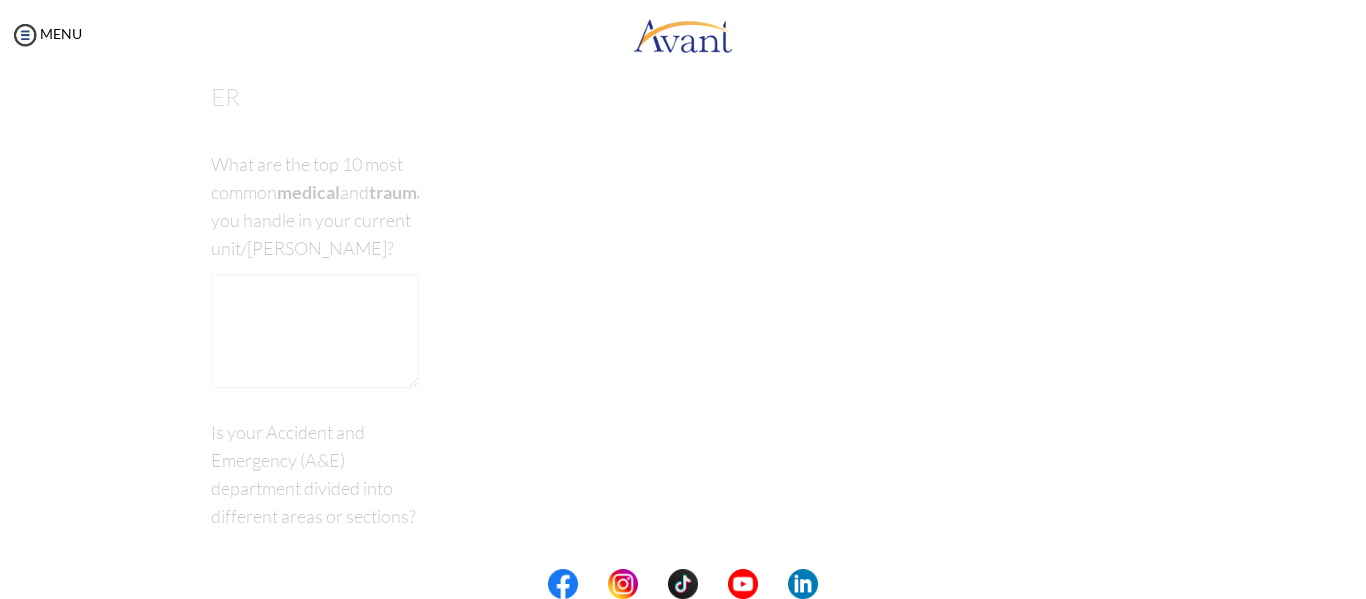 scroll, scrollTop: 40, scrollLeft: 0, axis: vertical 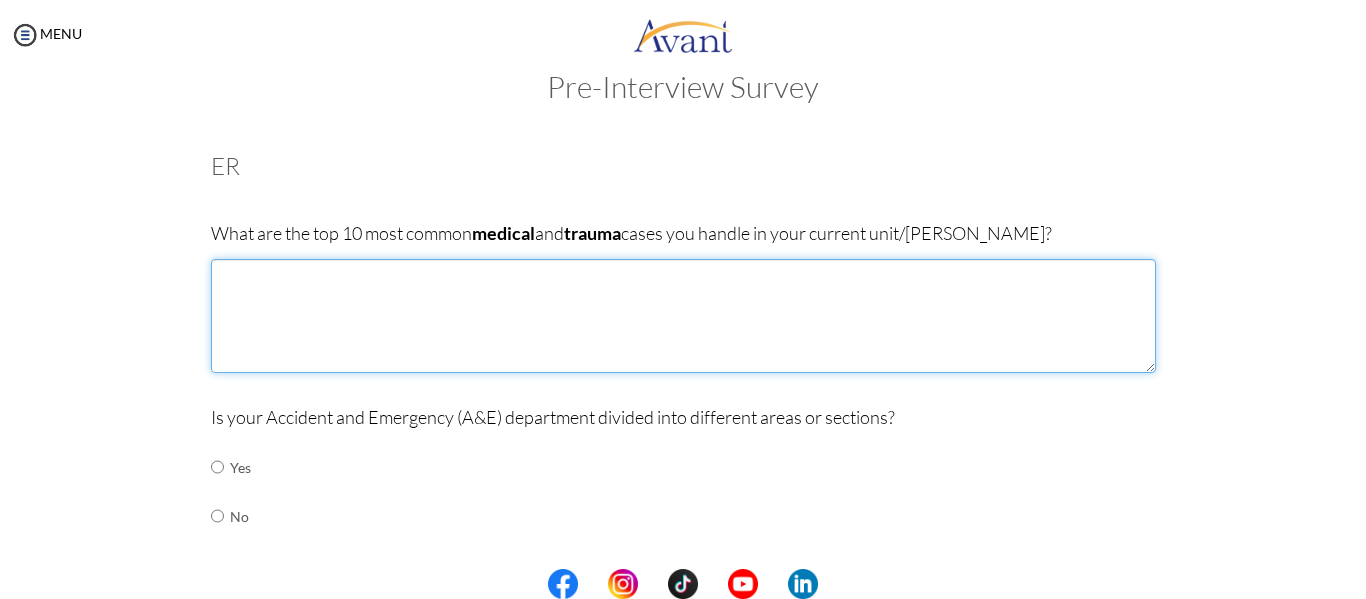 click at bounding box center (683, 316) 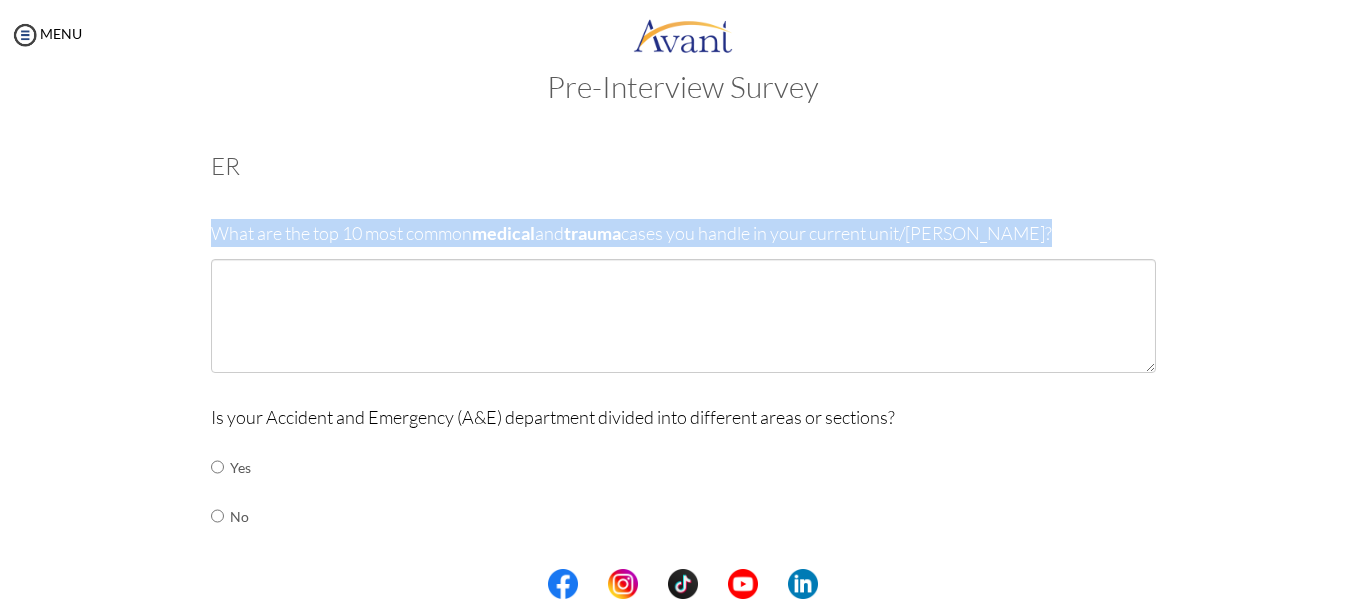 drag, startPoint x: 206, startPoint y: 234, endPoint x: 869, endPoint y: 291, distance: 665.44574 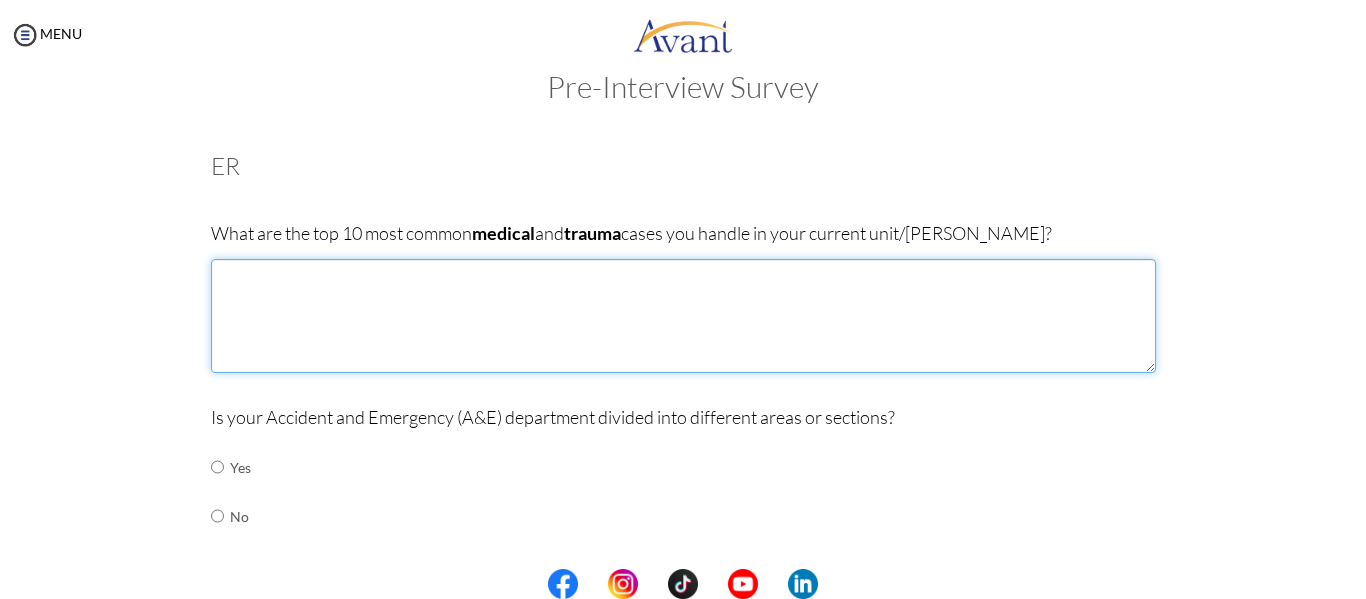 click at bounding box center (683, 316) 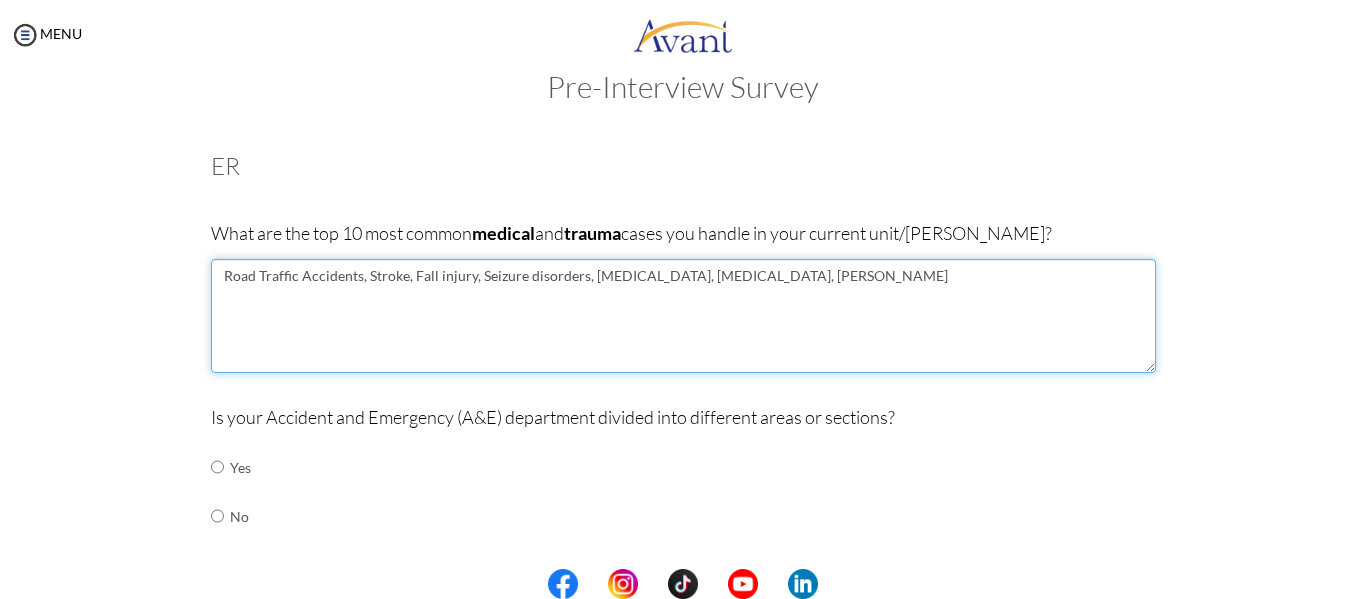 click on "Road Traffic Accidents, Stroke, Fall injury, Seizure disorders, Spinal injury, Encephalitis, Gullein" at bounding box center [683, 316] 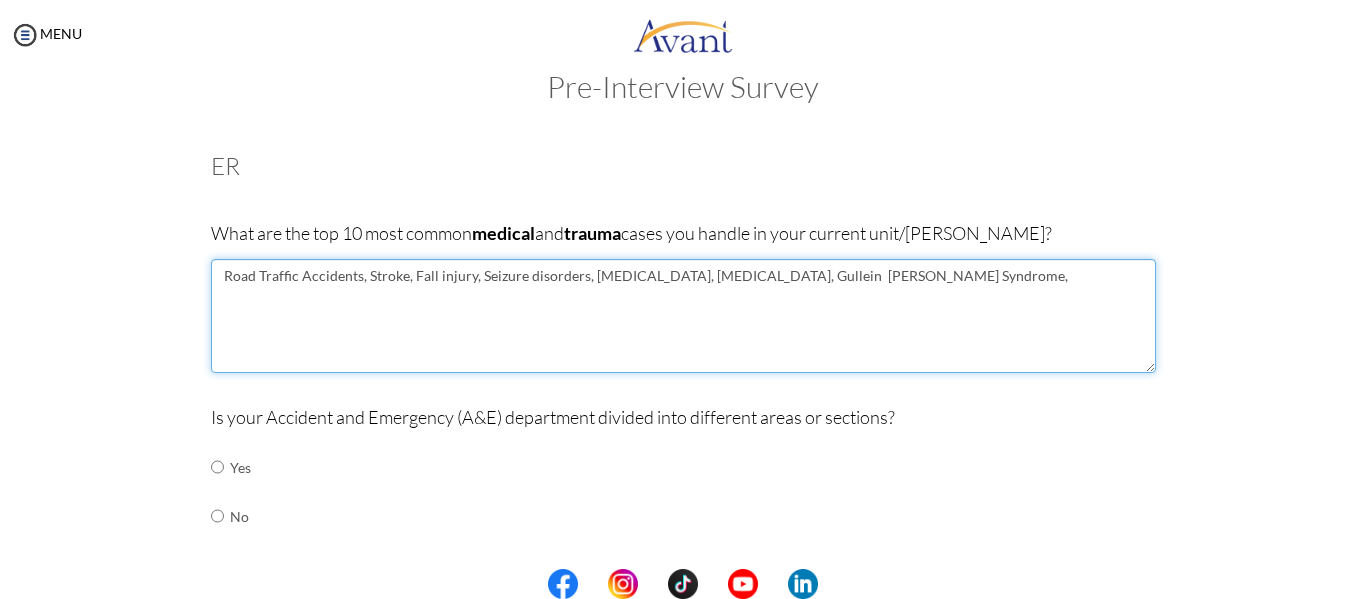 drag, startPoint x: 881, startPoint y: 276, endPoint x: 736, endPoint y: 286, distance: 145.34442 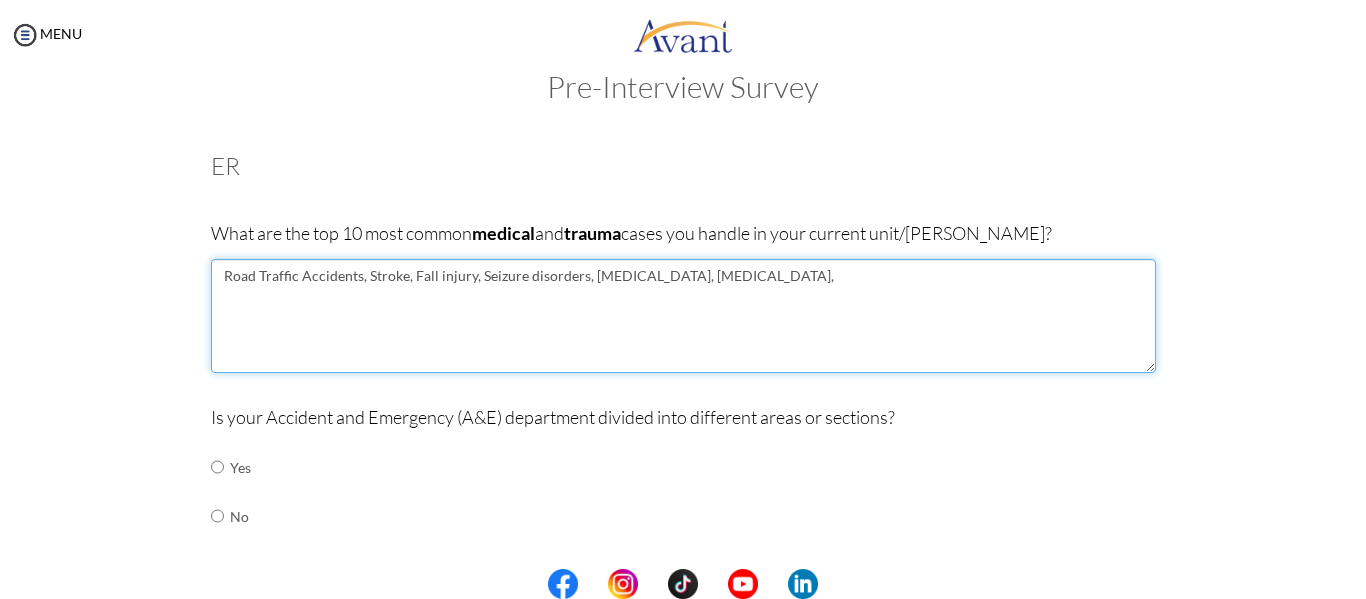 click on "Road Traffic Accidents, Stroke, Fall injury, Seizure disorders, Spinal injury, Encephalitis," at bounding box center (683, 316) 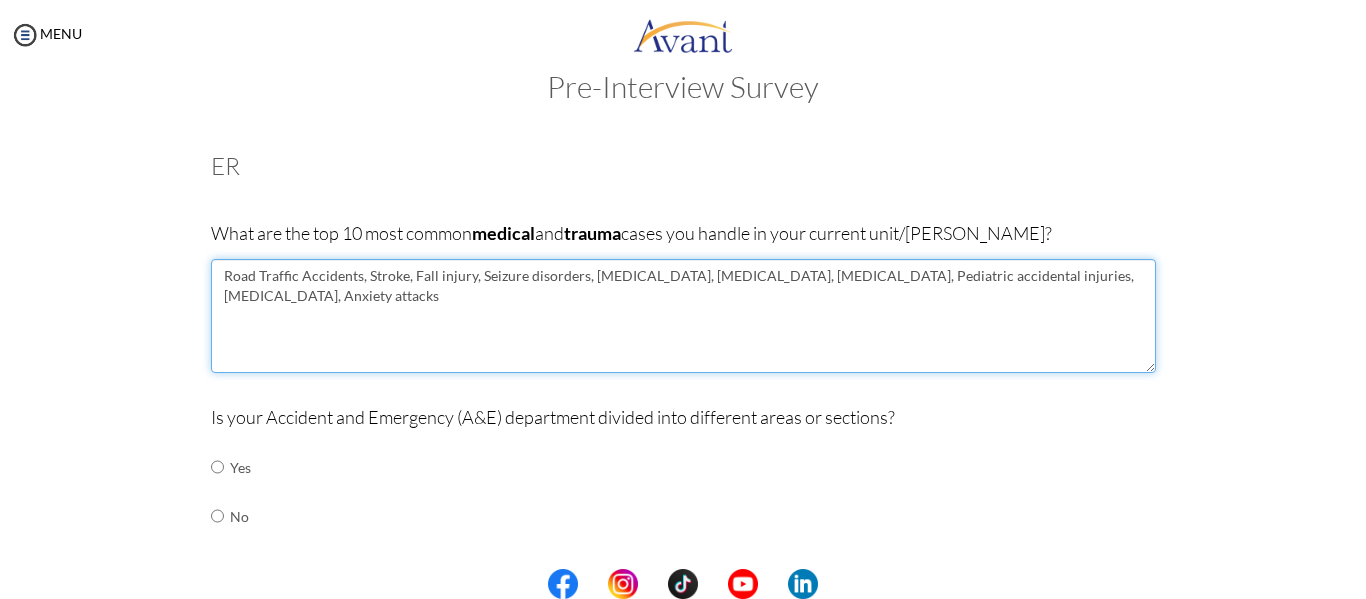 type on "Road Traffic Accidents, Stroke, Fall injury, Seizure disorders, Spinal injury, Encephalitis, Meningitis, Pediatric accidental injuries, Head injury, Anxiety attacks" 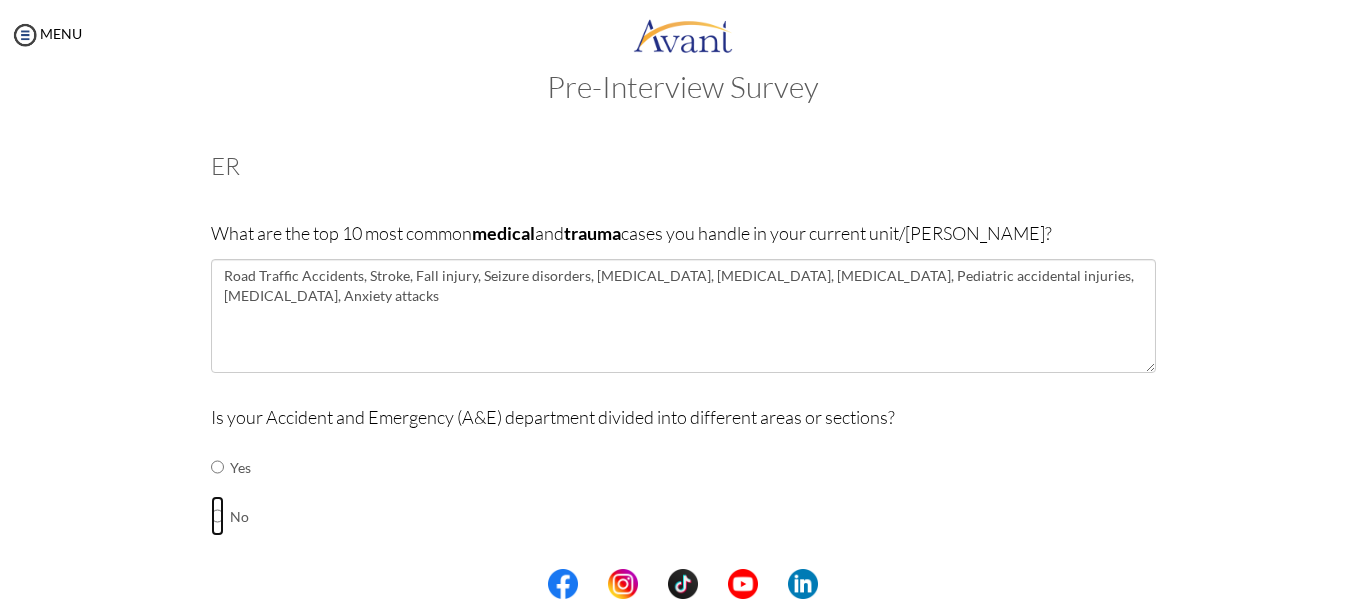 click at bounding box center (217, 467) 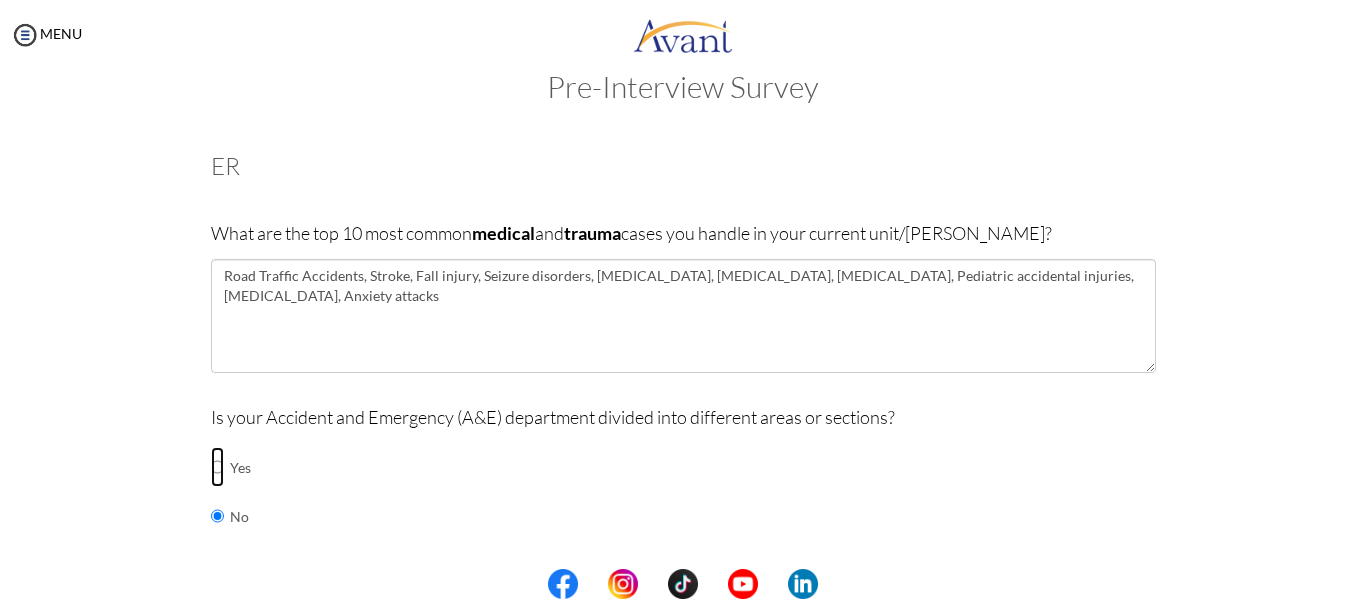 click at bounding box center (217, 467) 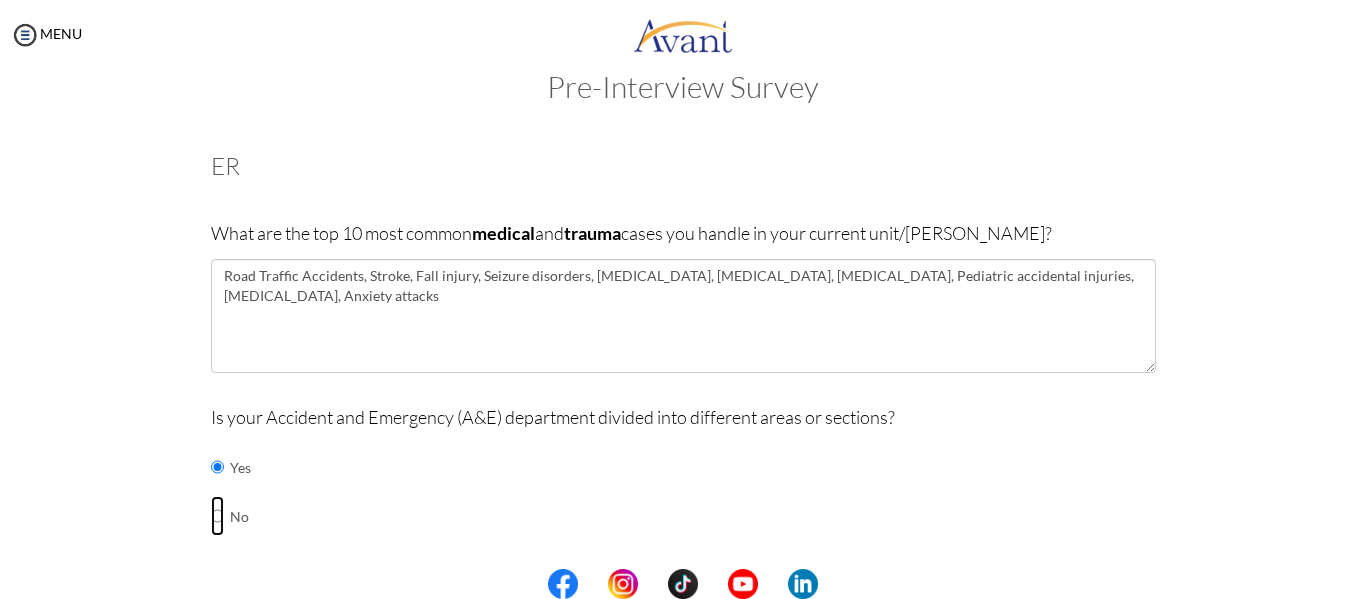 click at bounding box center (217, 467) 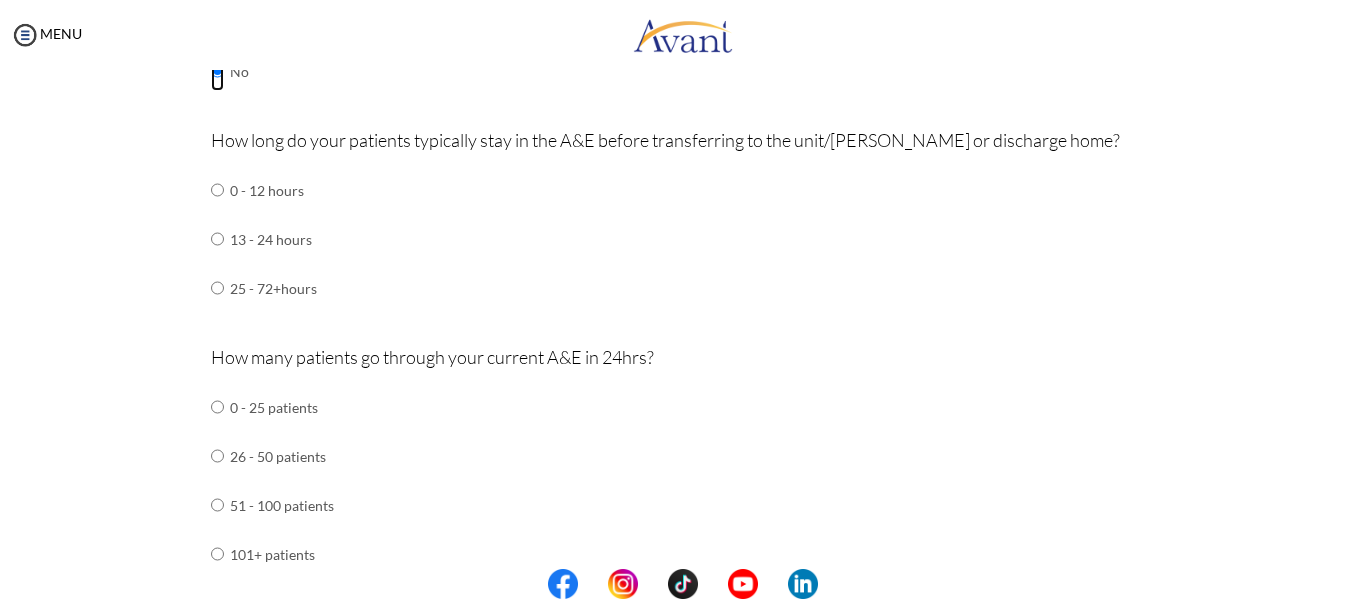 scroll, scrollTop: 498, scrollLeft: 0, axis: vertical 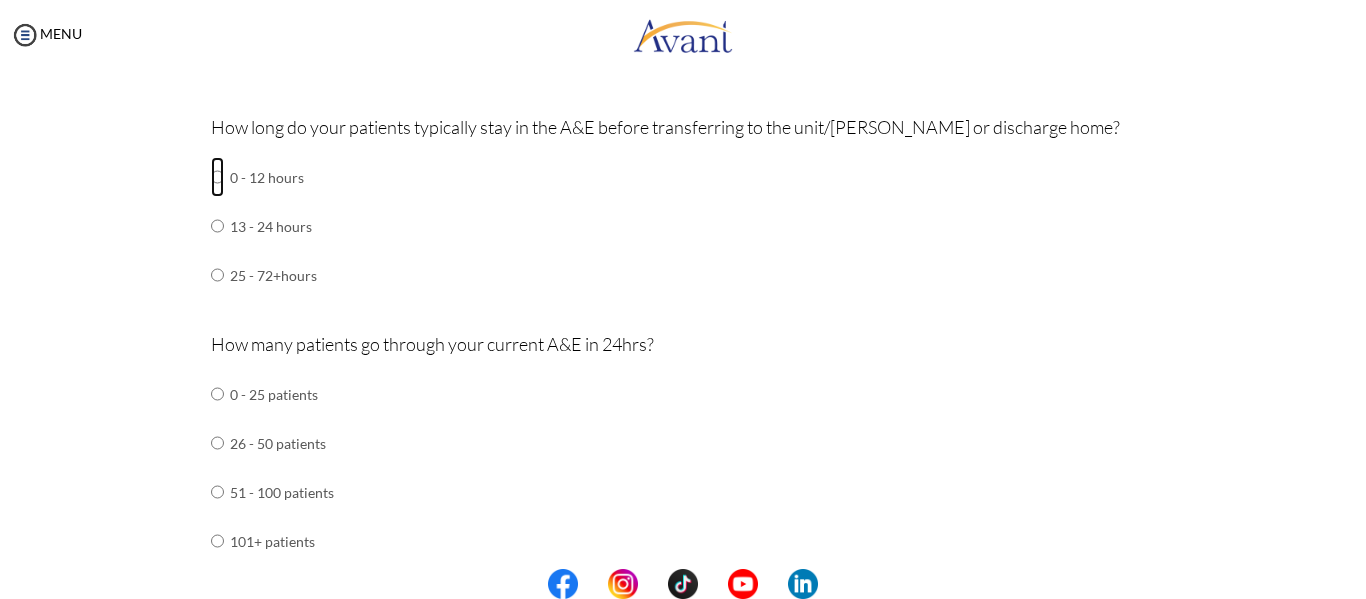 click at bounding box center (217, 177) 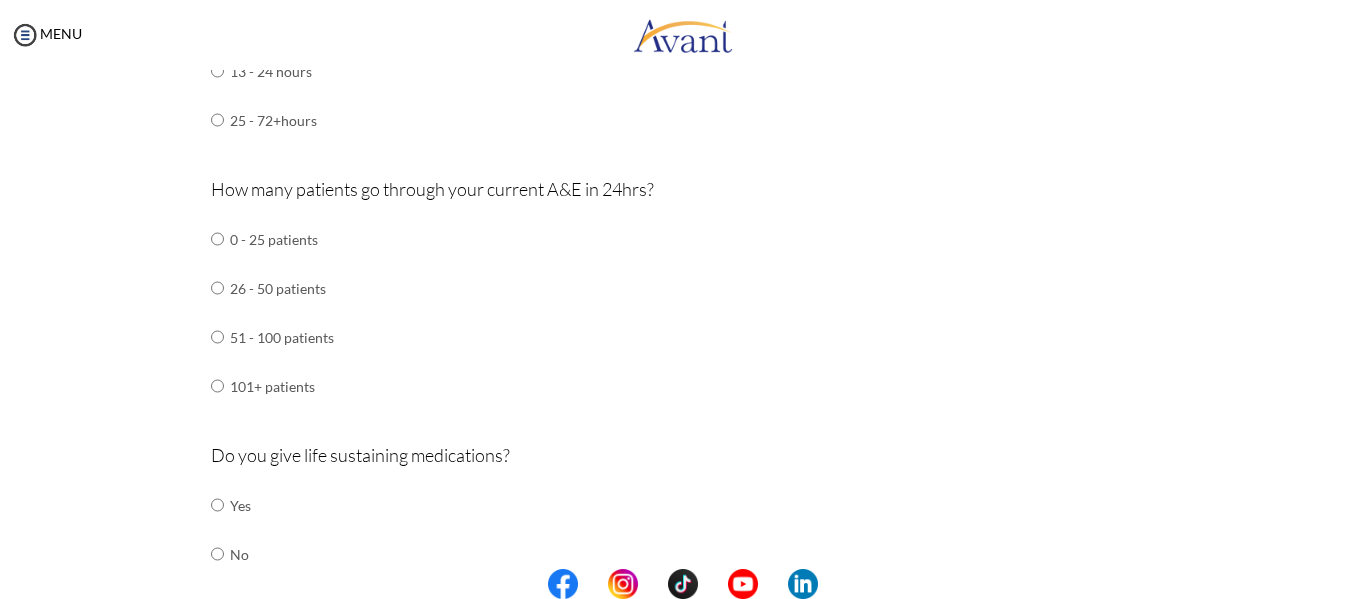 scroll, scrollTop: 657, scrollLeft: 0, axis: vertical 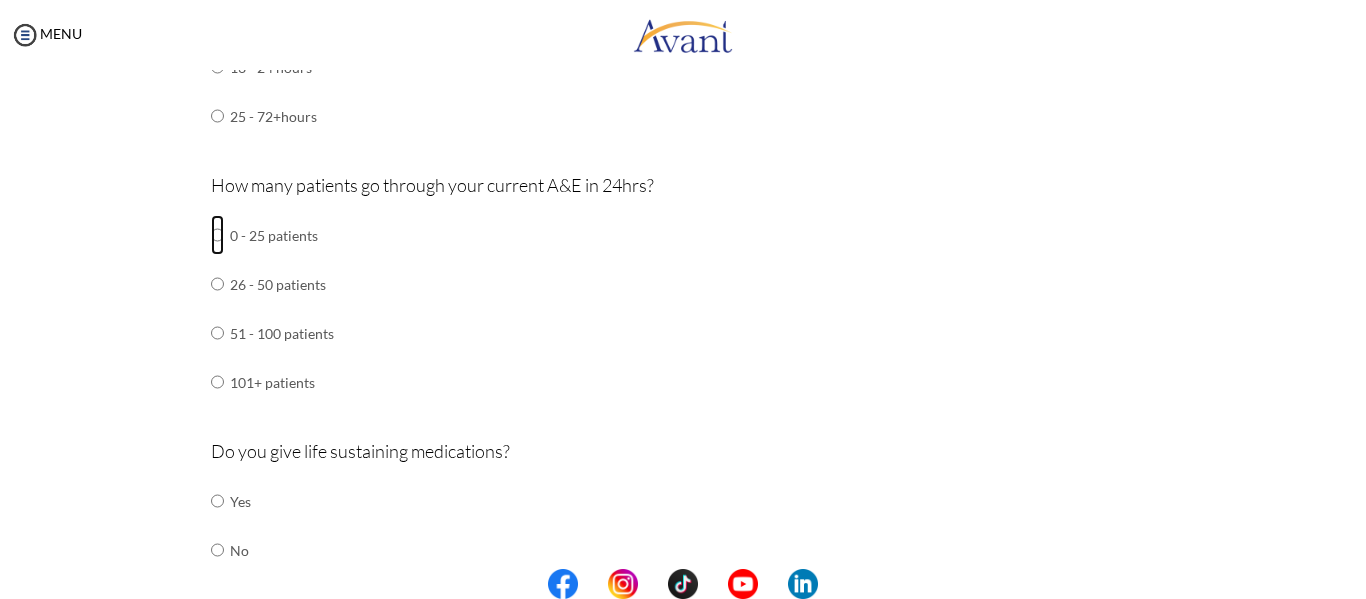 click at bounding box center [217, 235] 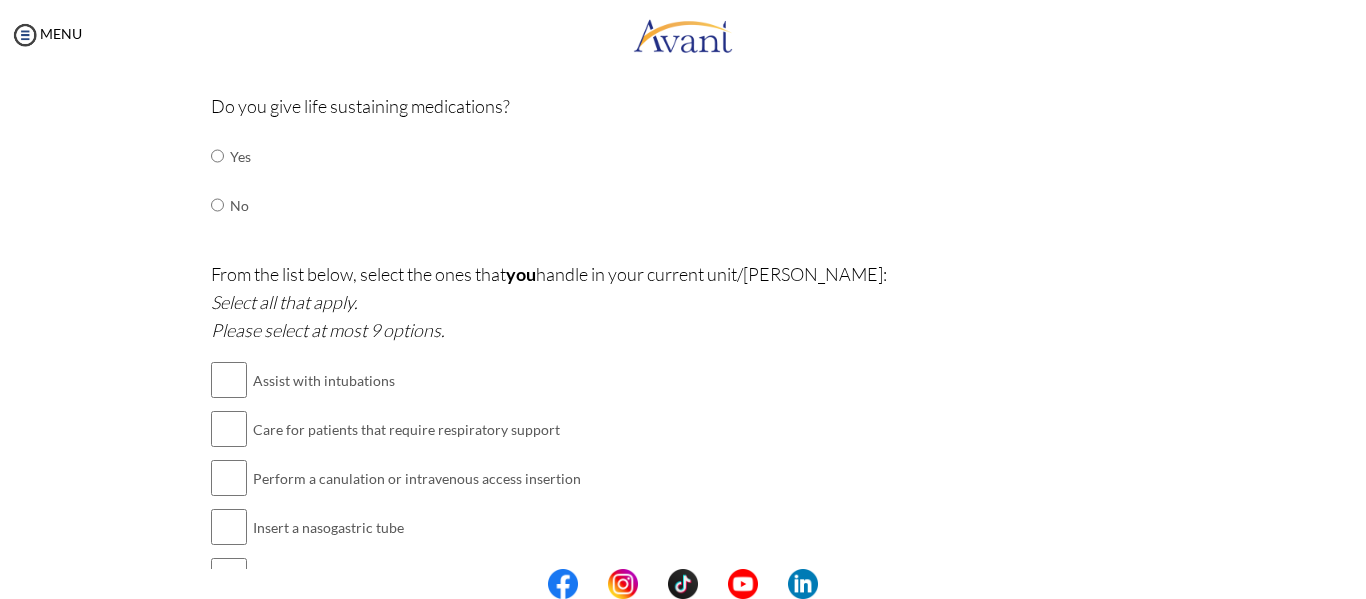 scroll, scrollTop: 1007, scrollLeft: 0, axis: vertical 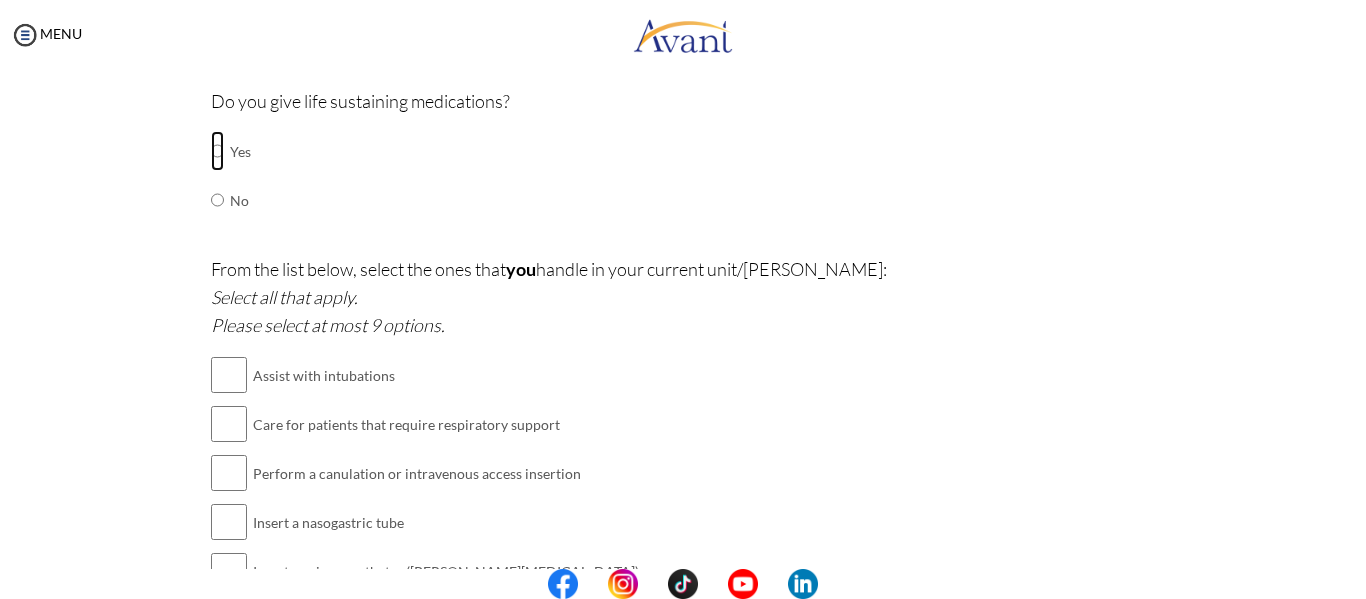 click at bounding box center [217, 151] 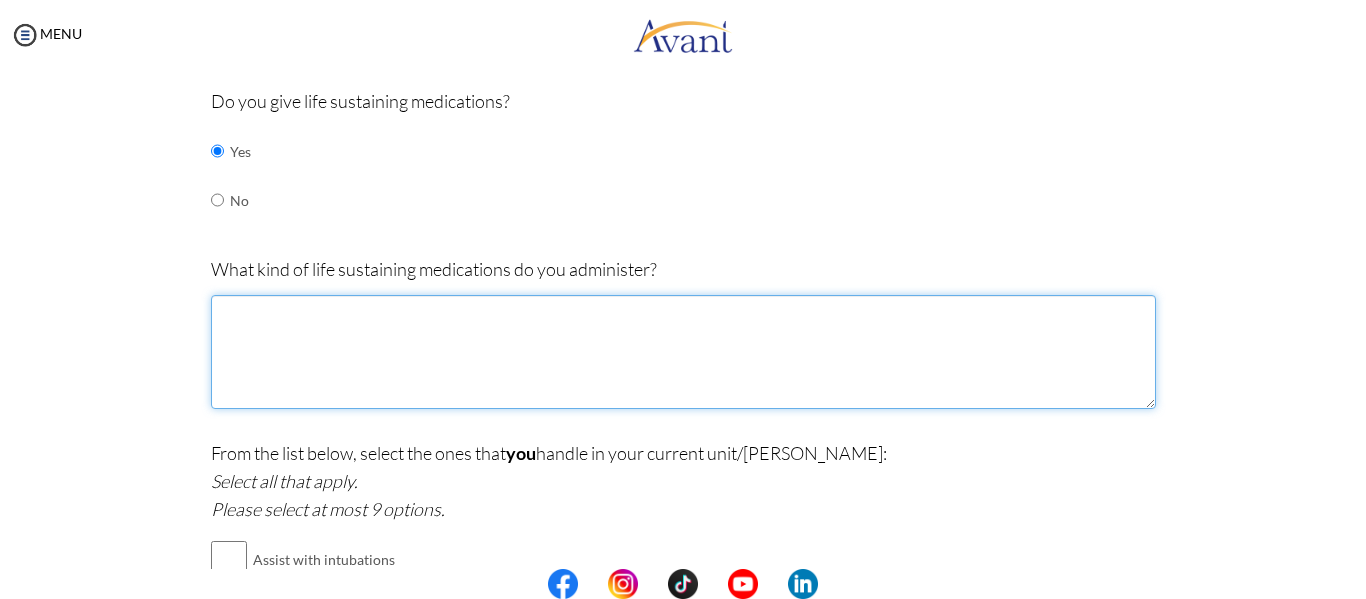 click at bounding box center [683, 352] 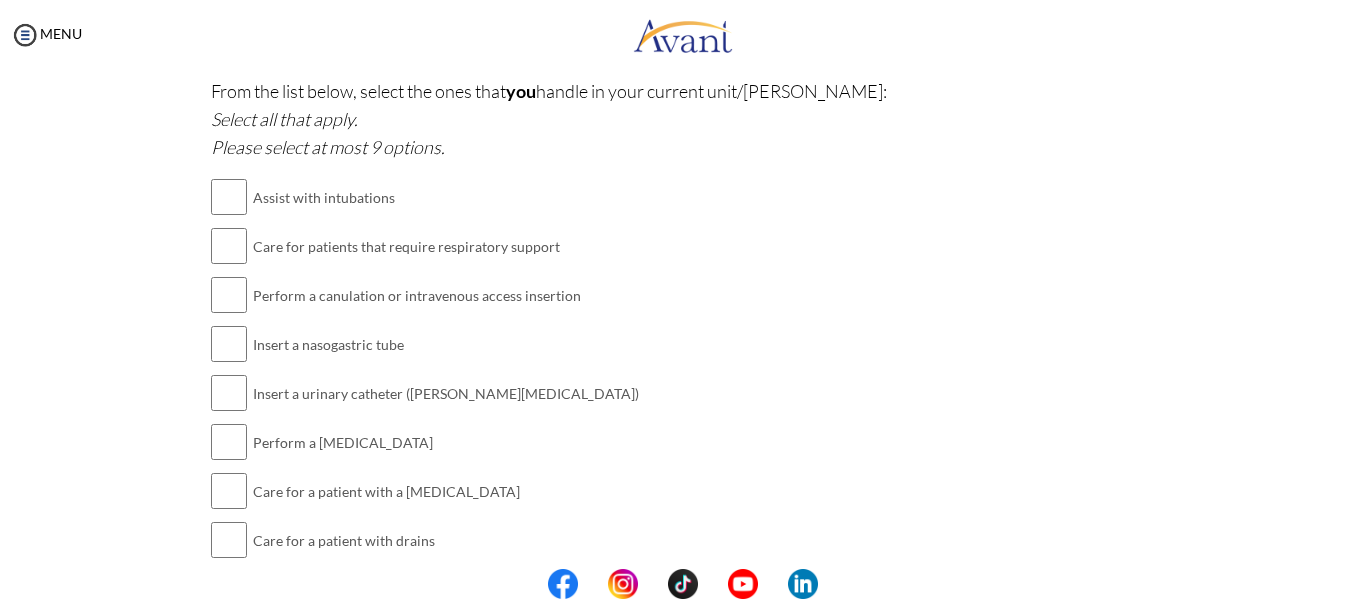 scroll, scrollTop: 1364, scrollLeft: 0, axis: vertical 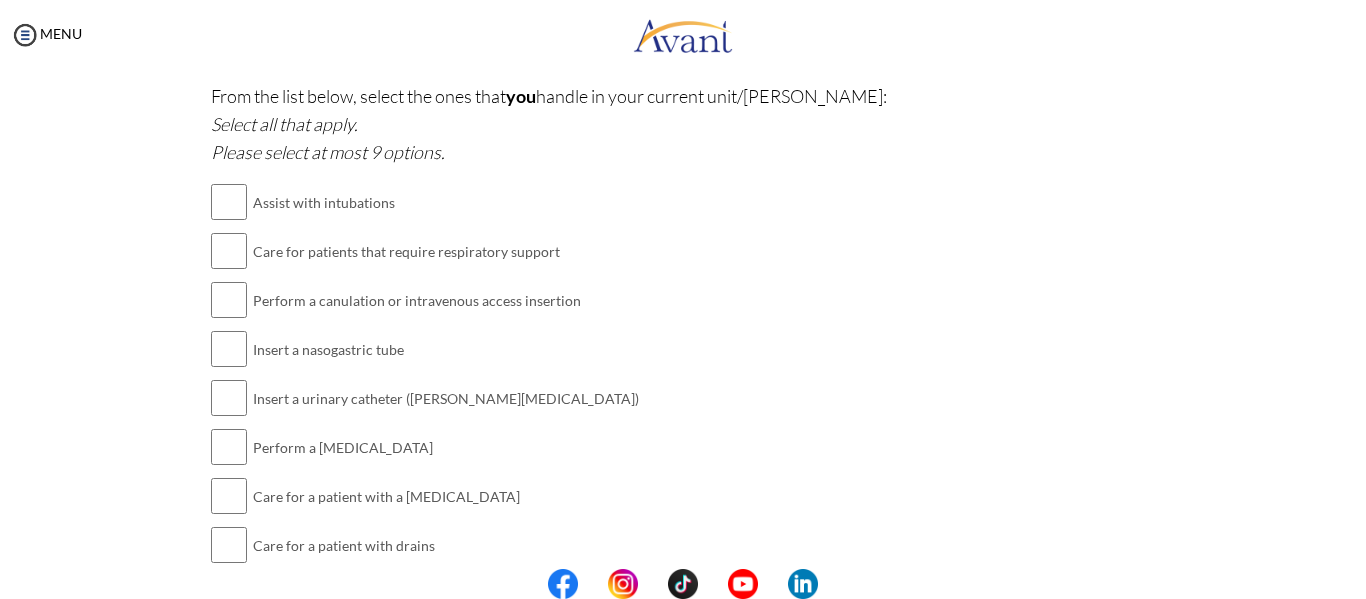type on "Vasopressin, anticonvulsant, anticoagulants" 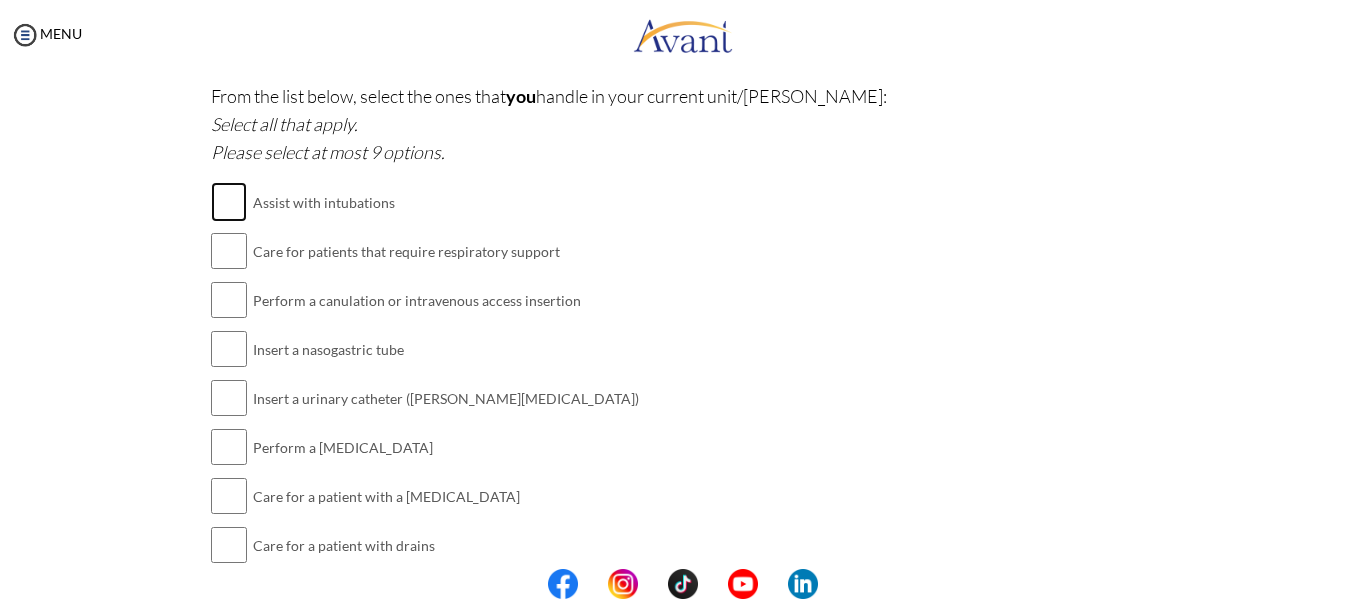 click at bounding box center [229, 202] 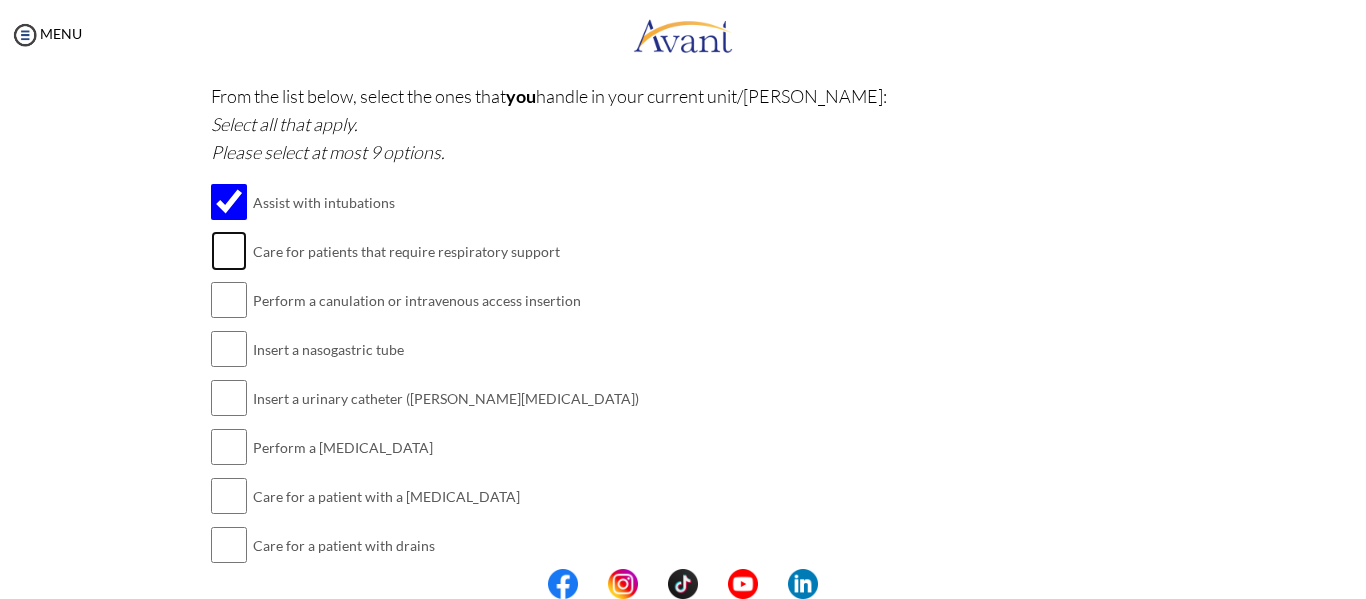 click at bounding box center [229, 251] 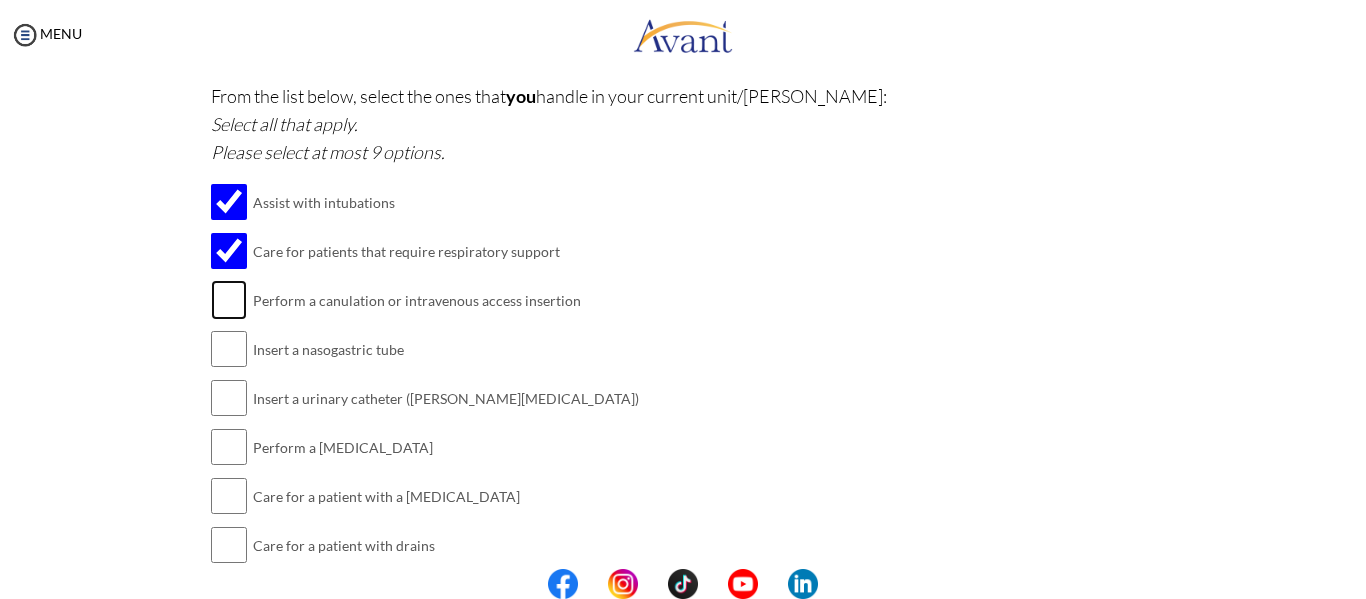 click at bounding box center [229, 300] 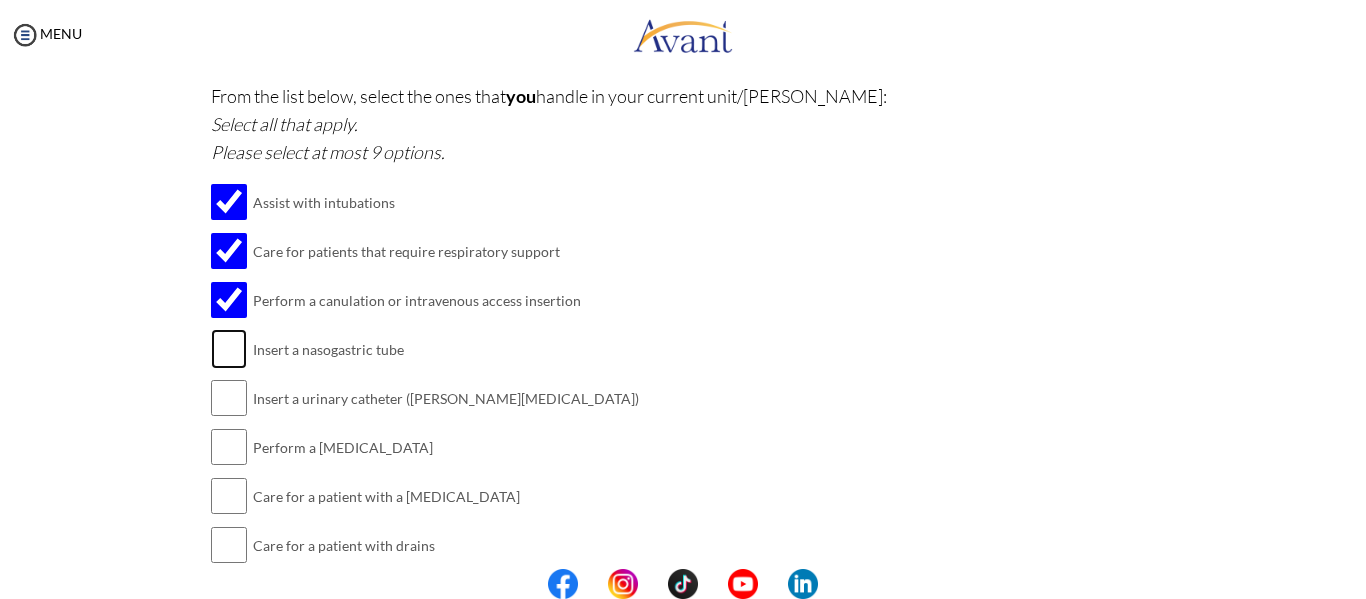 click at bounding box center [229, 349] 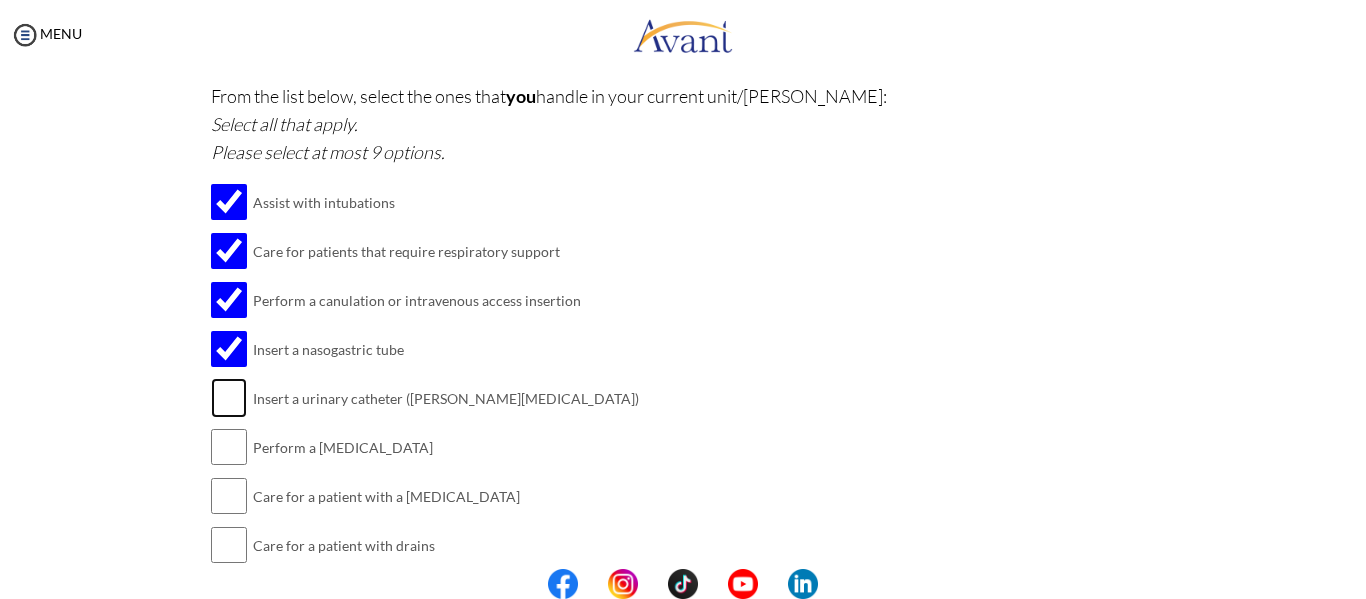 click at bounding box center (229, 398) 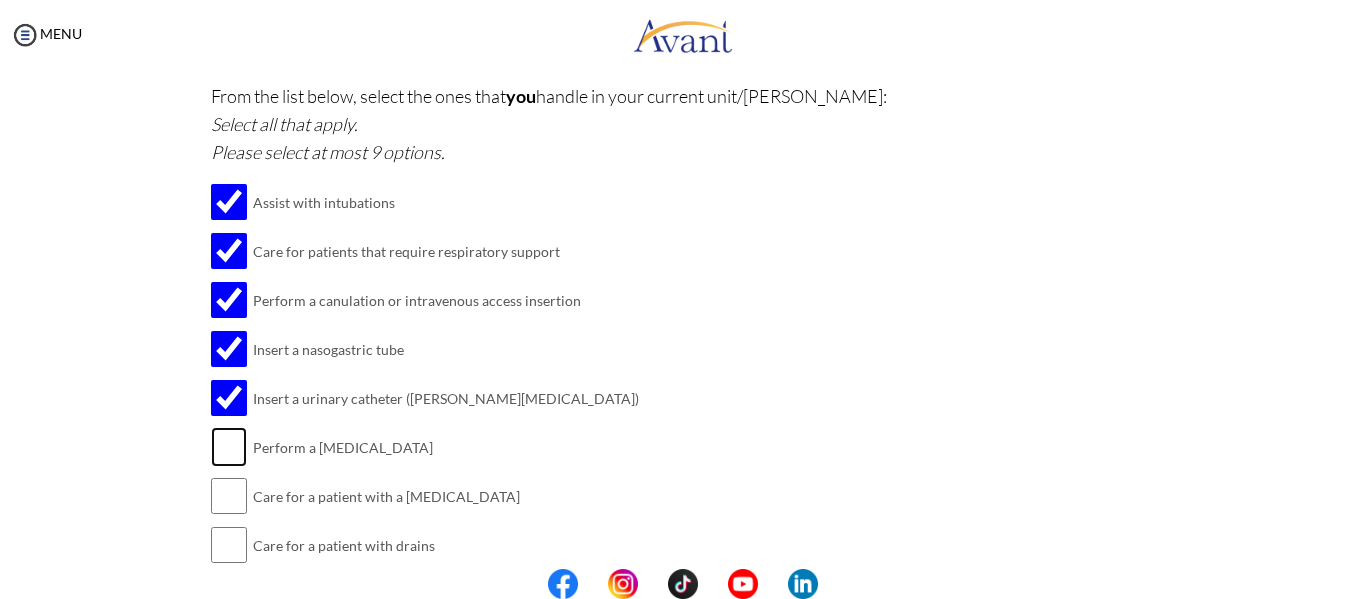 click at bounding box center (229, 447) 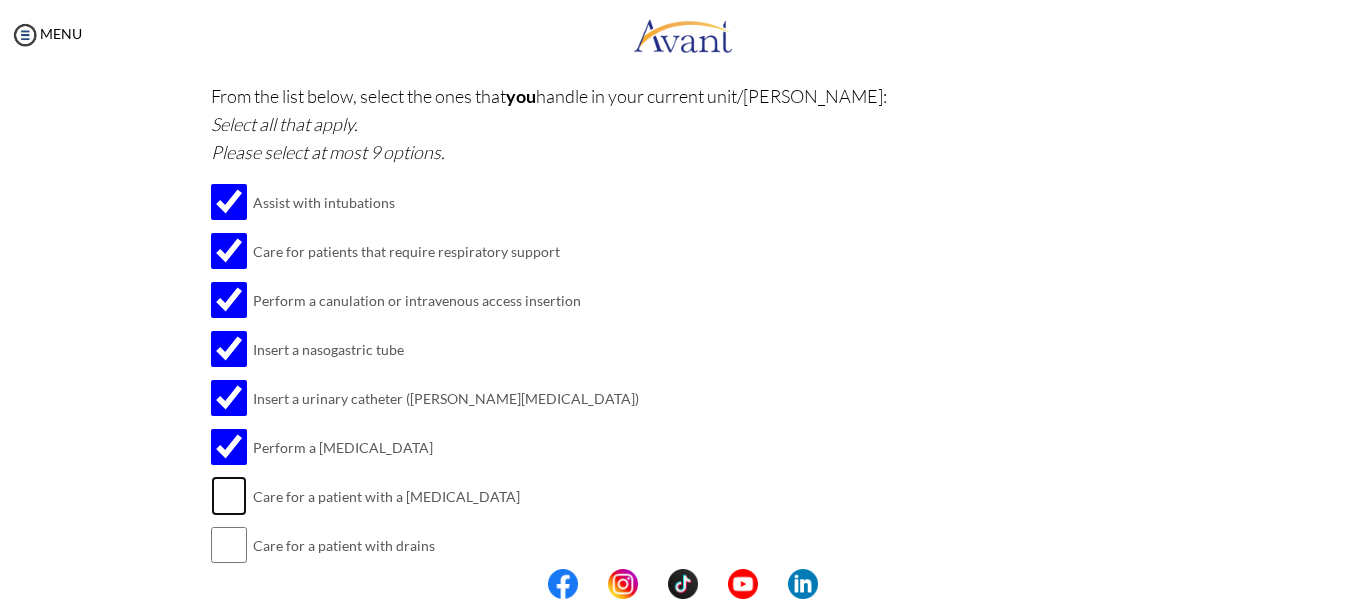 click at bounding box center [229, 496] 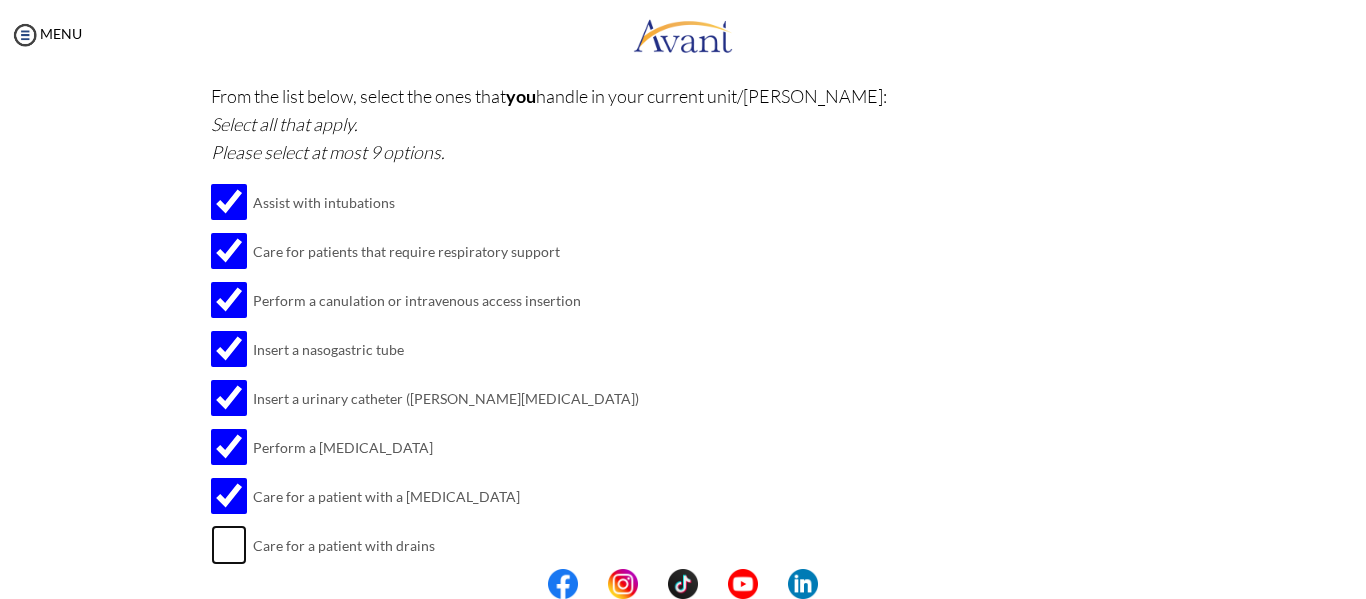 click at bounding box center [229, 545] 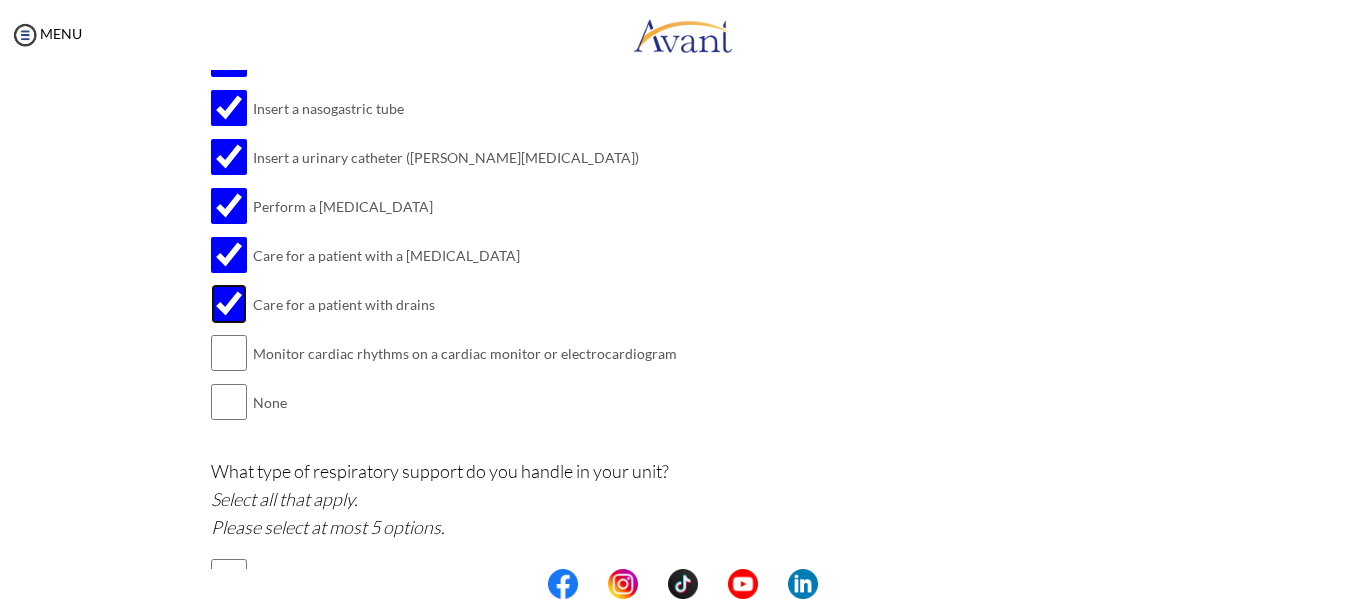scroll, scrollTop: 1615, scrollLeft: 0, axis: vertical 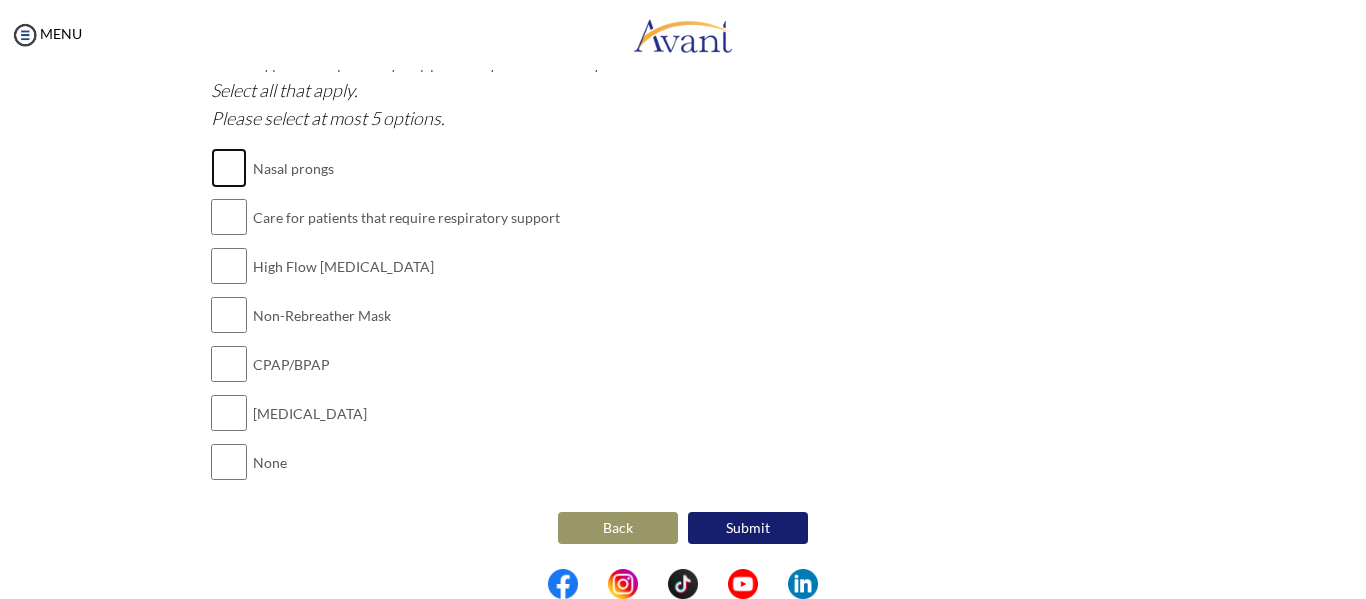 click at bounding box center [229, 168] 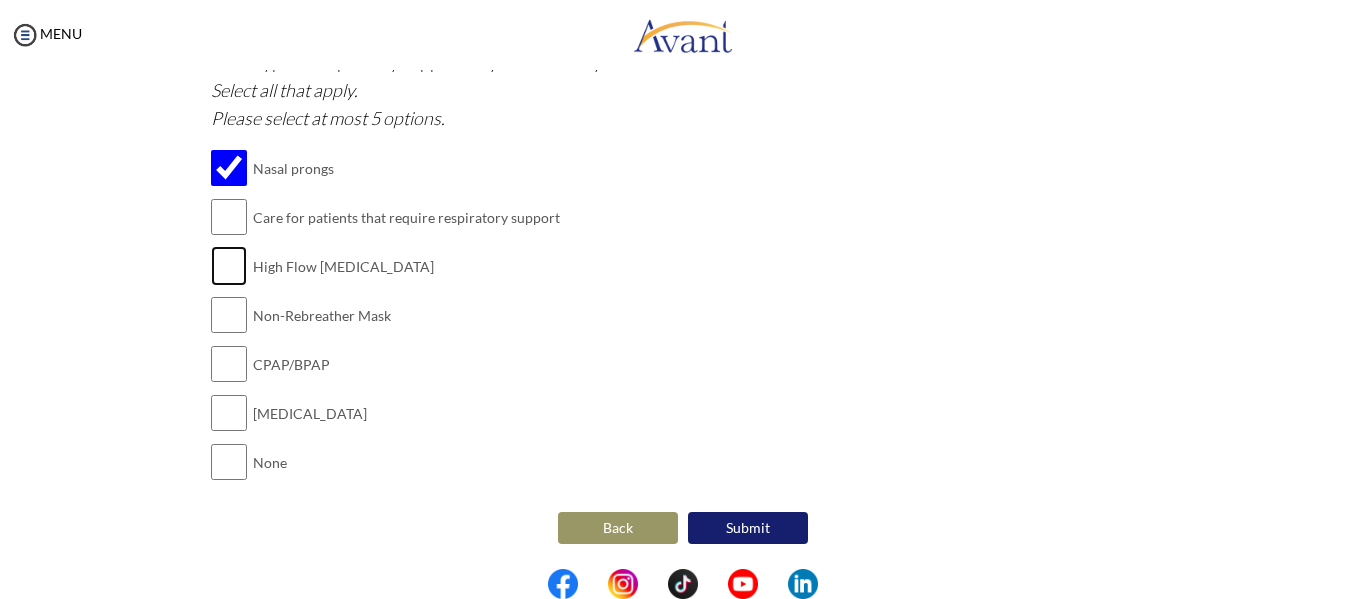 click at bounding box center [229, 266] 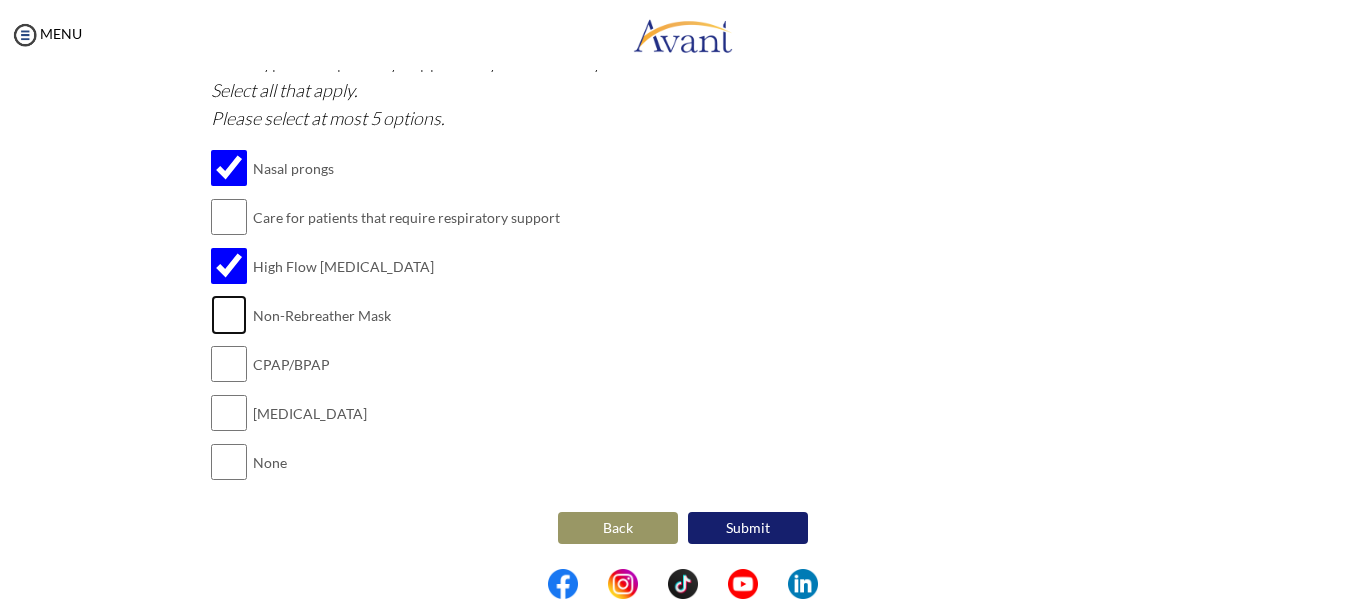 click at bounding box center (229, 315) 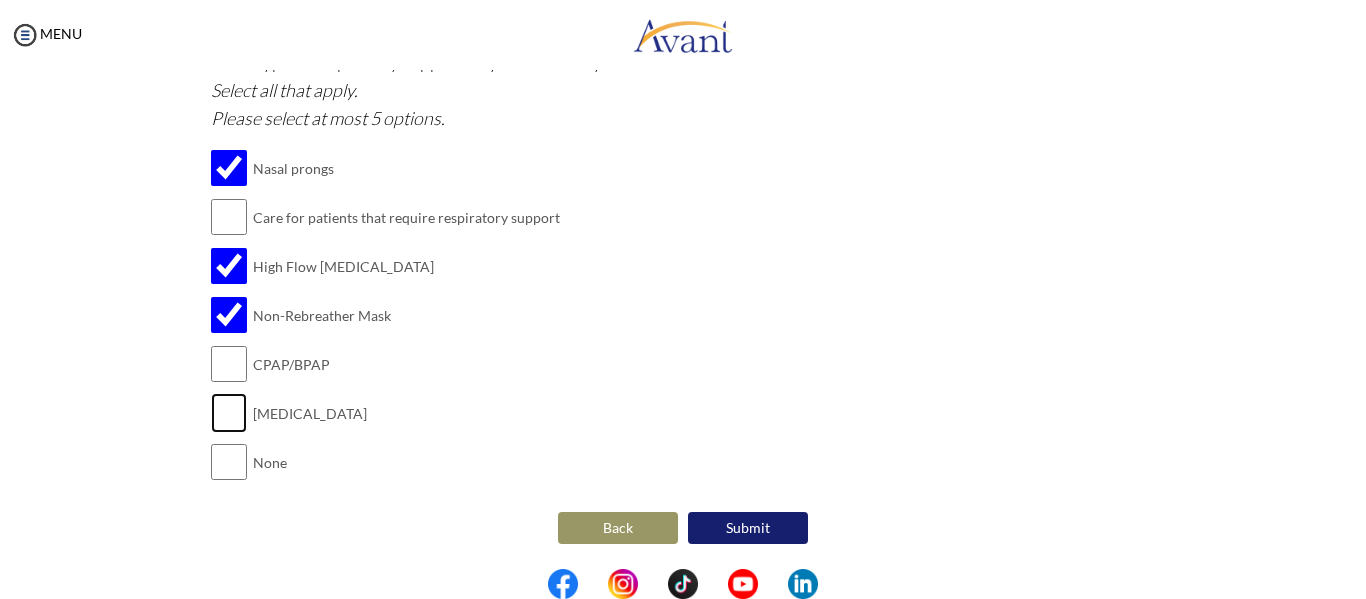 click at bounding box center [229, 413] 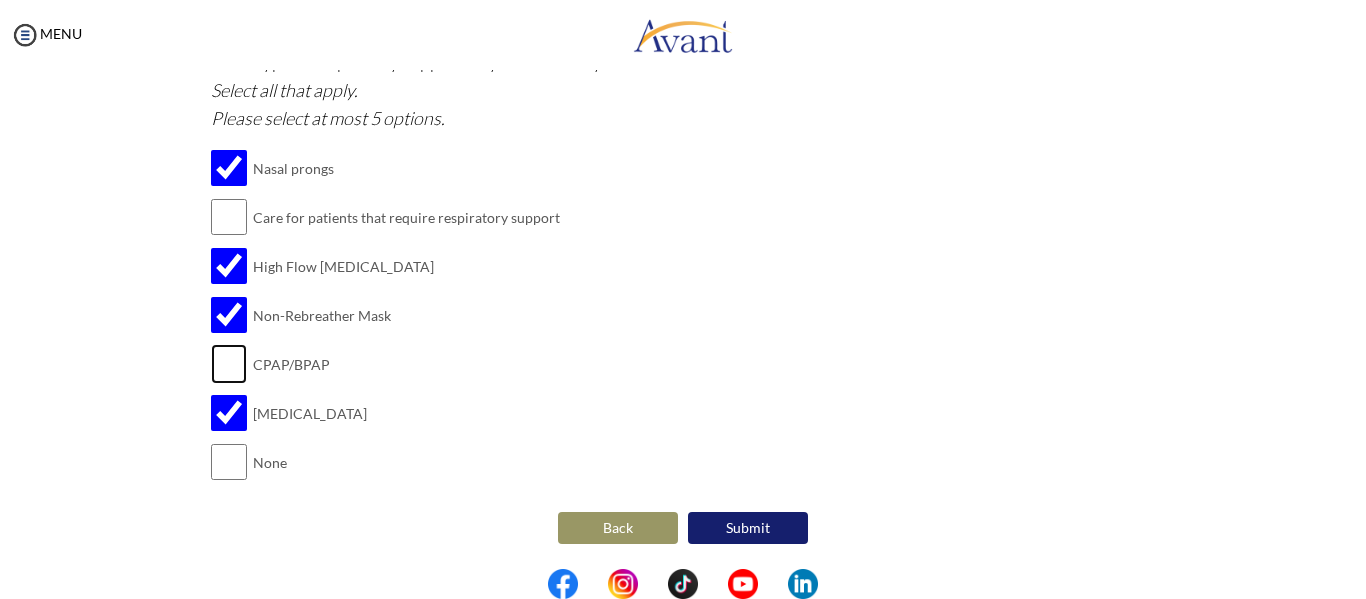 click at bounding box center (229, 364) 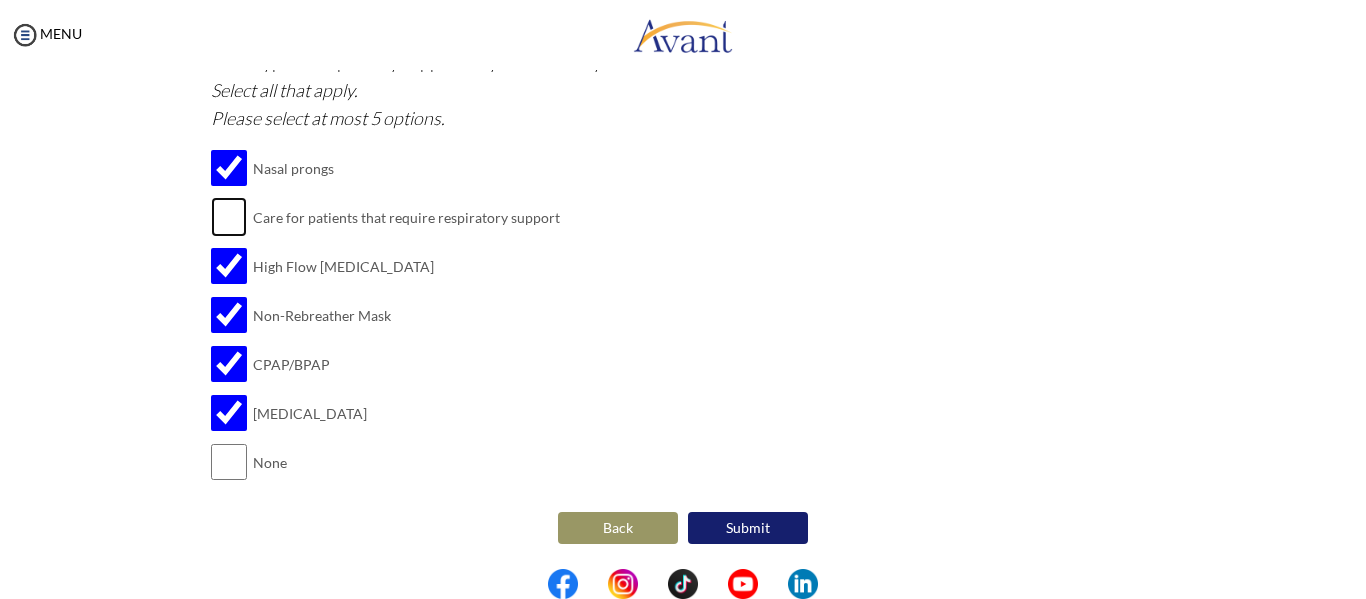 click at bounding box center [229, 217] 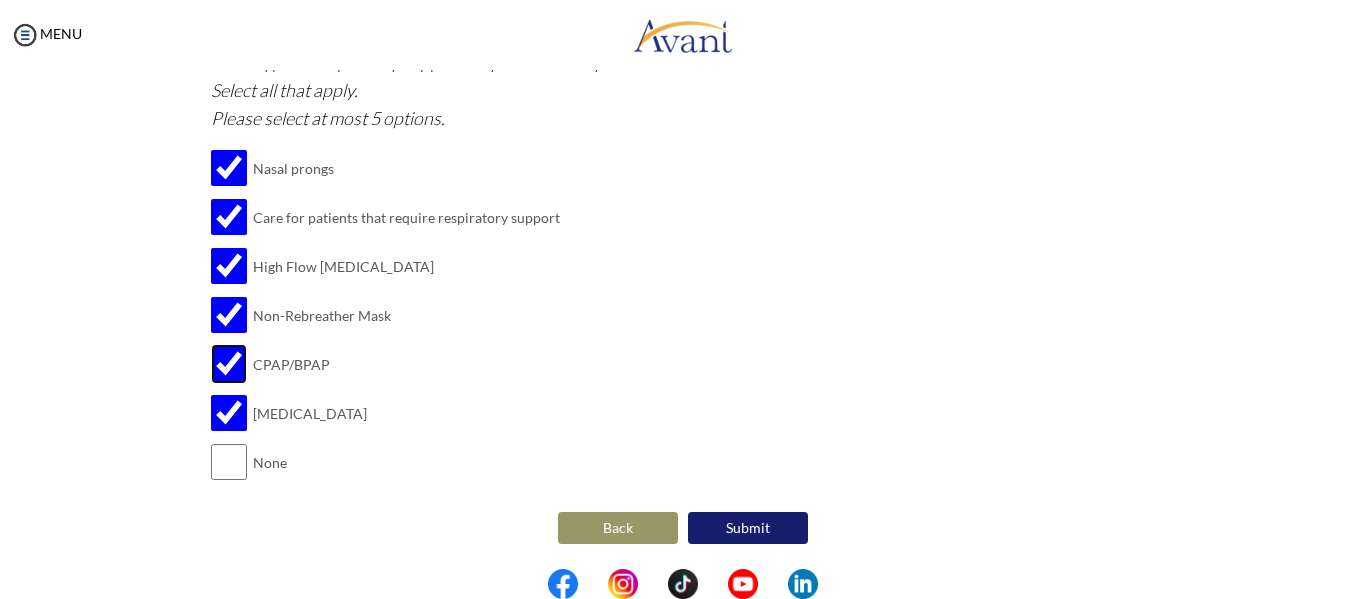 click at bounding box center (229, 364) 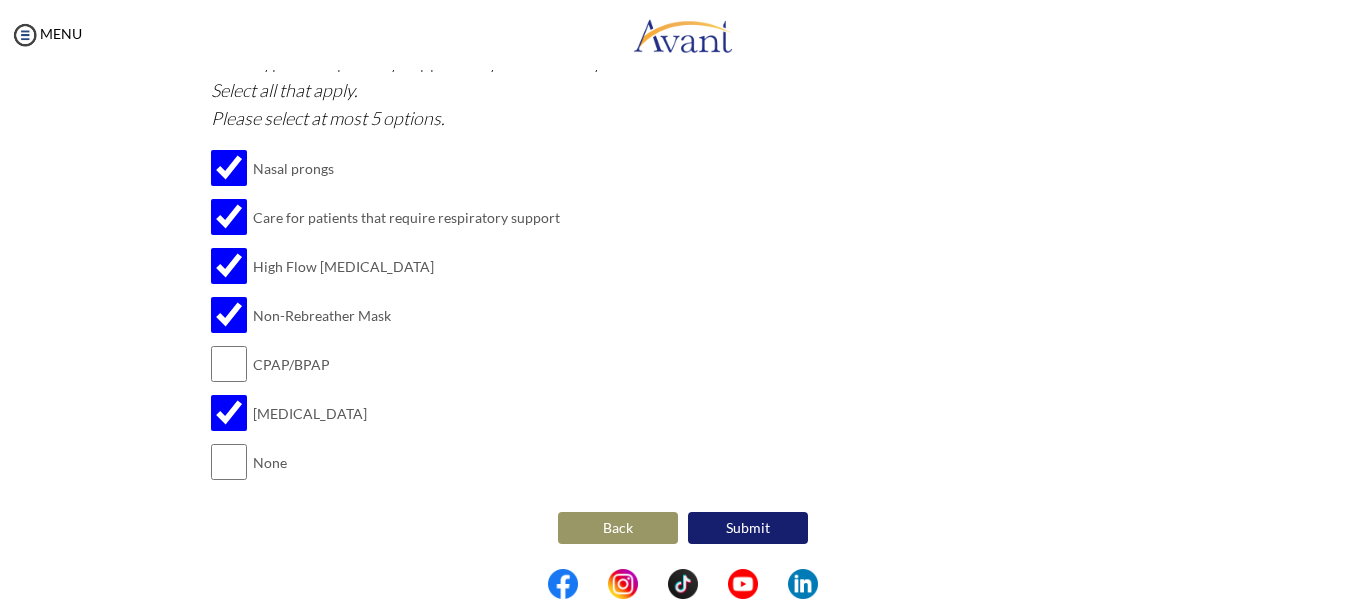 click on "Submit" at bounding box center (748, 528) 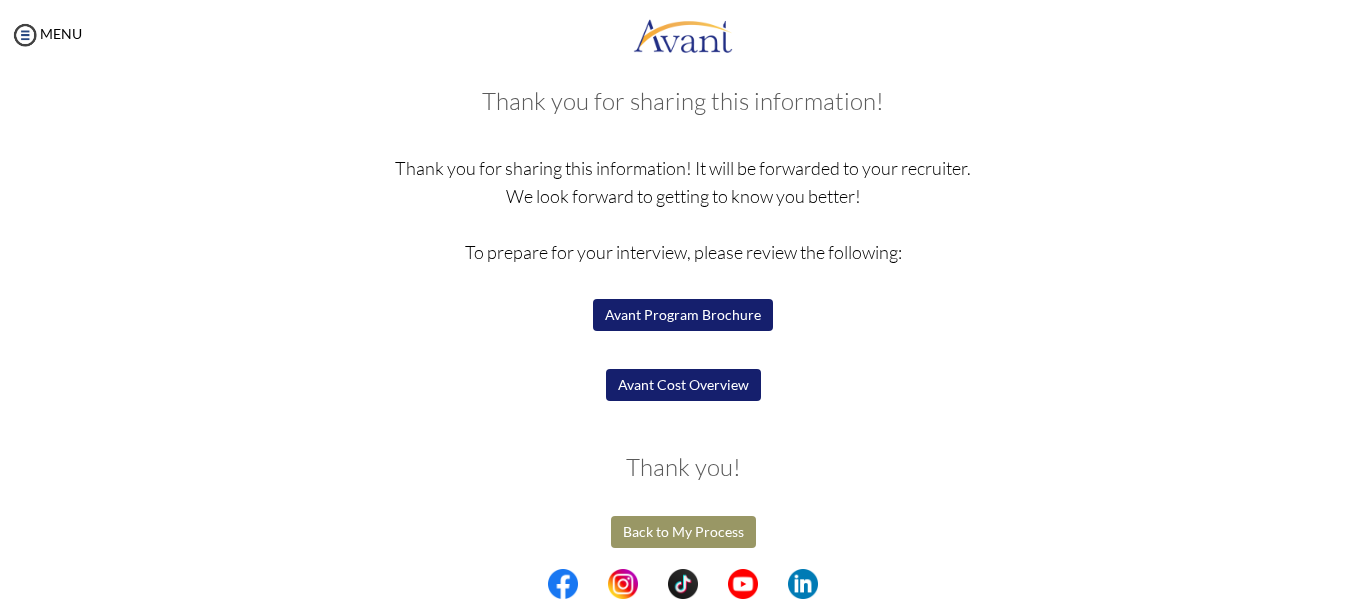 scroll, scrollTop: 109, scrollLeft: 0, axis: vertical 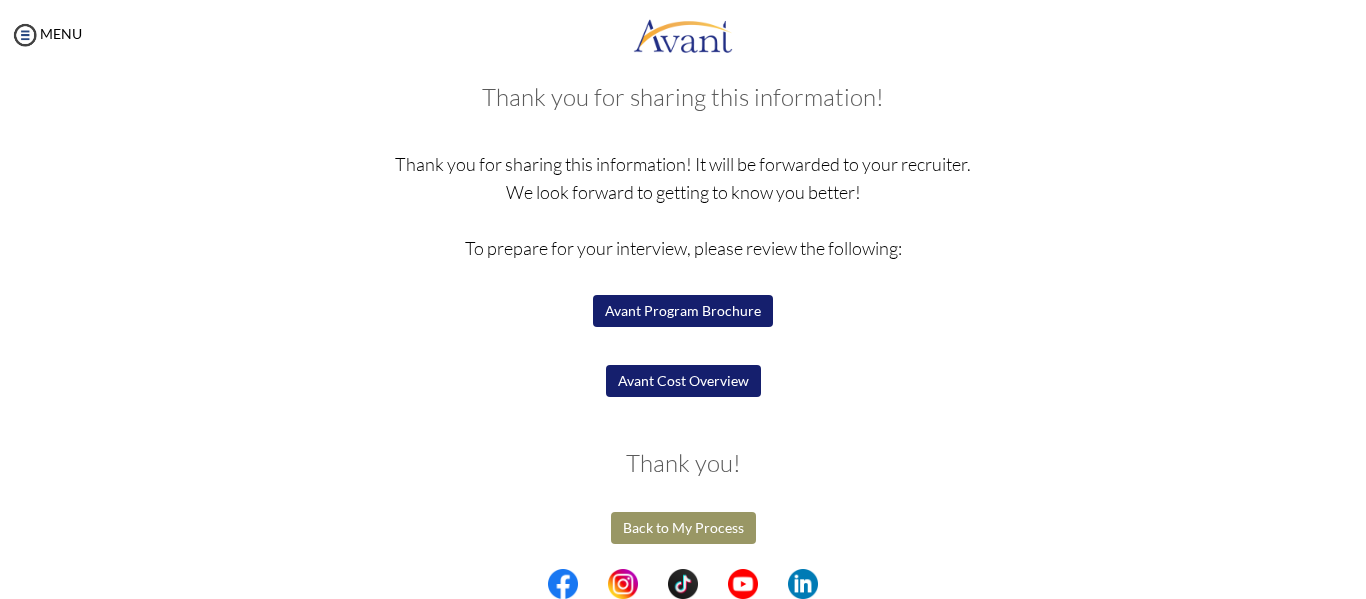click on "Avant Program Brochure" at bounding box center [683, 311] 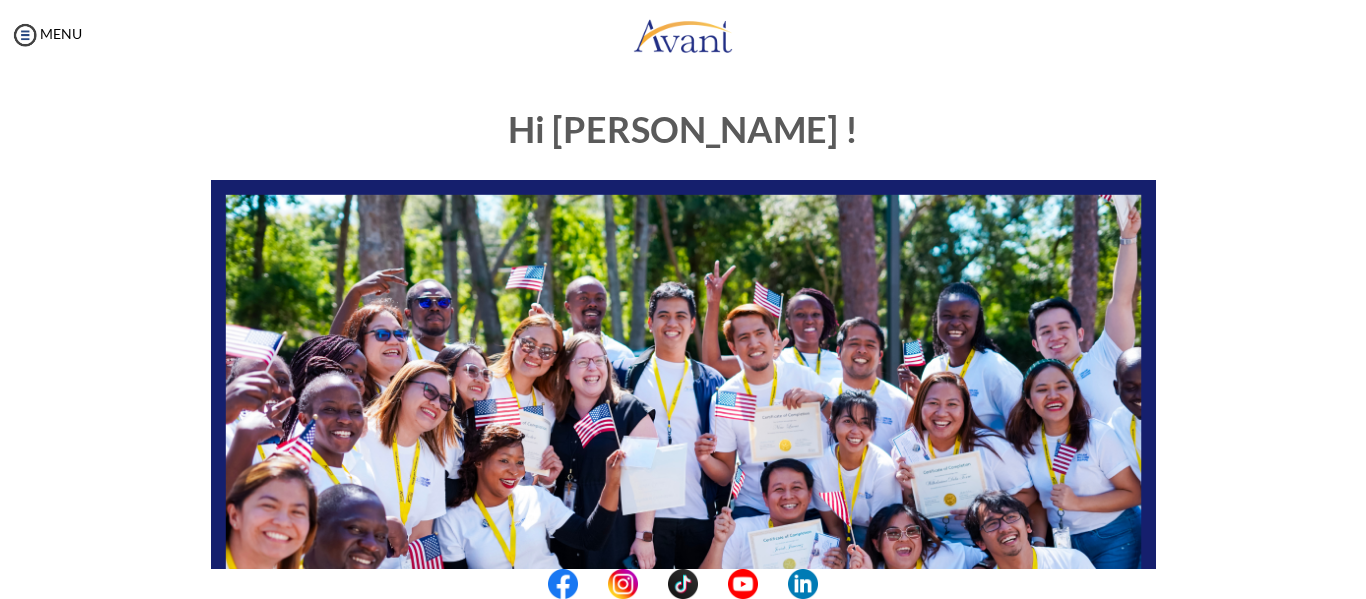 scroll, scrollTop: 0, scrollLeft: 0, axis: both 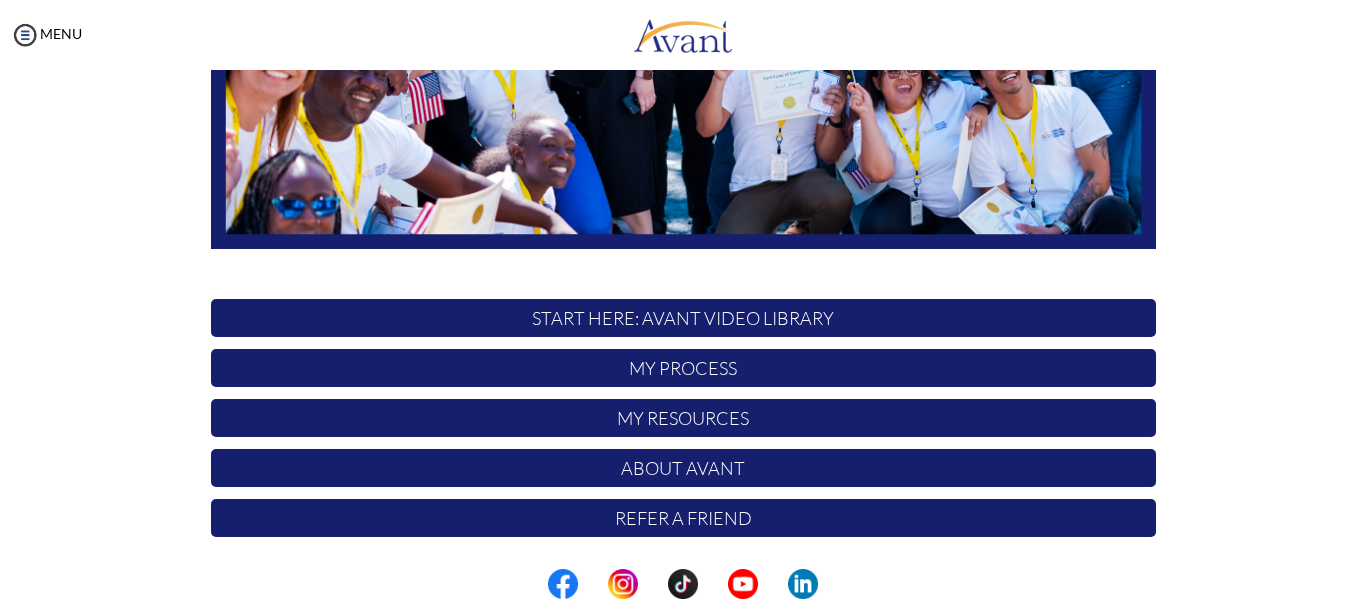 click on "My Process" at bounding box center [683, 368] 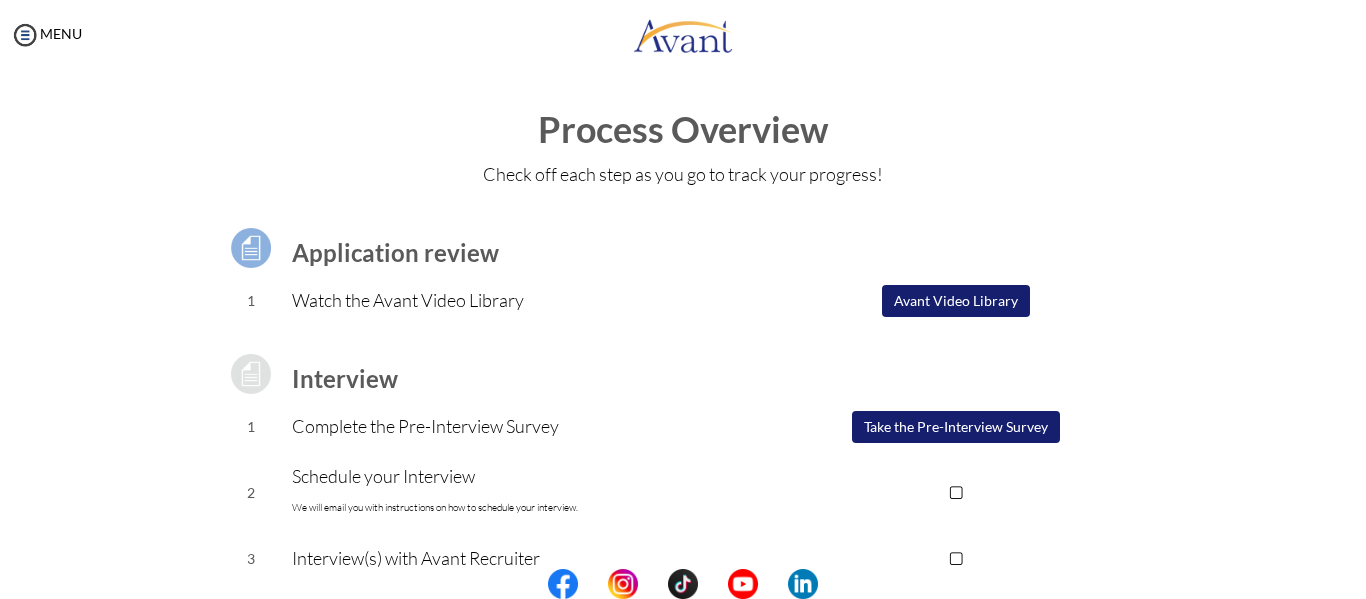 click at bounding box center (955, 336) 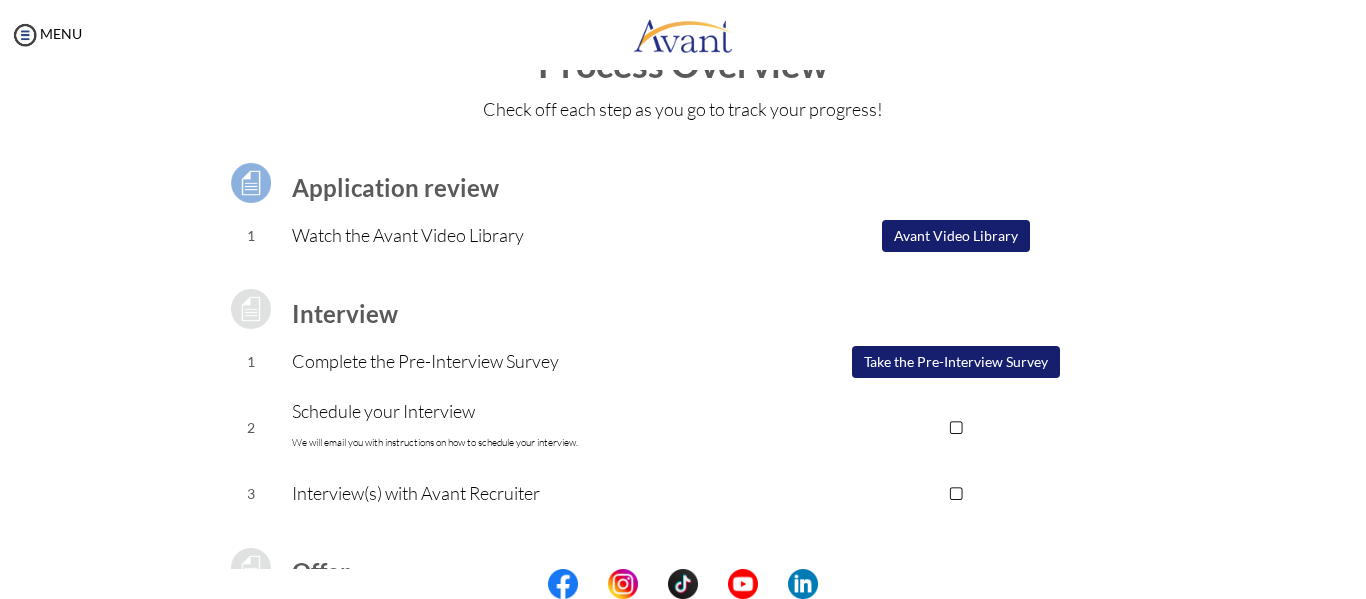 scroll, scrollTop: 0, scrollLeft: 0, axis: both 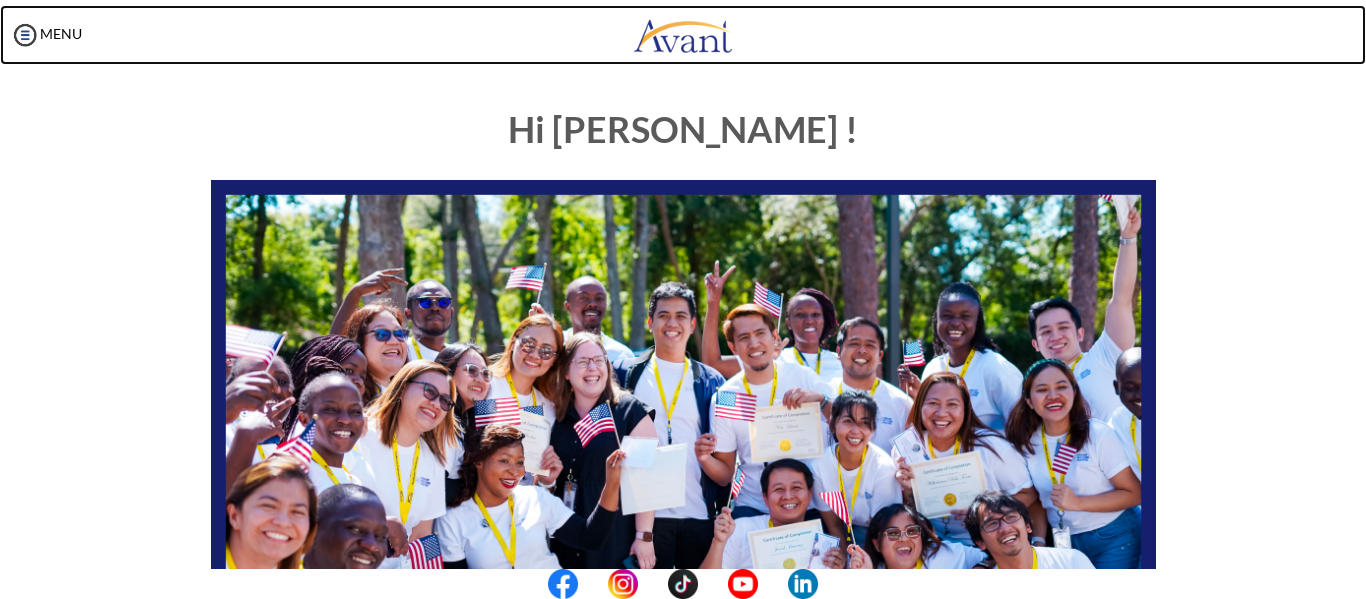 click at bounding box center [683, 35] 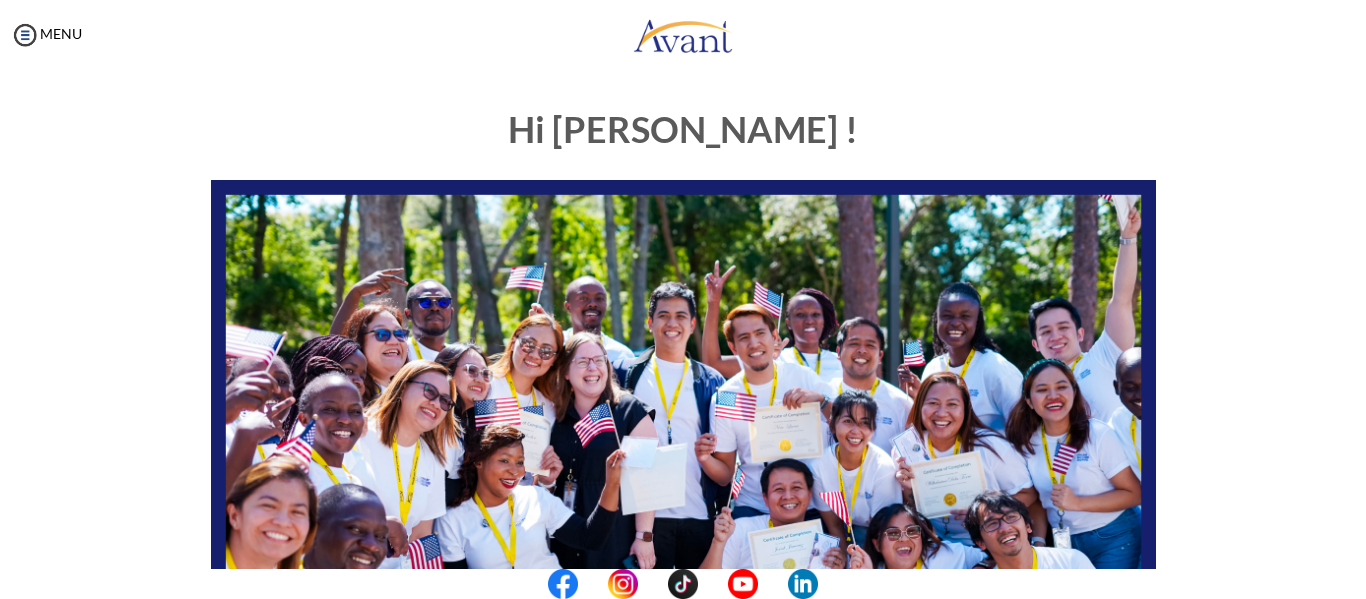 click on "Hi [PERSON_NAME] !
START HERE: Avant Video Library
My Process
My Resources
About Avant
Refer a Friend" at bounding box center (683, 550) 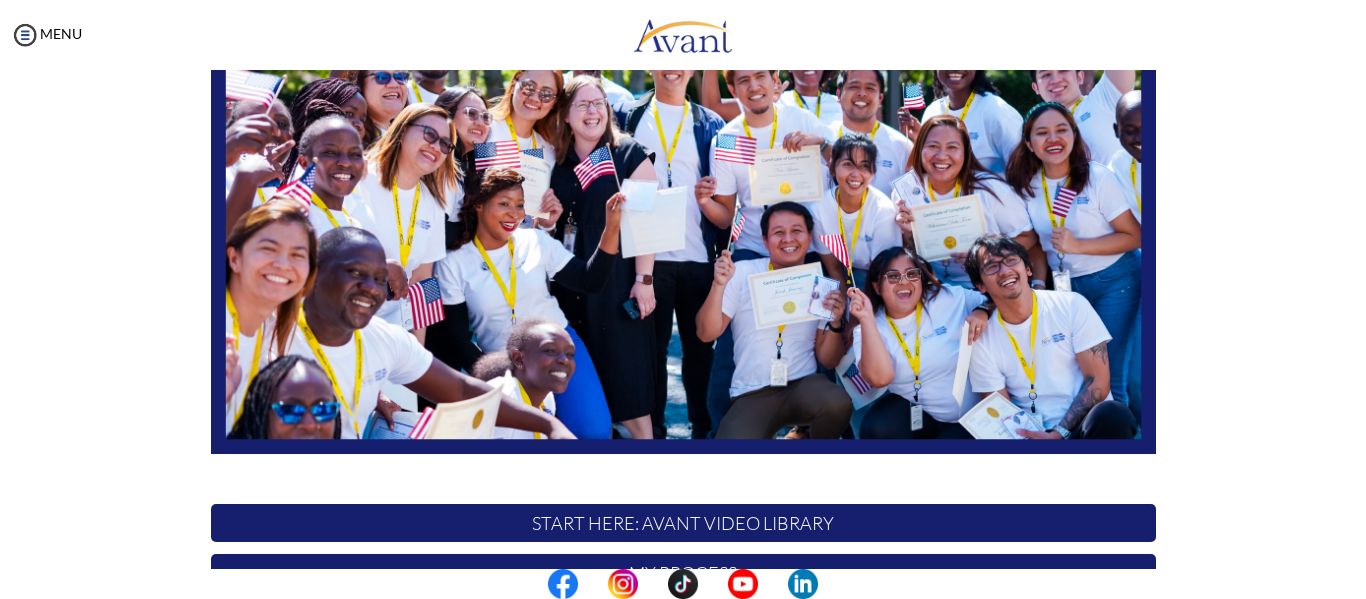 scroll, scrollTop: 462, scrollLeft: 0, axis: vertical 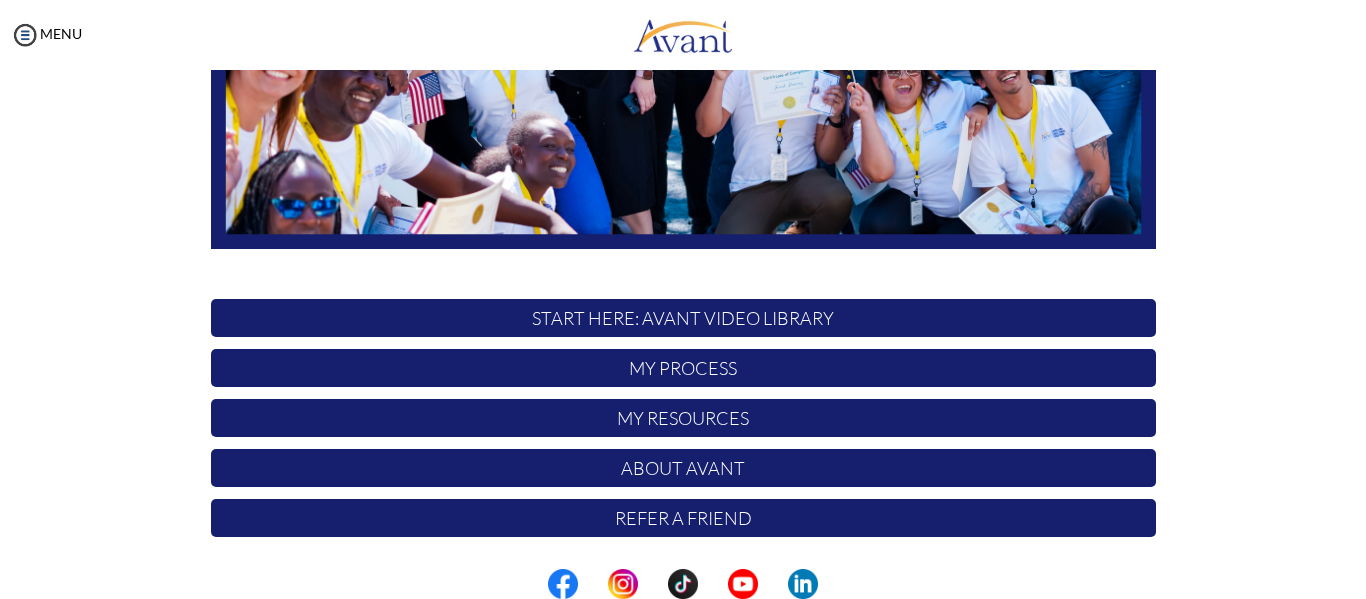 click on "Hi [PERSON_NAME] !
START HERE: Avant Video Library
My Process
My Resources
About Avant
Refer a Friend" at bounding box center [683, 88] 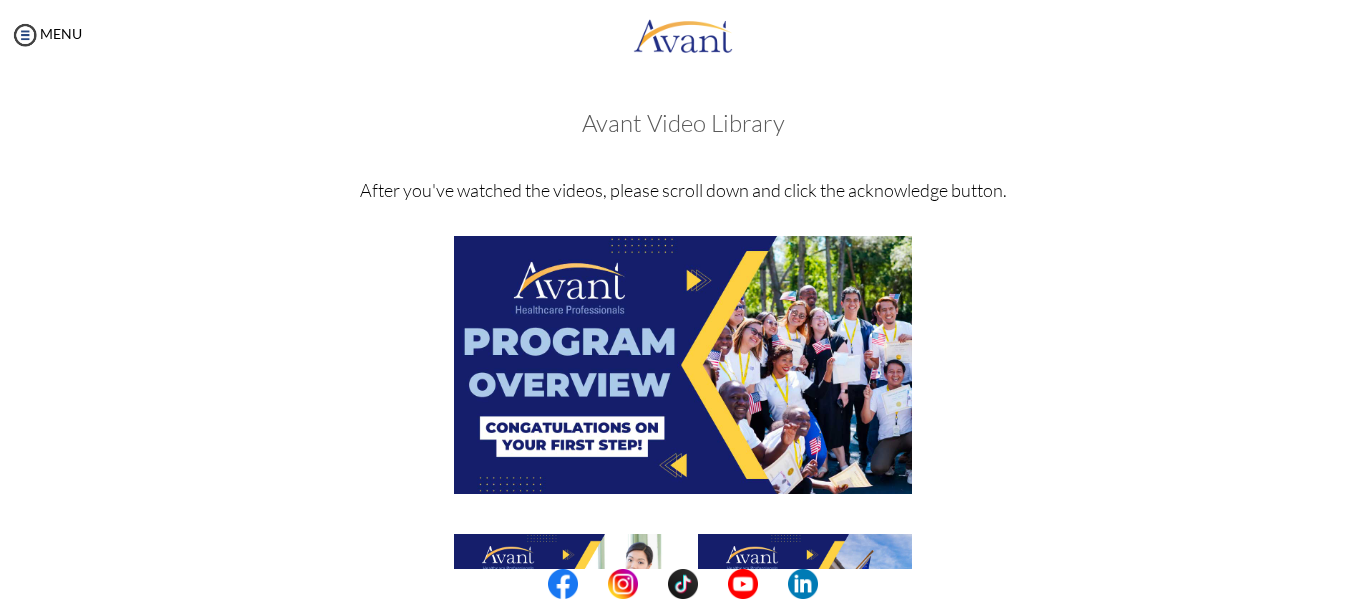 click at bounding box center (683, 364) 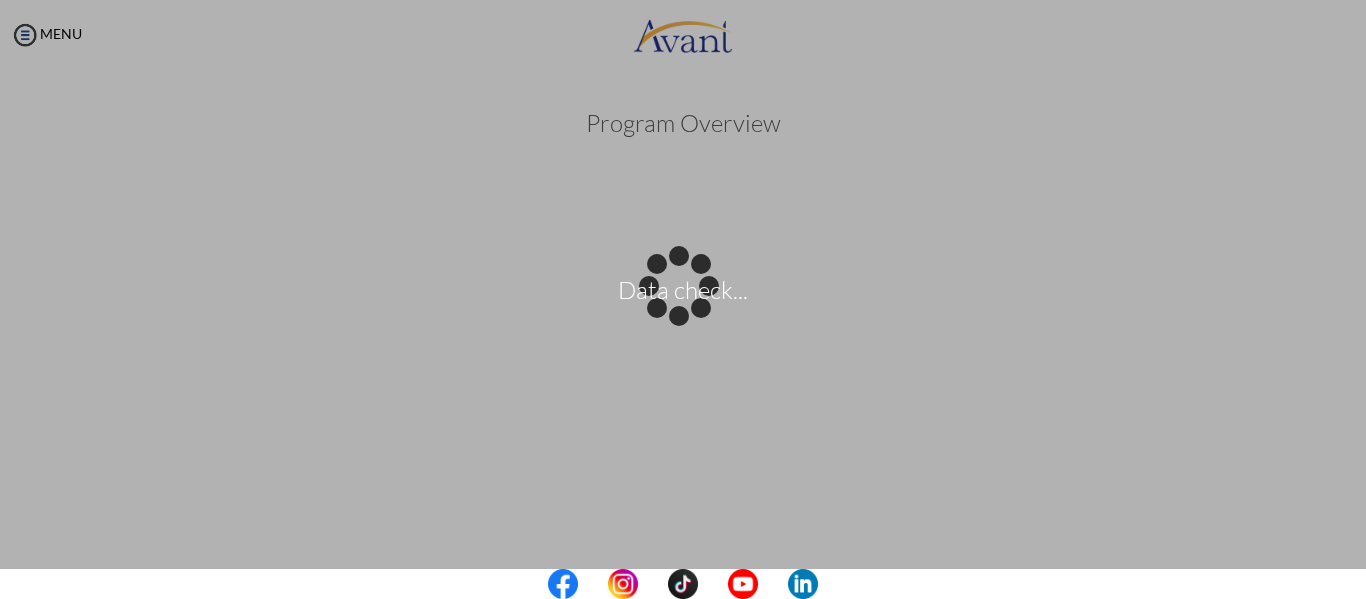 click on "Data check...
Maintenance break. Please come back in 2 hours.
MENU
My Status
What is the next step?
We would like you to watch the introductory video Begin with Avant
We would like you to watch the program video Watch Program Video
We would like you to complete English exam Take Language Test
We would like you to complete clinical assessment Take Clinical Test
We would like you to complete qualification survey Take Qualification Survey
We would like you to watch expectations video Watch Expectations Video
You will be contacted by recruiter to schedule a call.
Your application is being reviewed. Please check your email regularly.
Process Overview
Check off each step as you go to track your progress!" at bounding box center [683, 299] 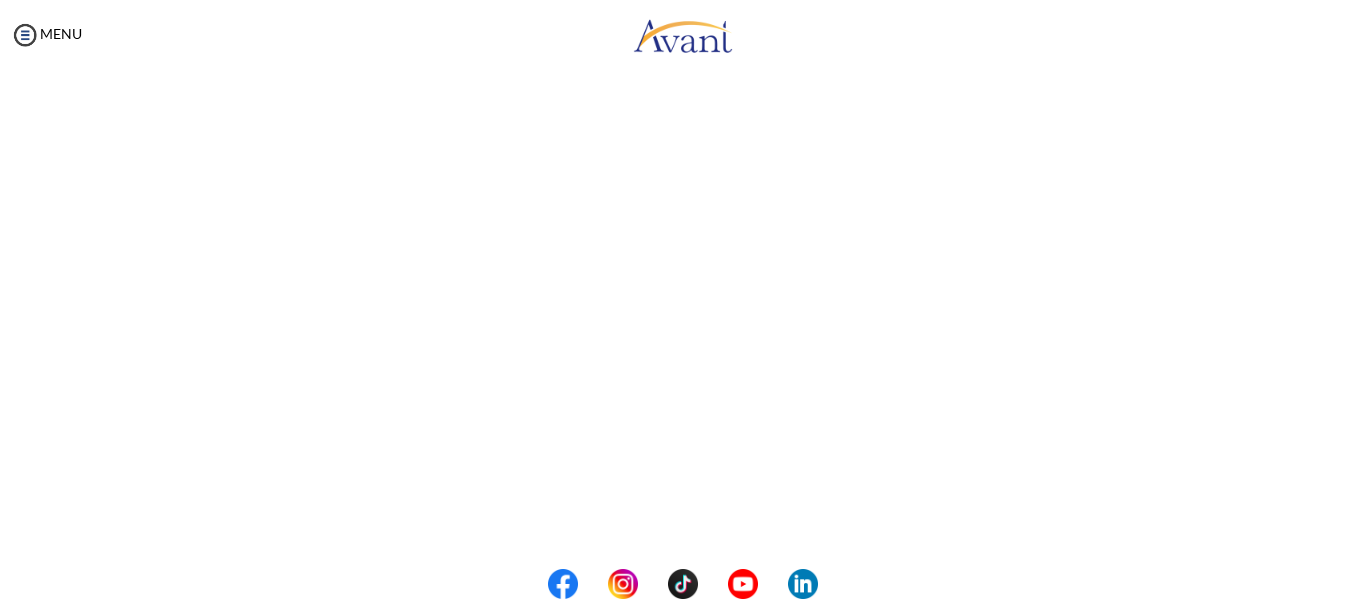 scroll, scrollTop: 385, scrollLeft: 0, axis: vertical 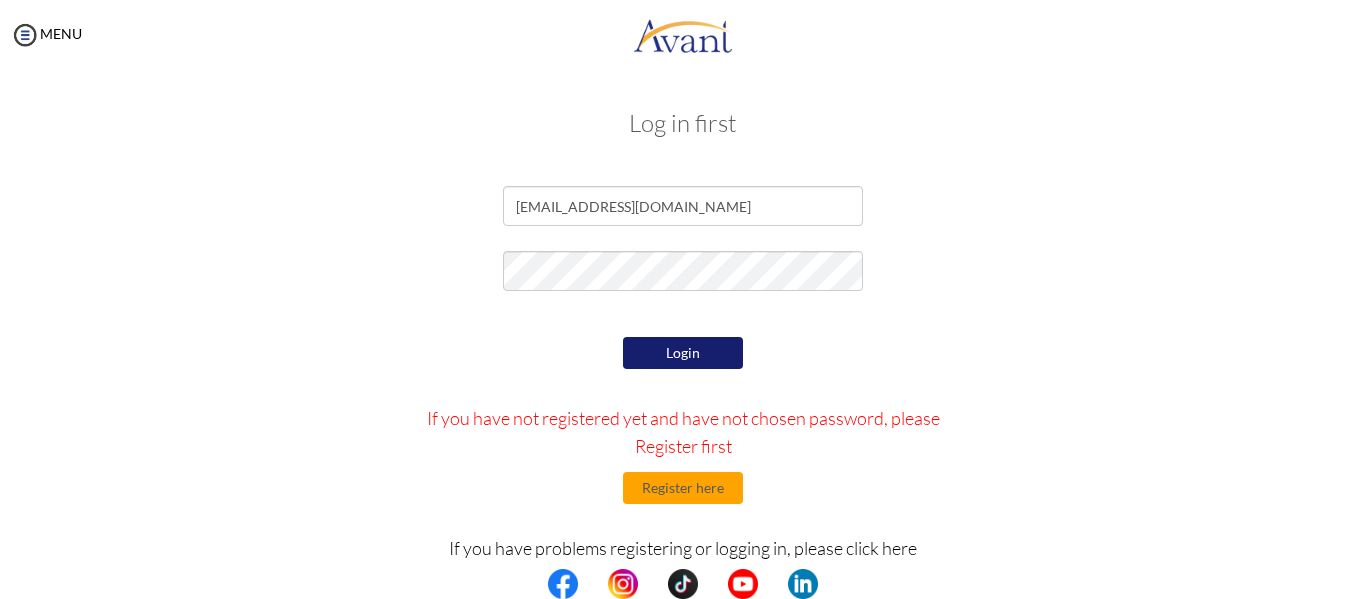 click on "Login" at bounding box center [683, 353] 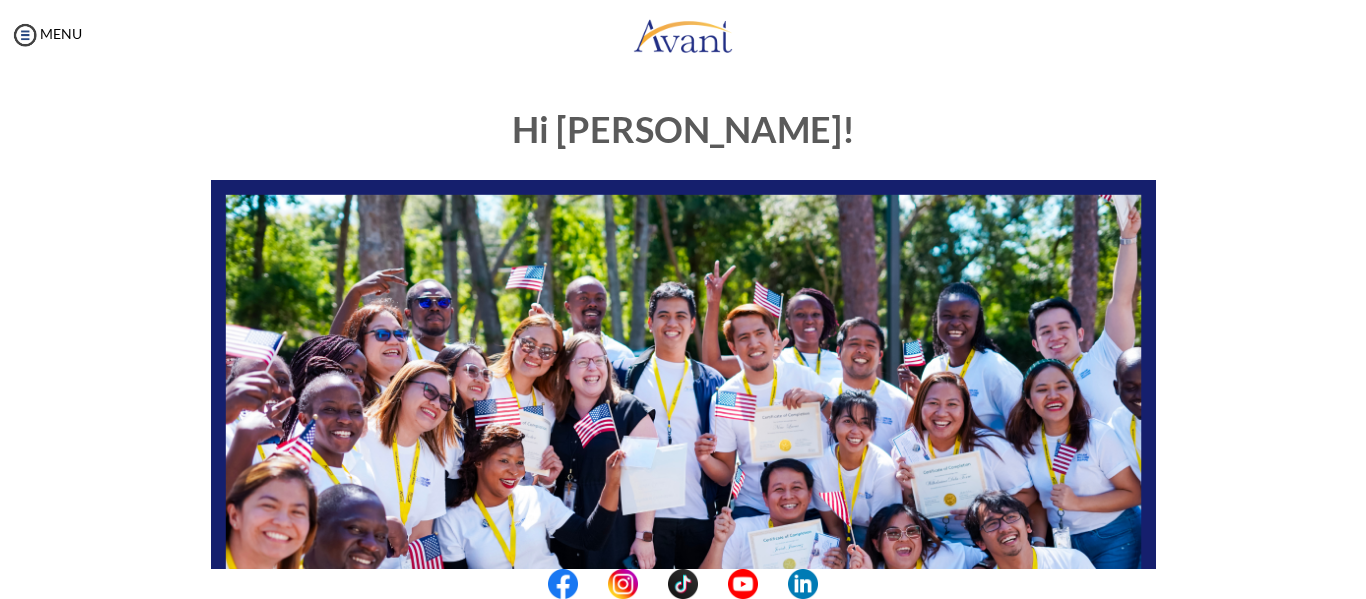 click on "Hi [PERSON_NAME]!
START HERE: Avant Video Library
My Process
My Resources
About Avant
Refer a Friend" at bounding box center (683, 550) 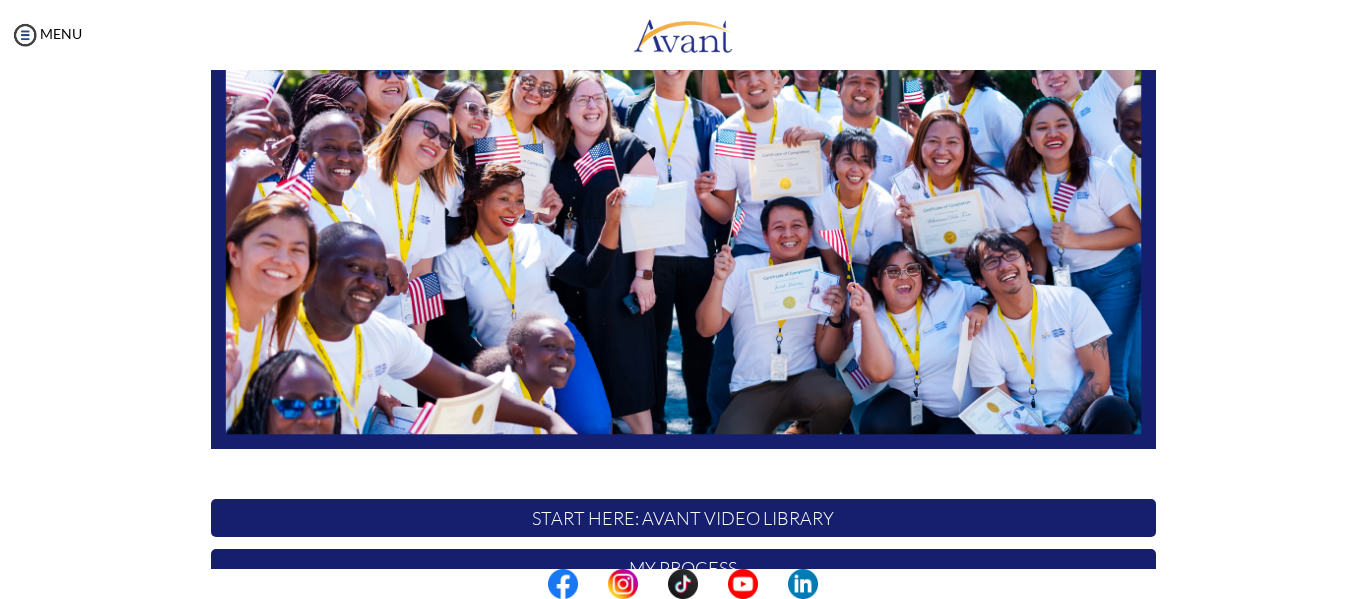 scroll, scrollTop: 462, scrollLeft: 0, axis: vertical 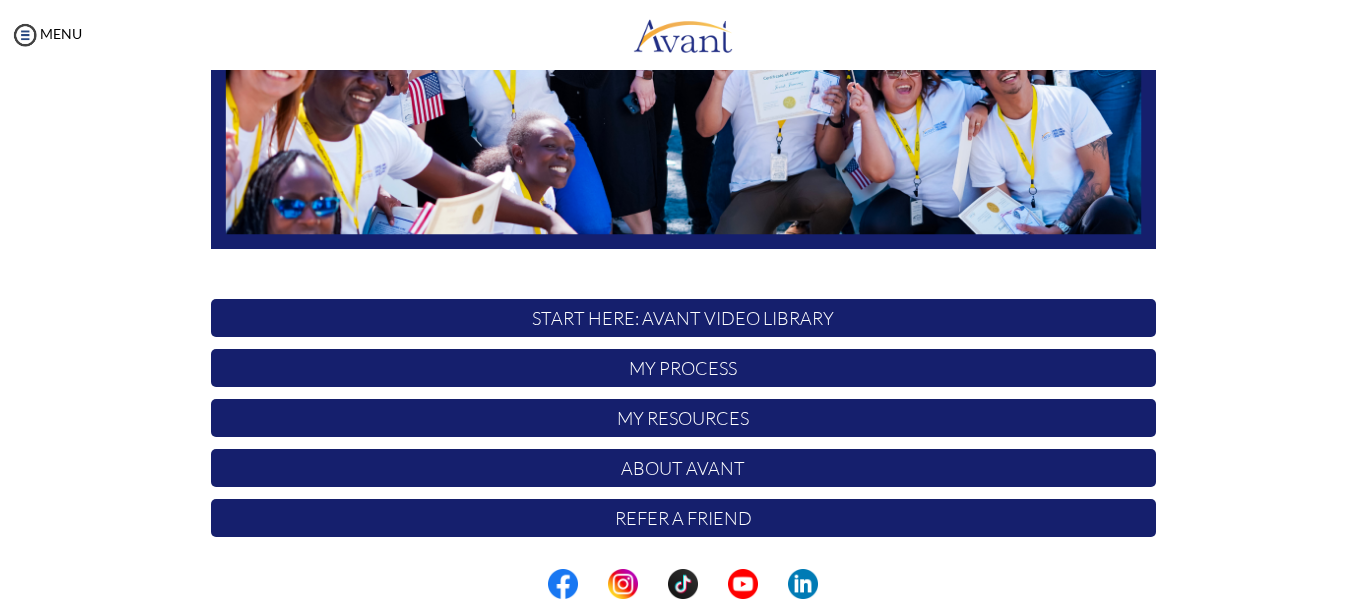 click on "My Process" at bounding box center (683, 368) 